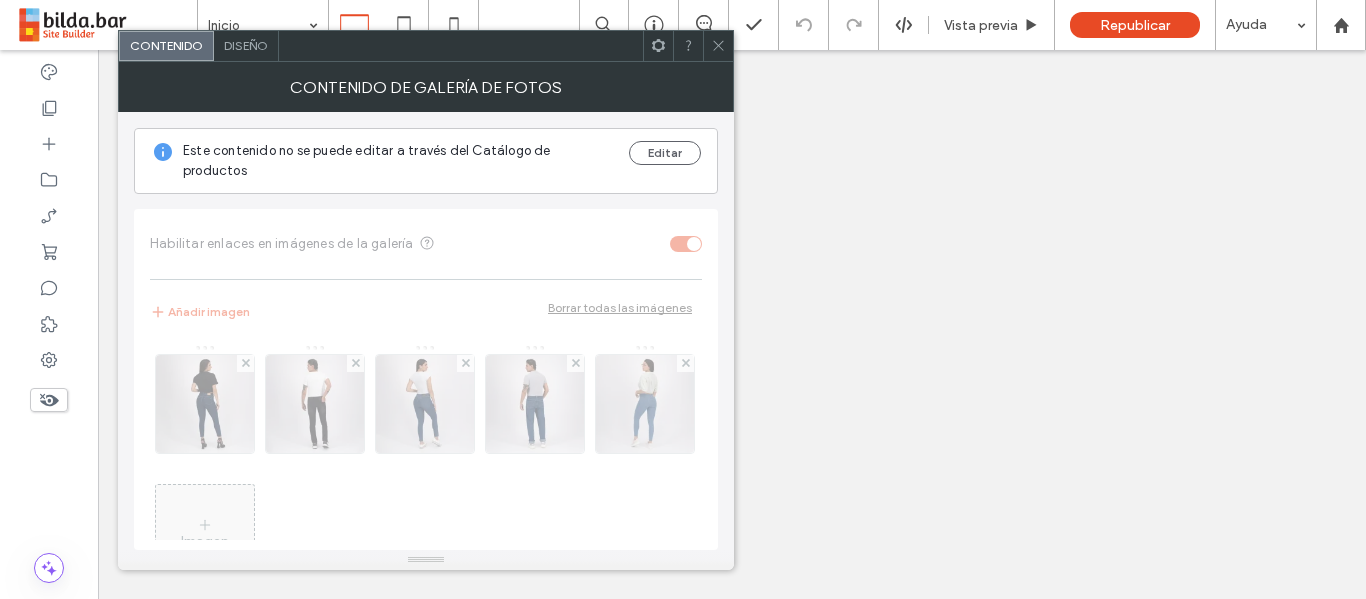 click 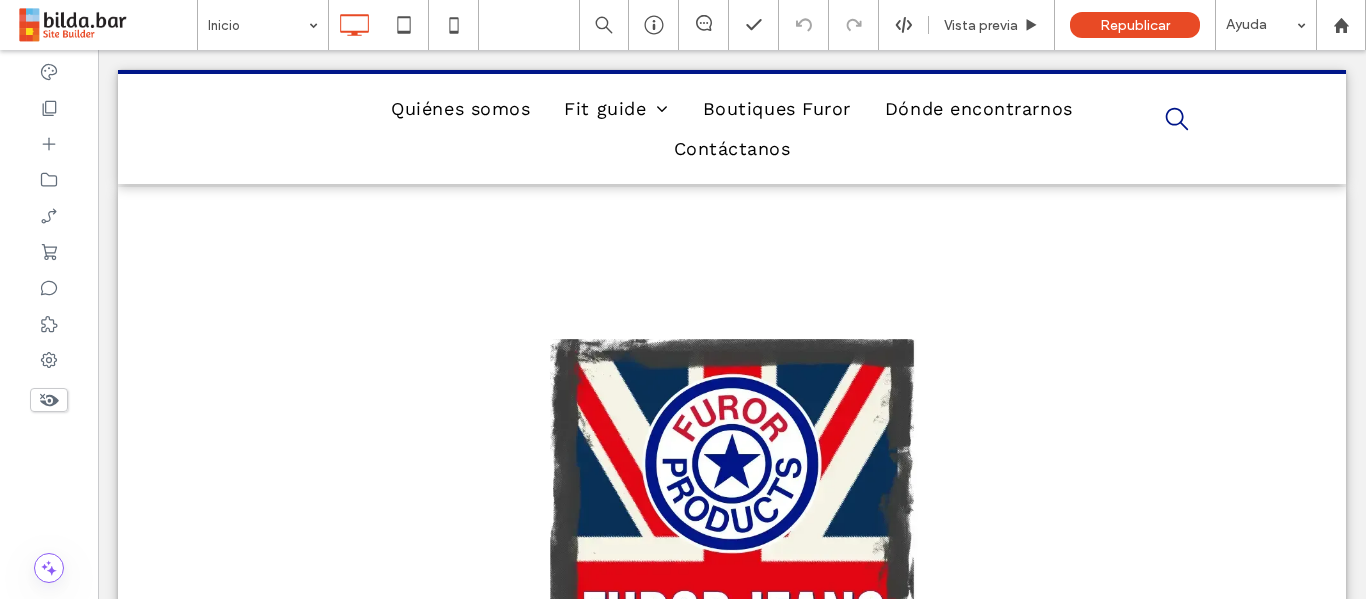 scroll, scrollTop: 1144, scrollLeft: 0, axis: vertical 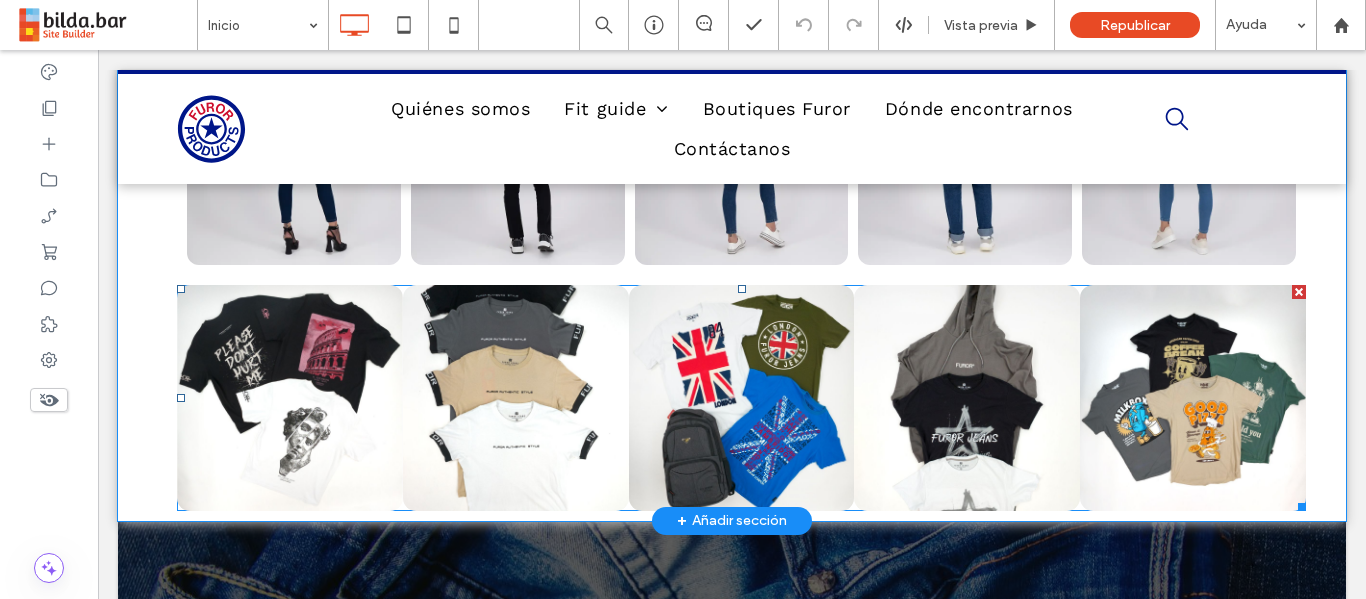 click at bounding box center (516, 398) 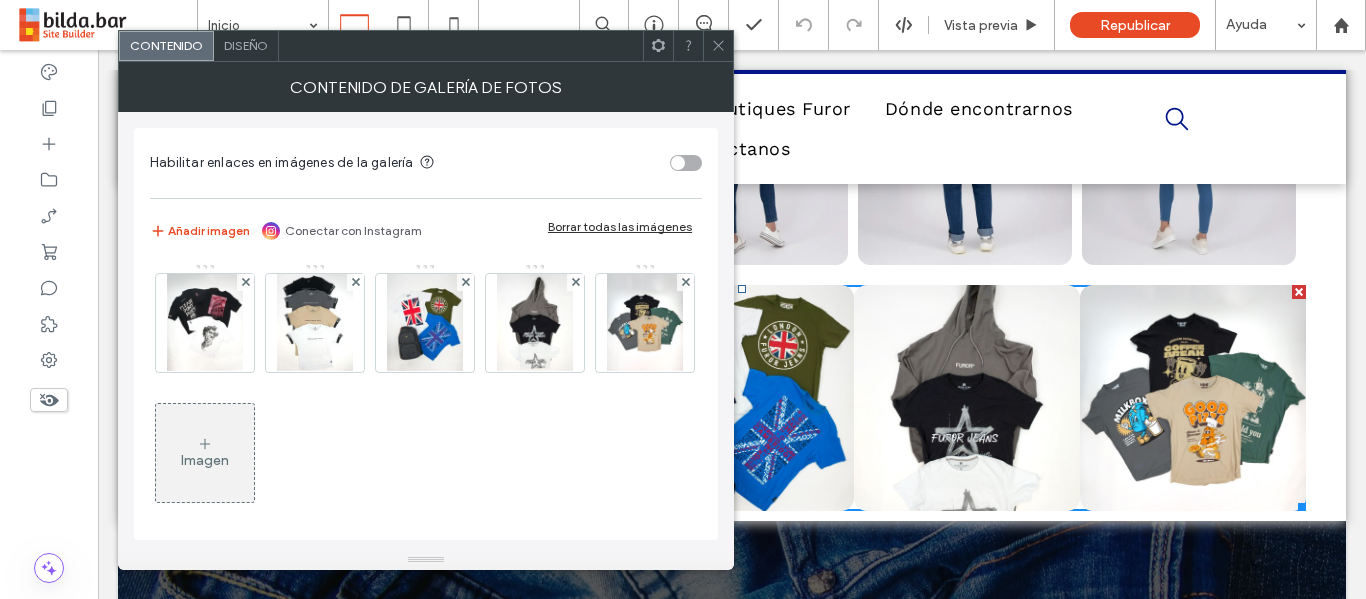 scroll, scrollTop: 1144, scrollLeft: 0, axis: vertical 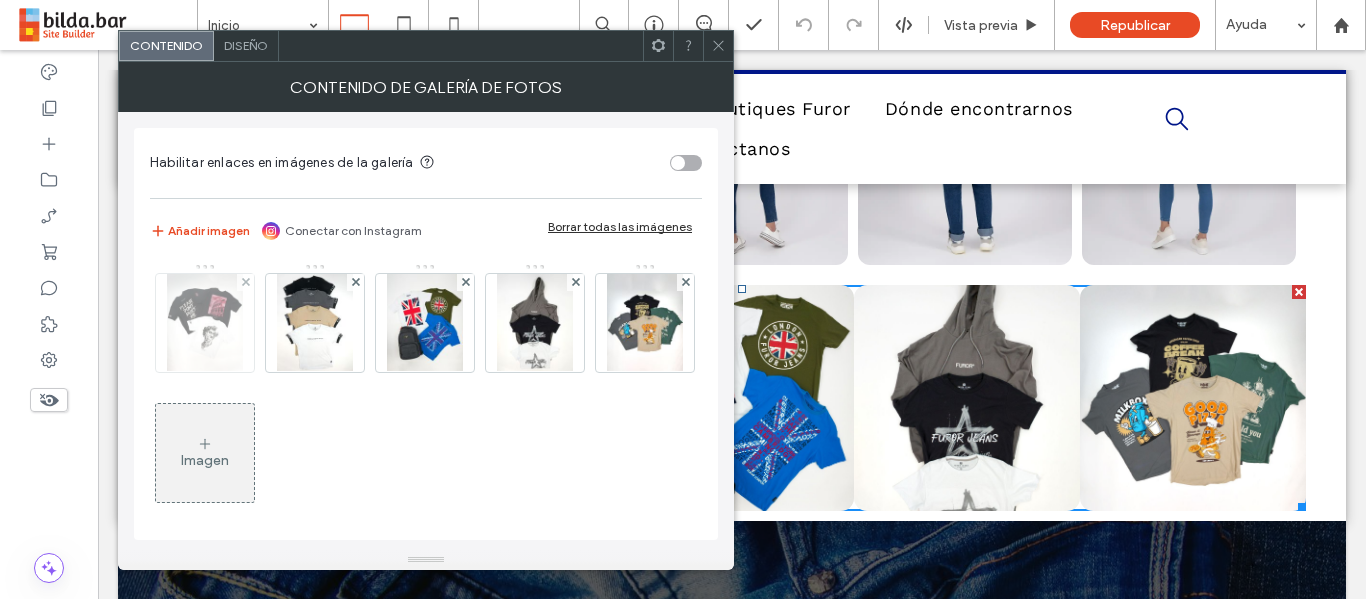 click at bounding box center (205, 323) 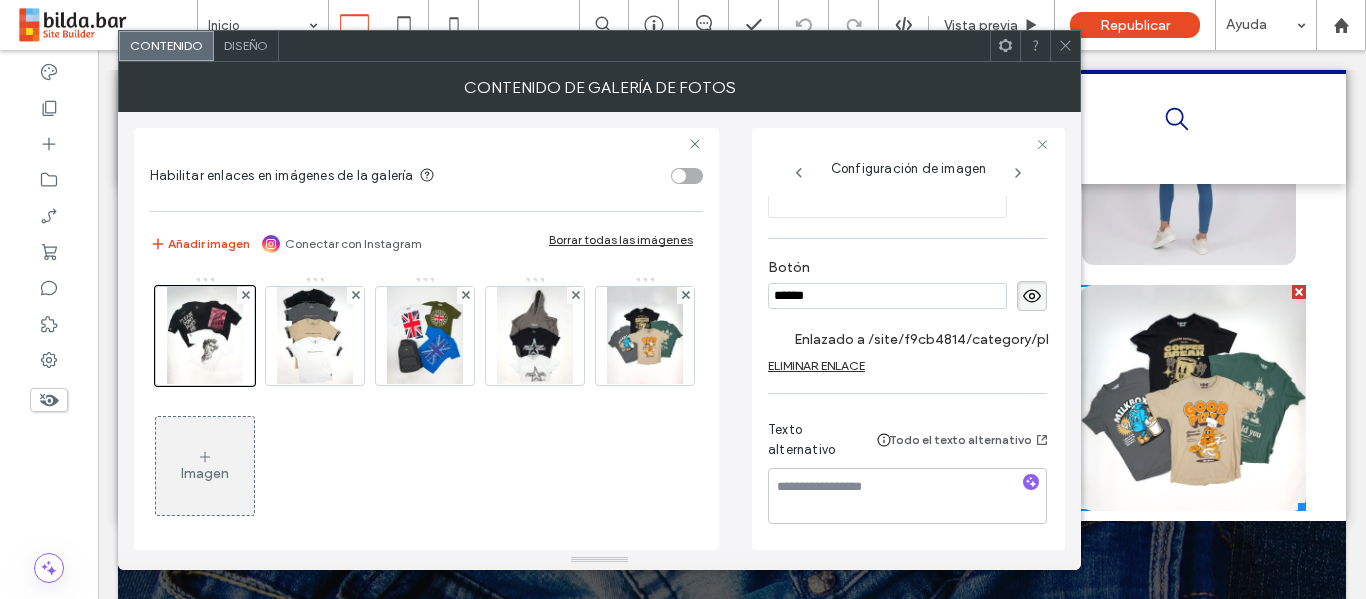 scroll, scrollTop: 535, scrollLeft: 0, axis: vertical 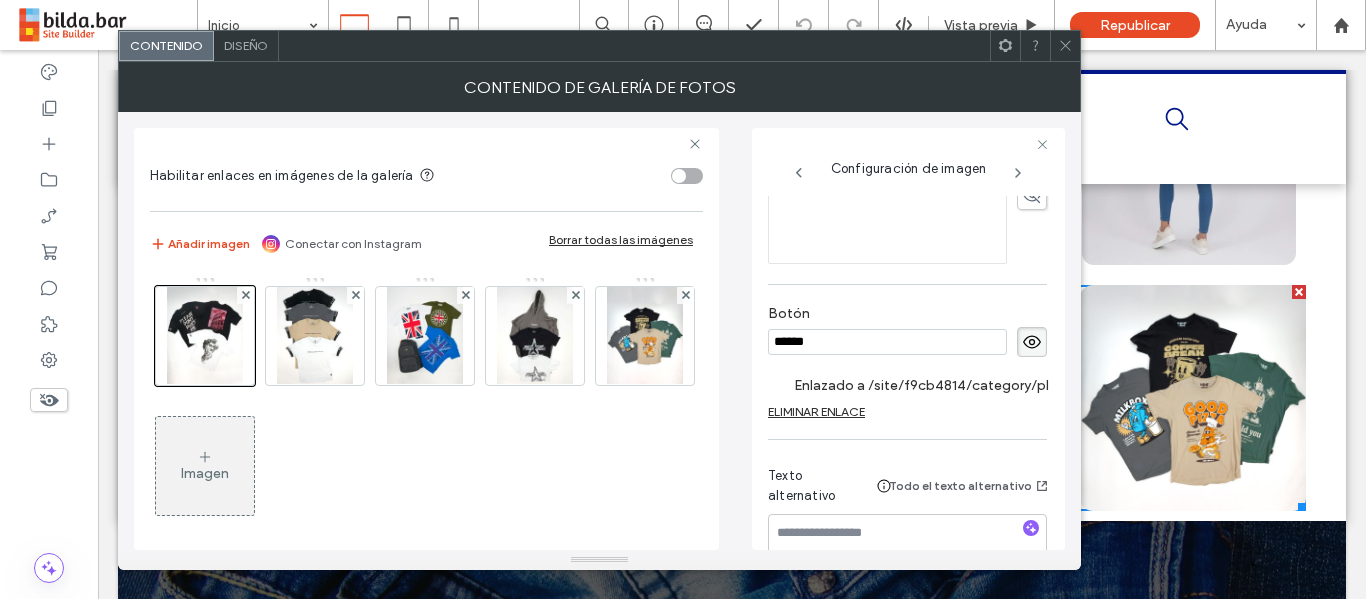 drag, startPoint x: 879, startPoint y: 352, endPoint x: 705, endPoint y: 322, distance: 176.56726 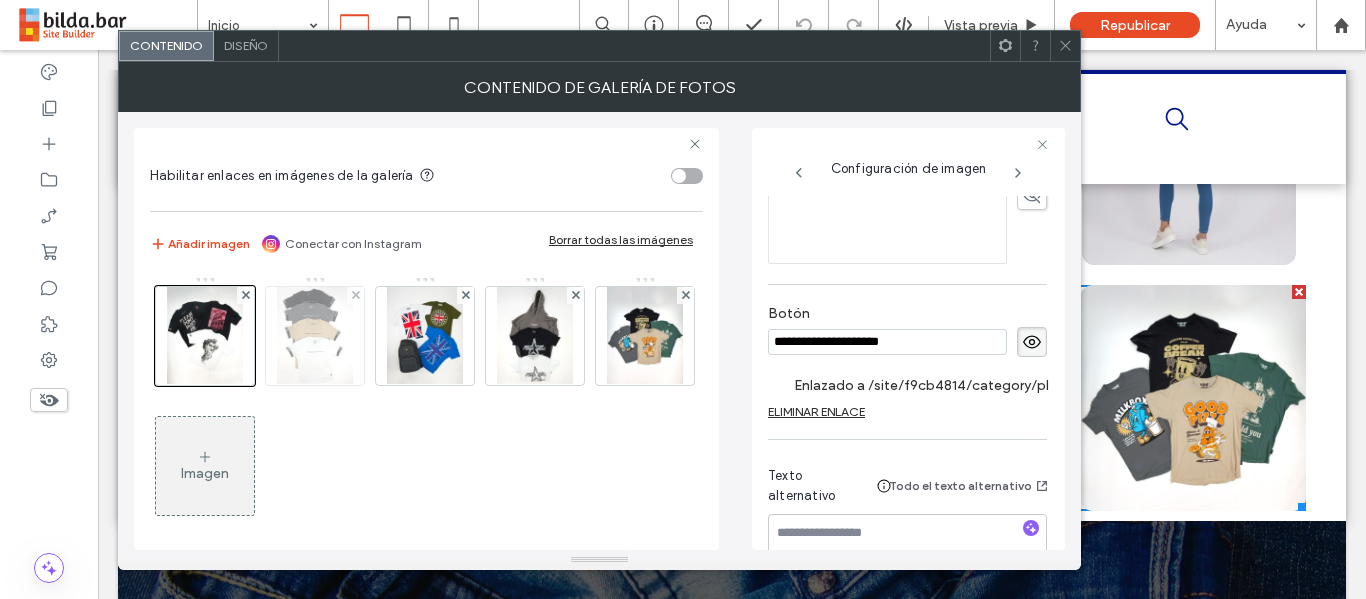 type on "**********" 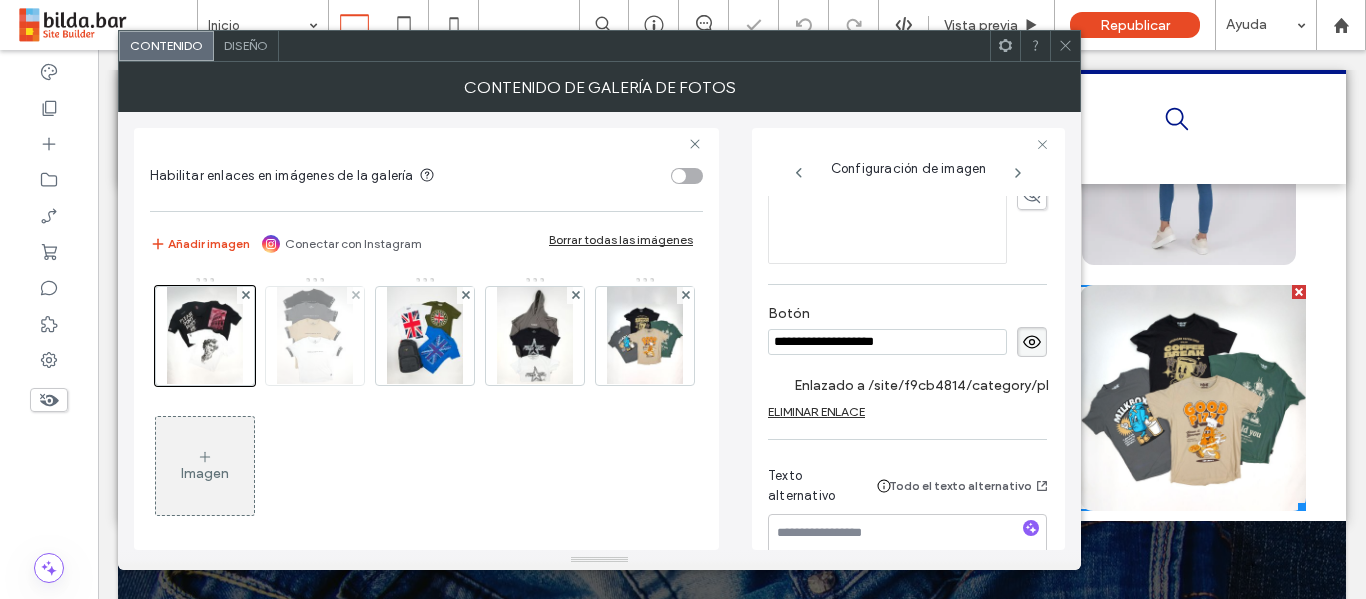 click at bounding box center (315, 336) 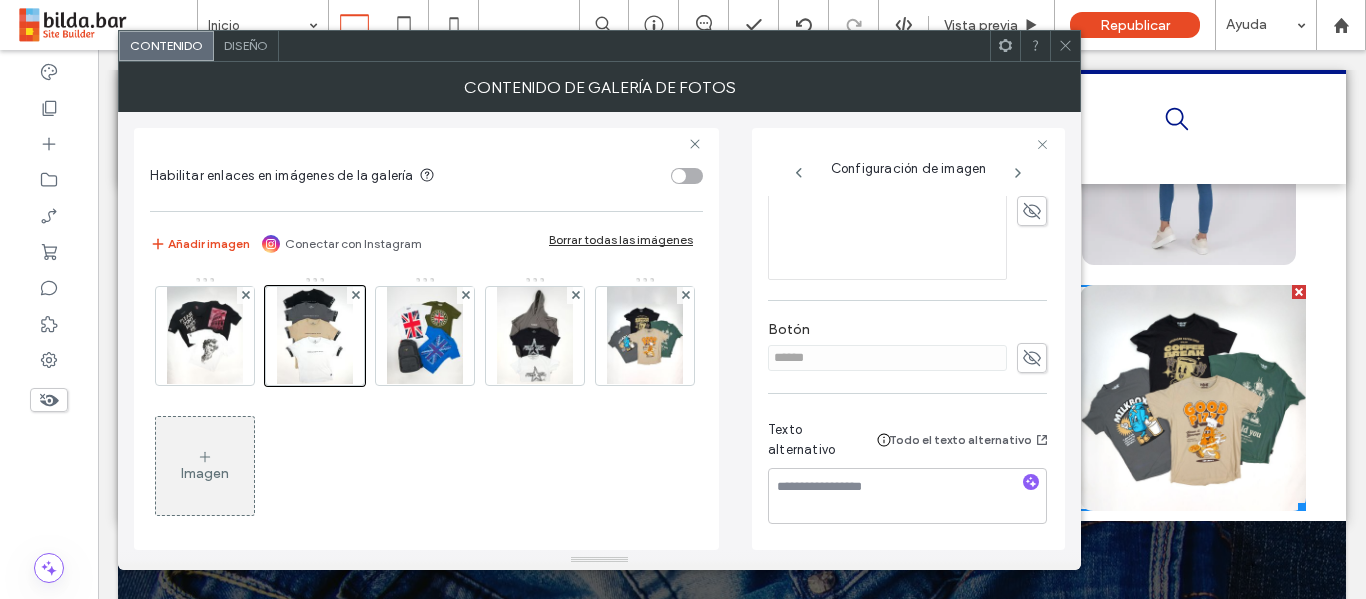 click 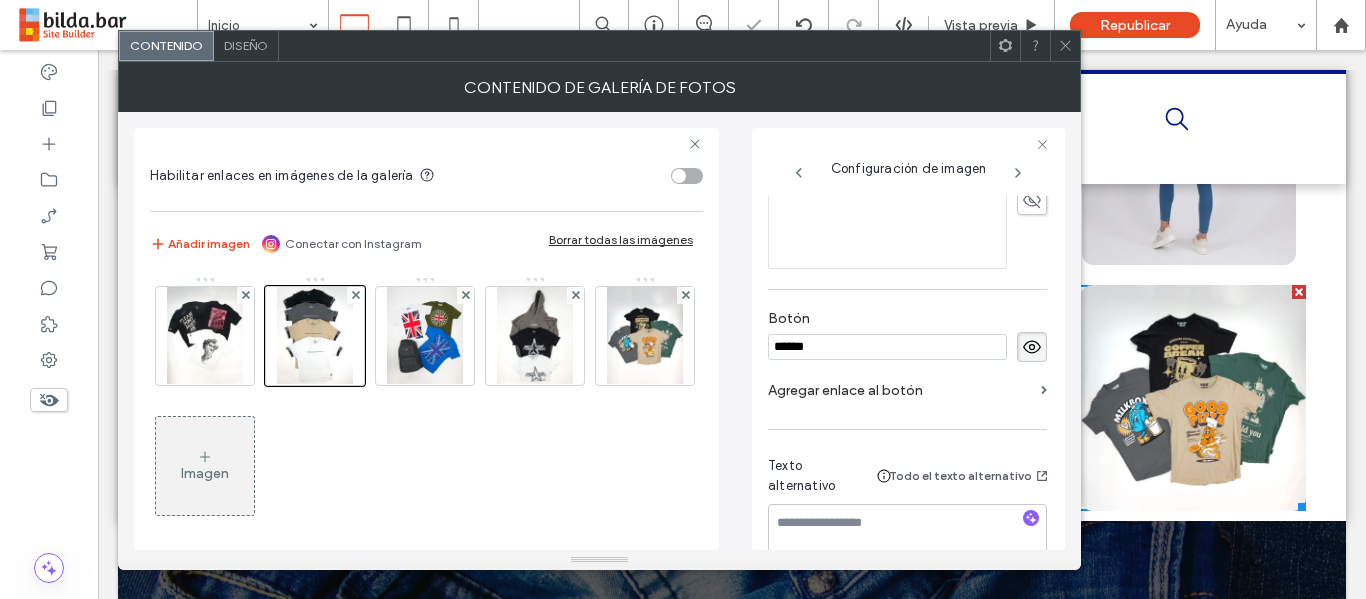 scroll, scrollTop: 535, scrollLeft: 0, axis: vertical 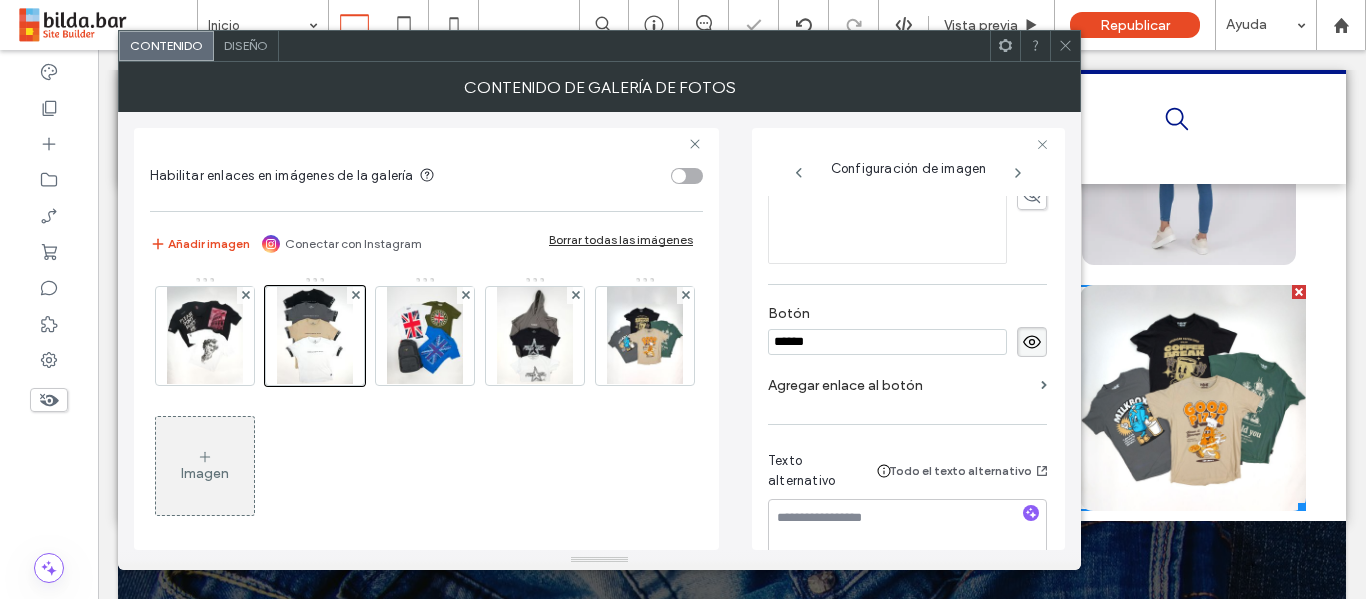 click on "******" at bounding box center (887, 342) 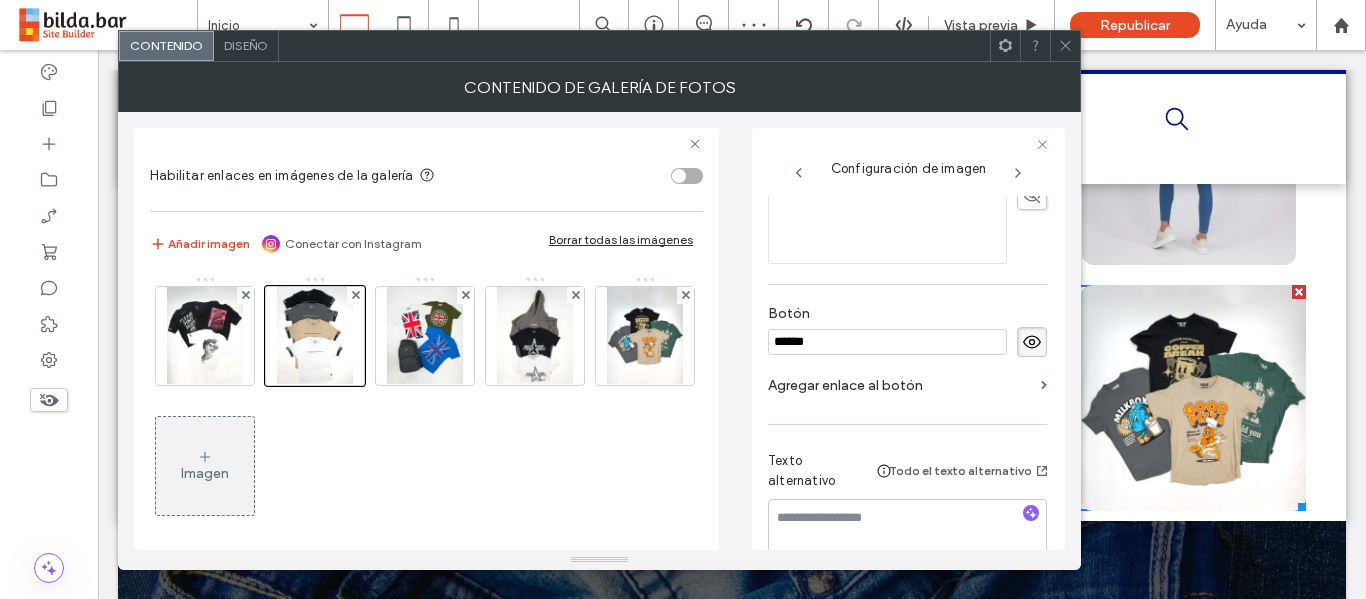 click on "******" at bounding box center [887, 342] 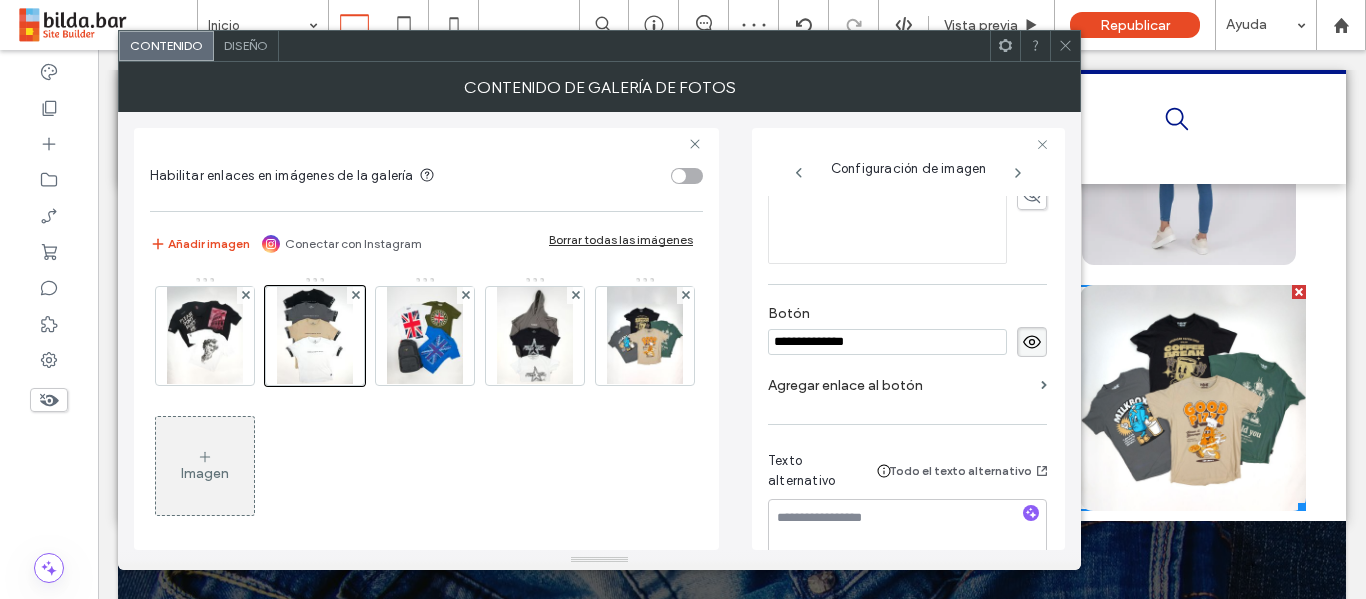 click on "**********" at bounding box center [887, 342] 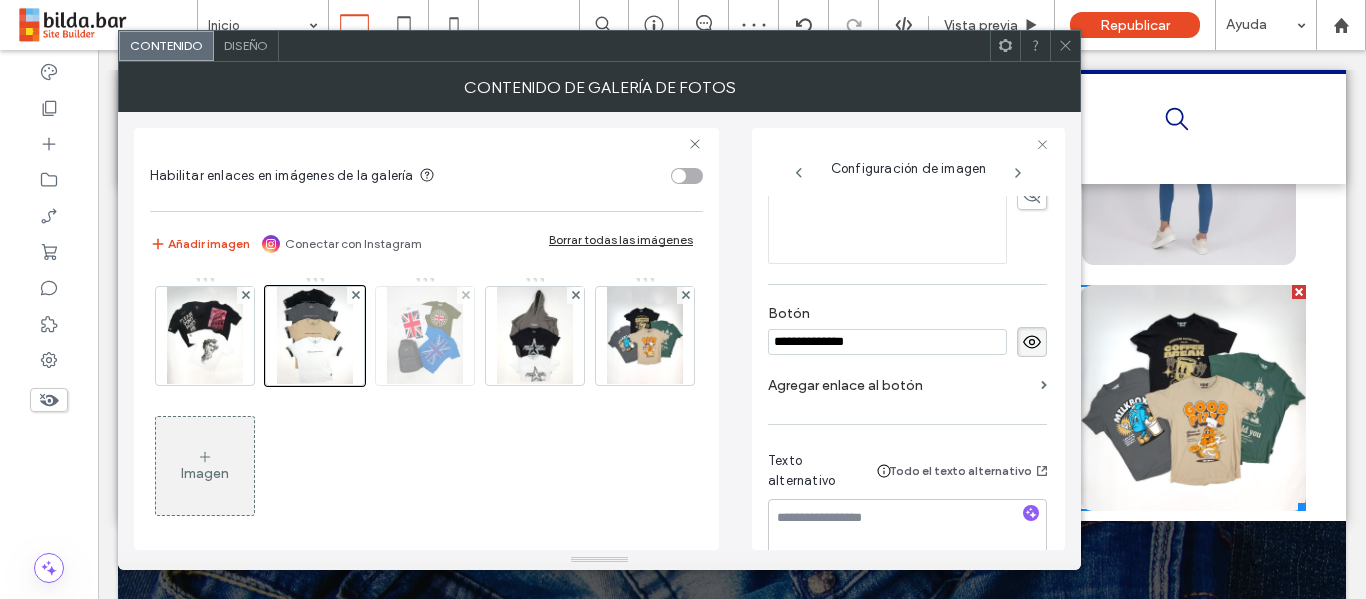 type on "**********" 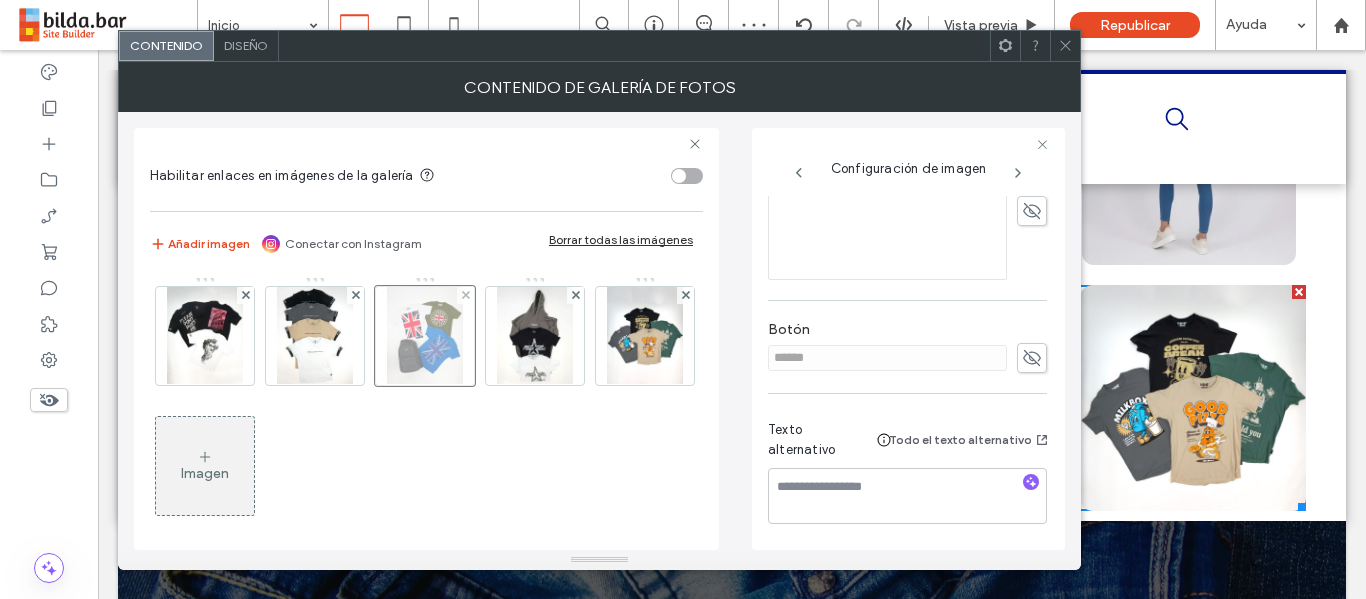 scroll, scrollTop: 530, scrollLeft: 0, axis: vertical 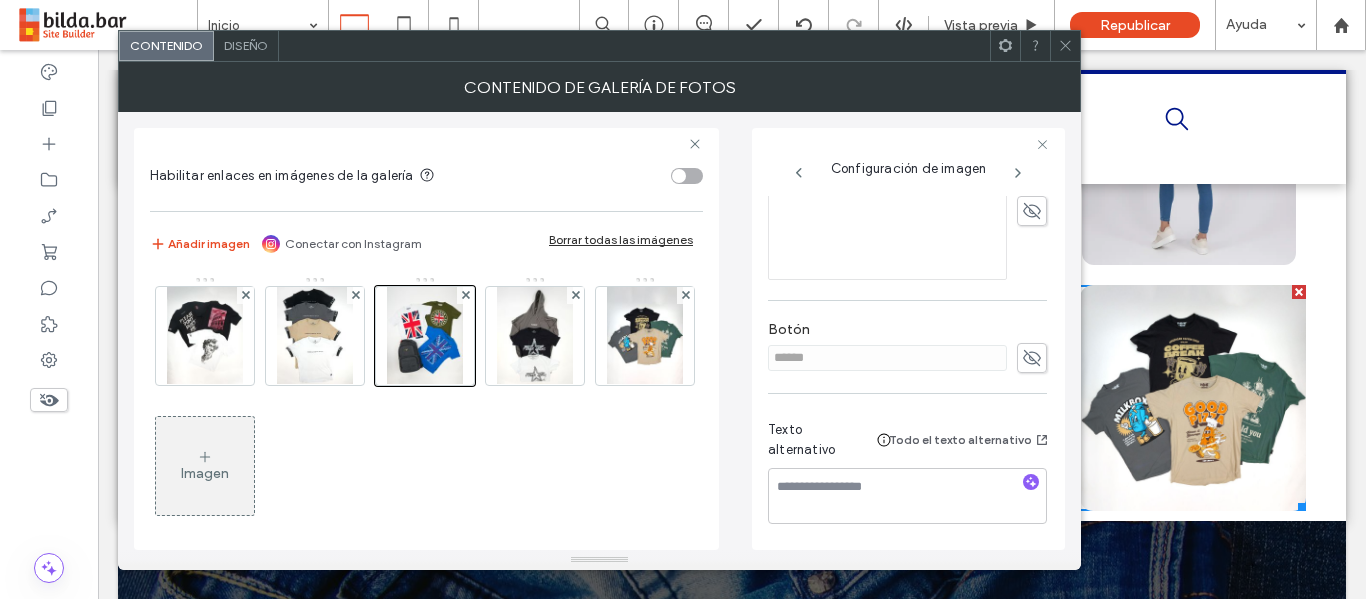 click 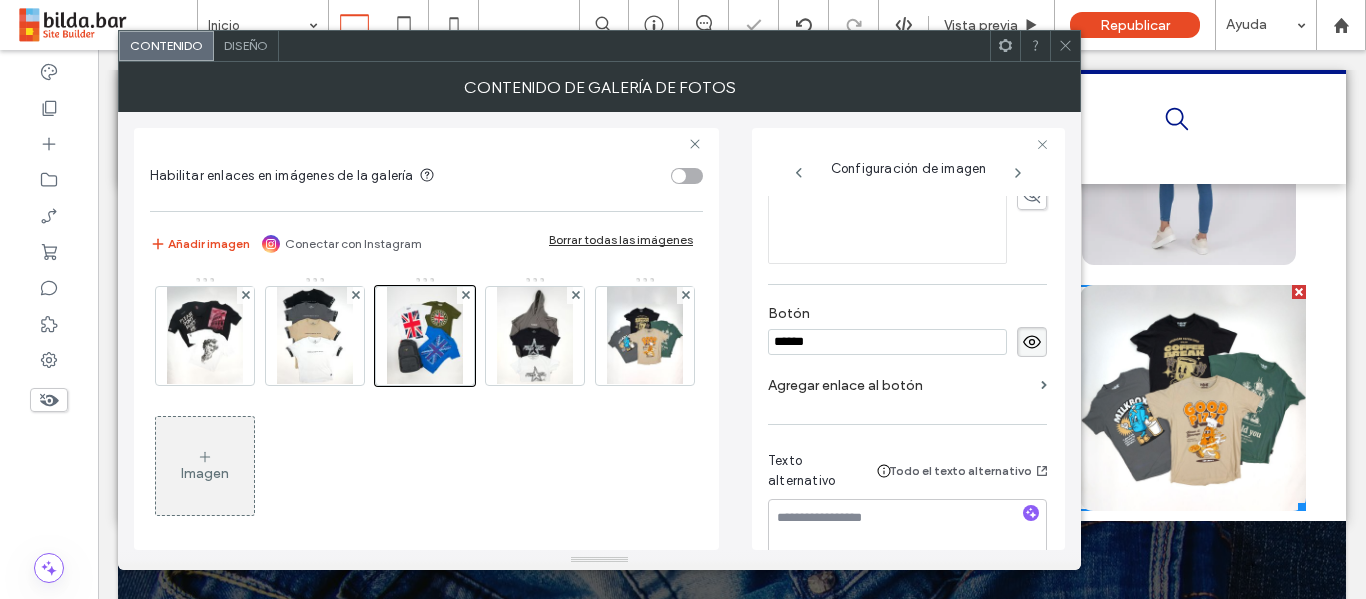 click on "******" at bounding box center [887, 342] 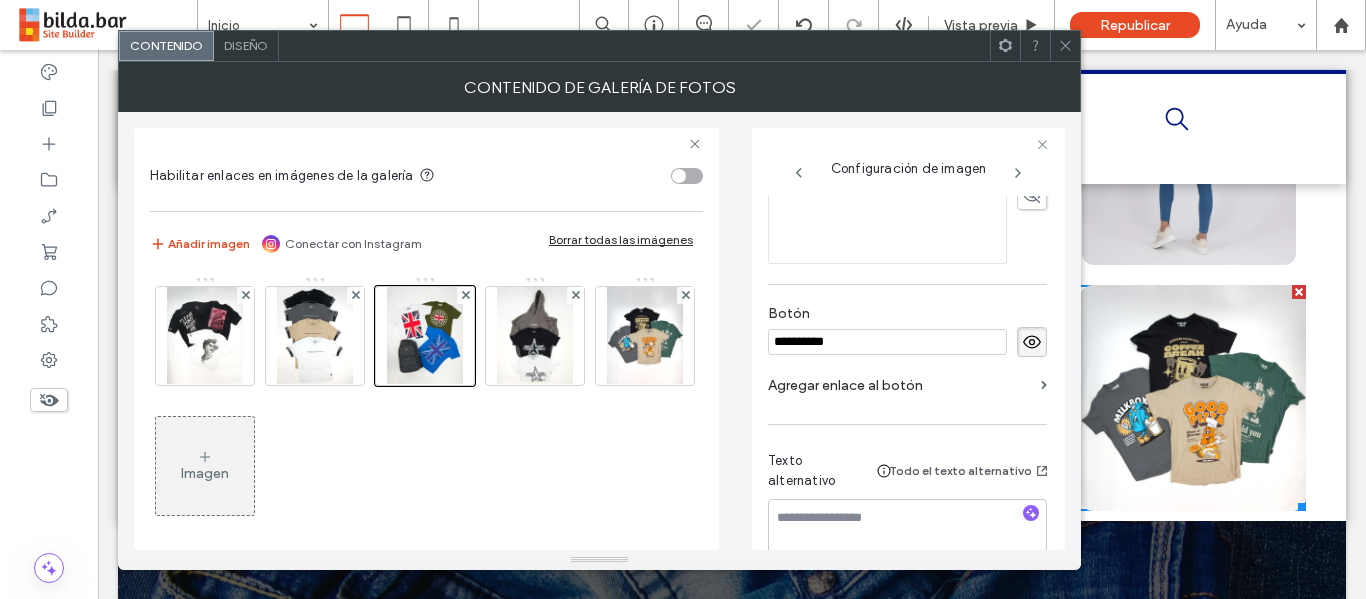 type on "**********" 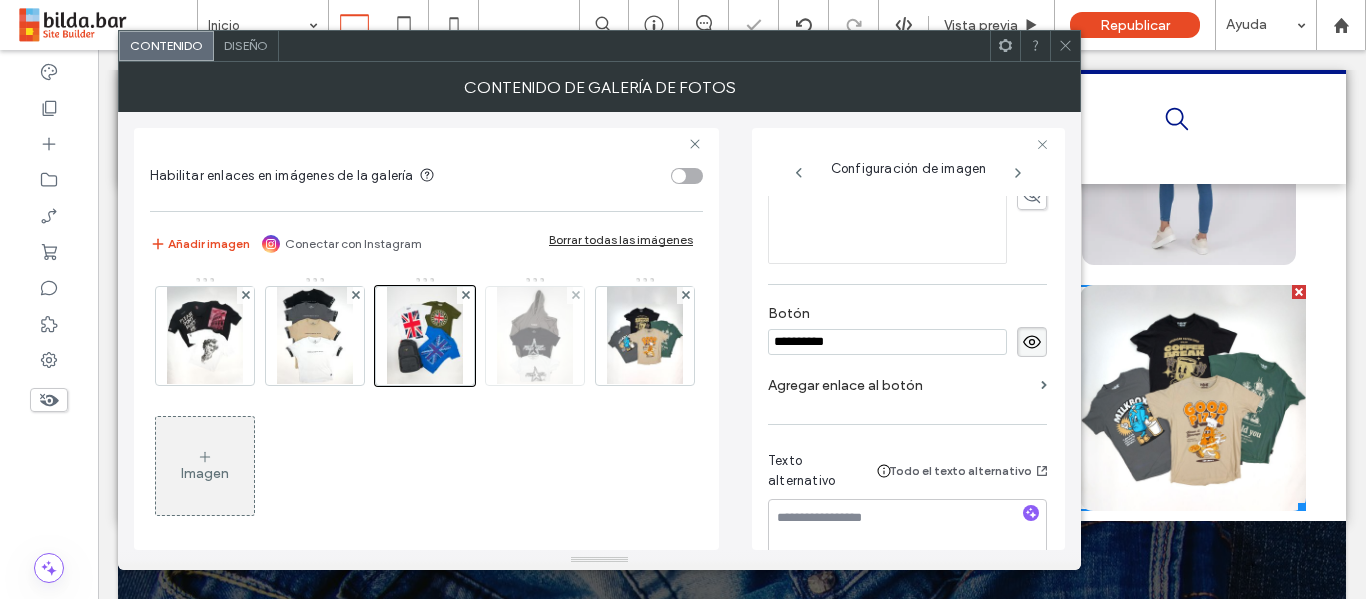 click at bounding box center (535, 336) 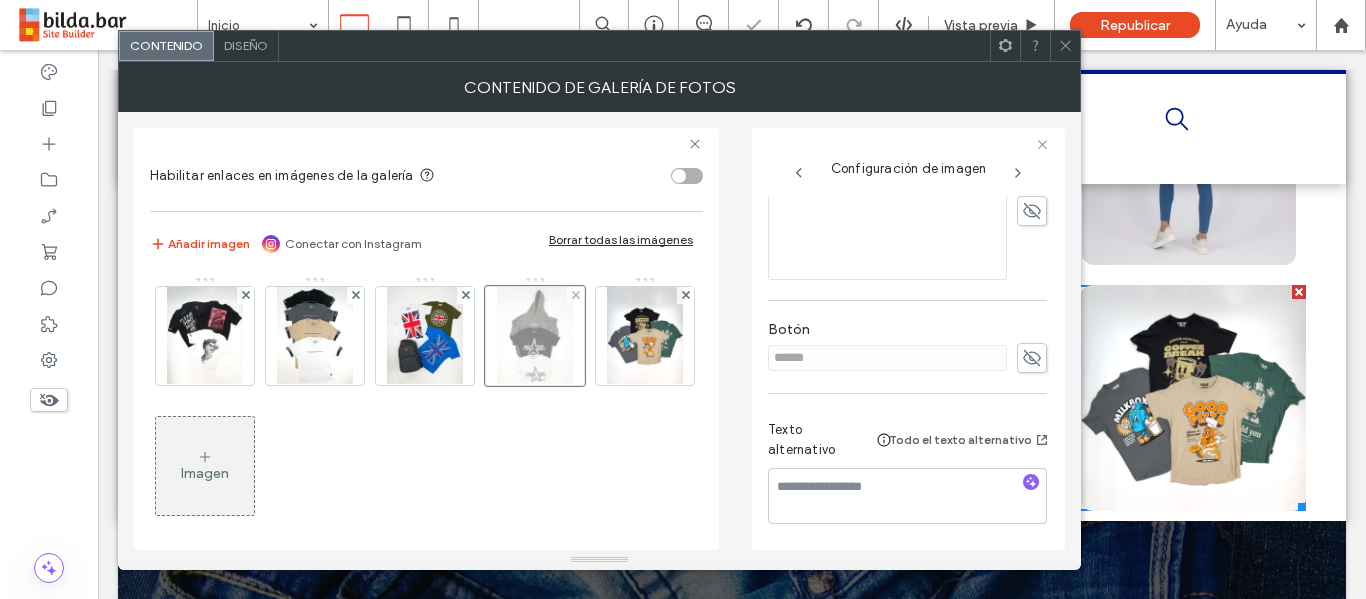 scroll, scrollTop: 530, scrollLeft: 0, axis: vertical 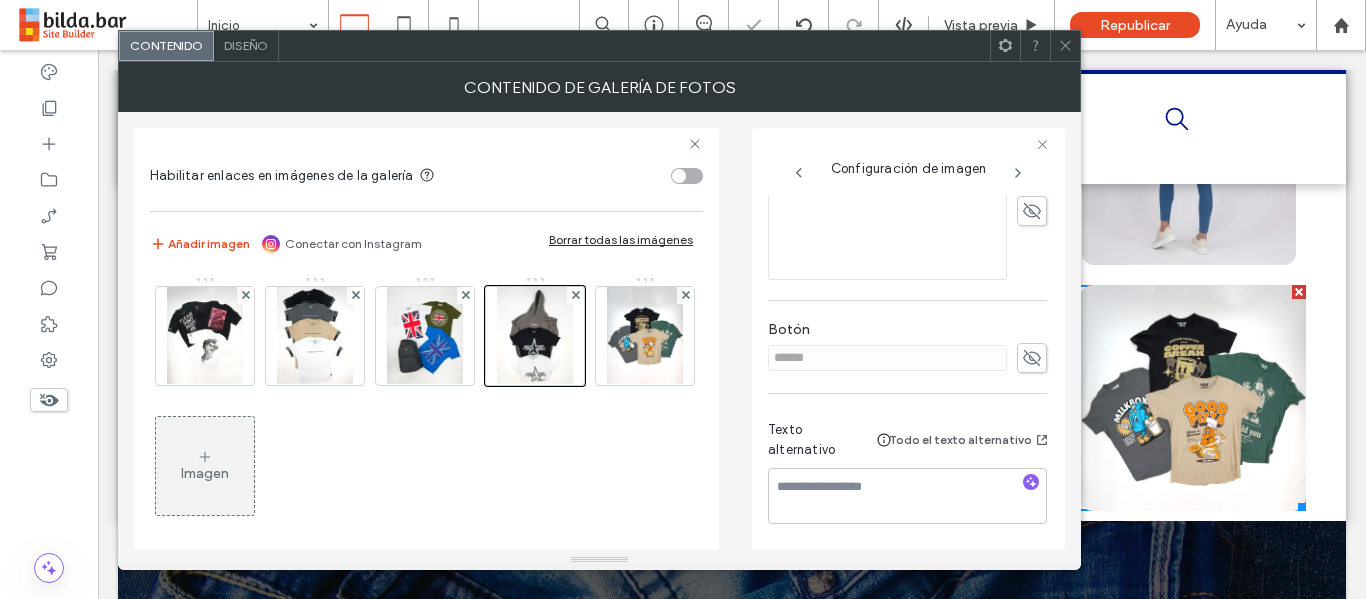 click 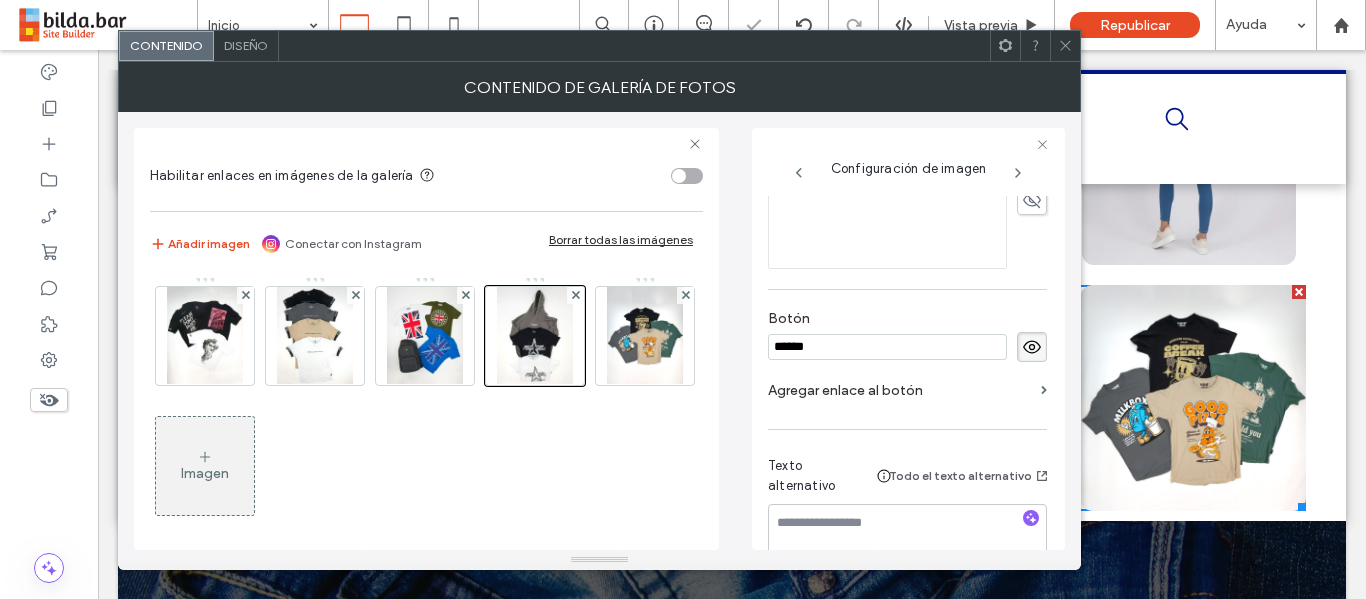 scroll, scrollTop: 535, scrollLeft: 0, axis: vertical 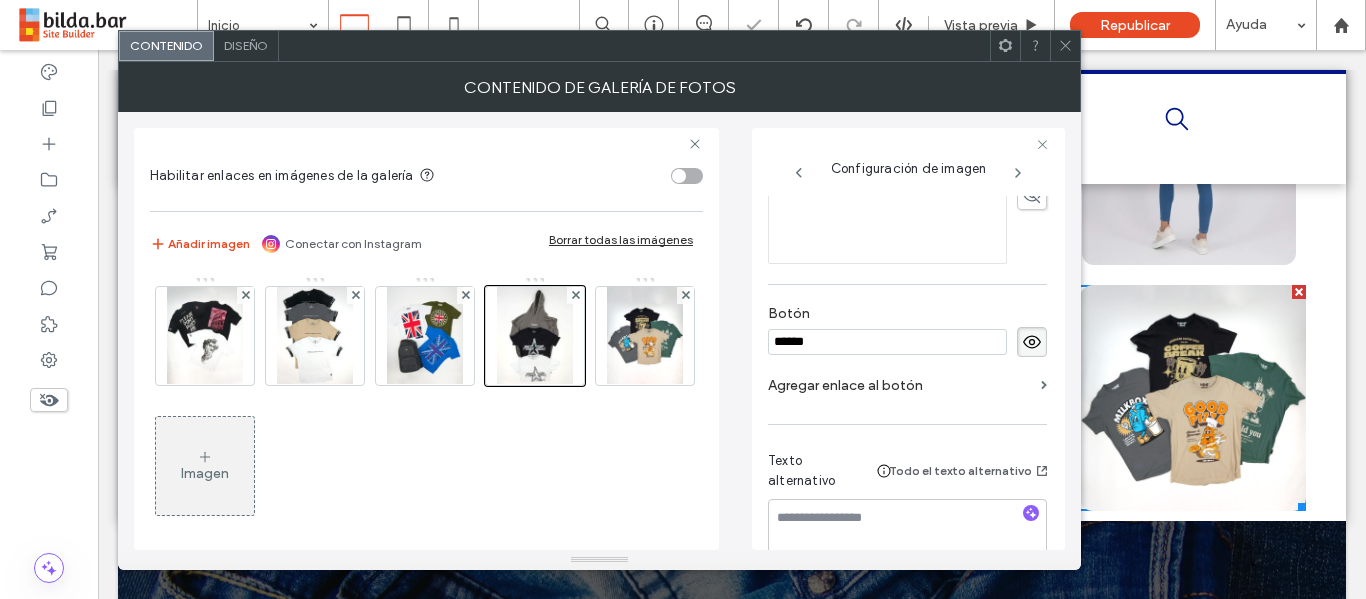 drag, startPoint x: 821, startPoint y: 344, endPoint x: 735, endPoint y: 341, distance: 86.05231 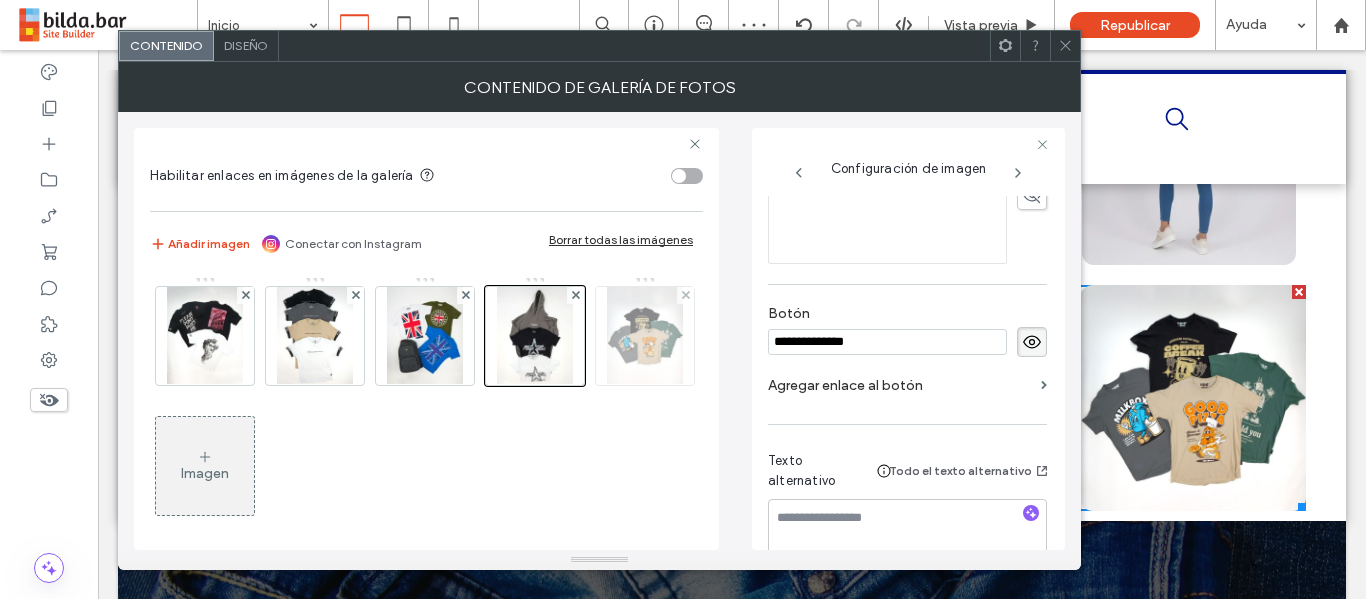 type on "**********" 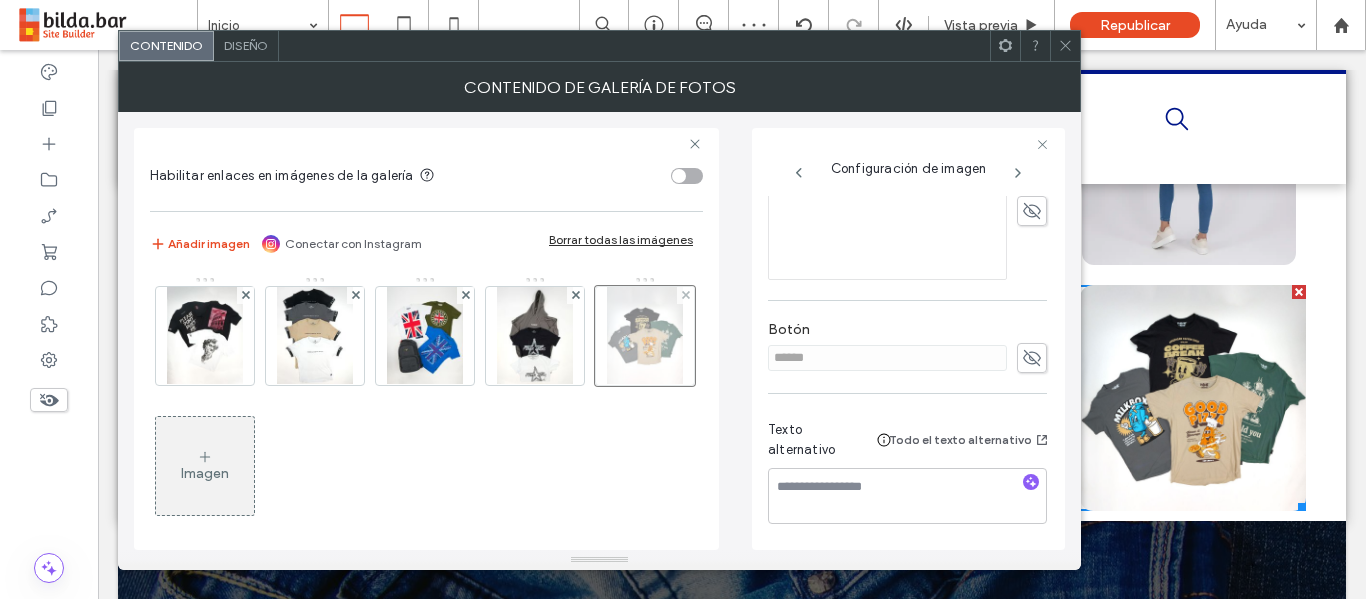 scroll, scrollTop: 530, scrollLeft: 0, axis: vertical 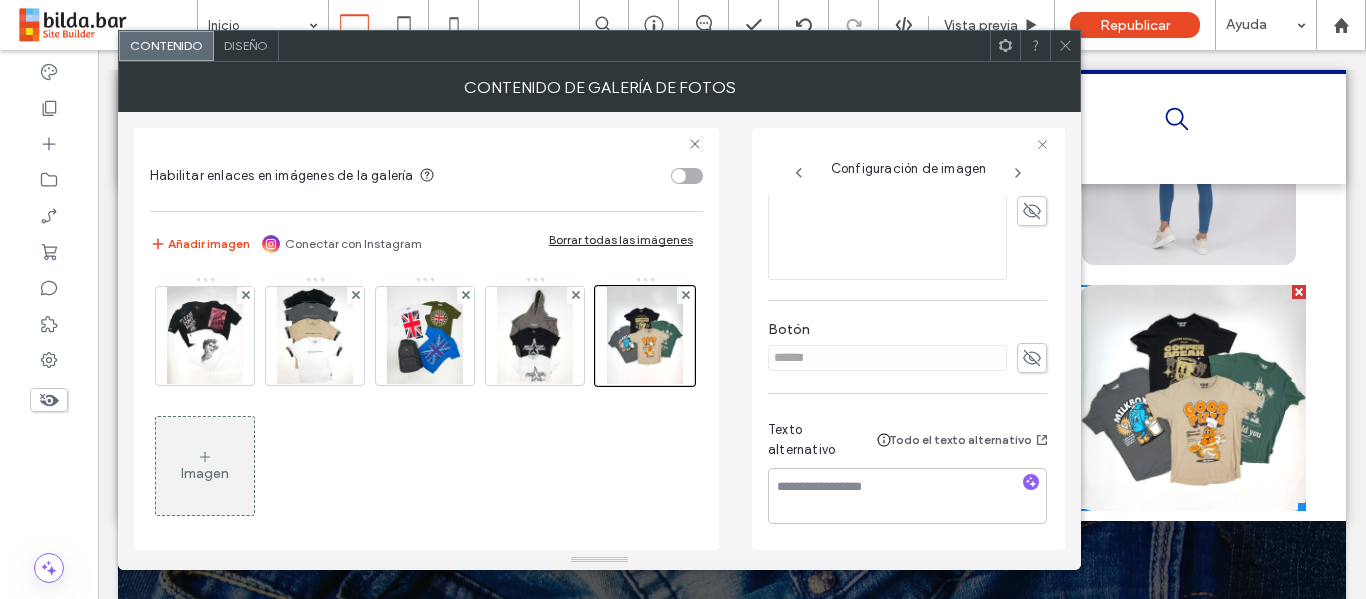 click at bounding box center (1032, 358) 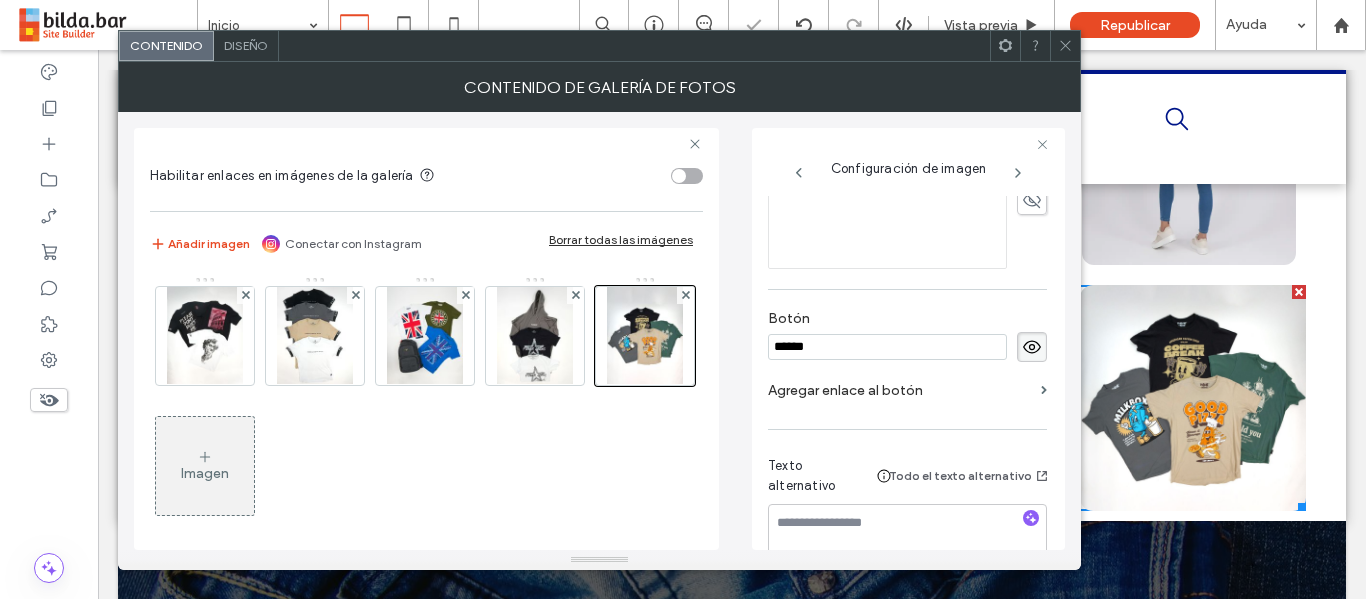 scroll, scrollTop: 535, scrollLeft: 0, axis: vertical 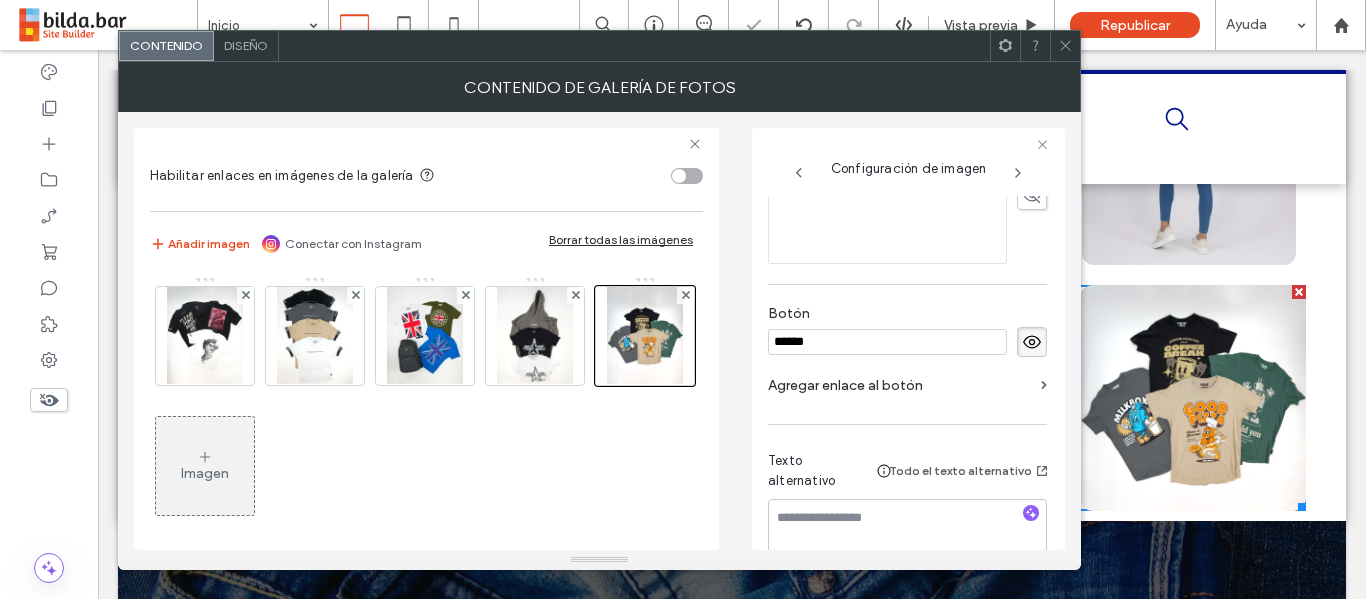 drag, startPoint x: 945, startPoint y: 347, endPoint x: 750, endPoint y: 342, distance: 195.06409 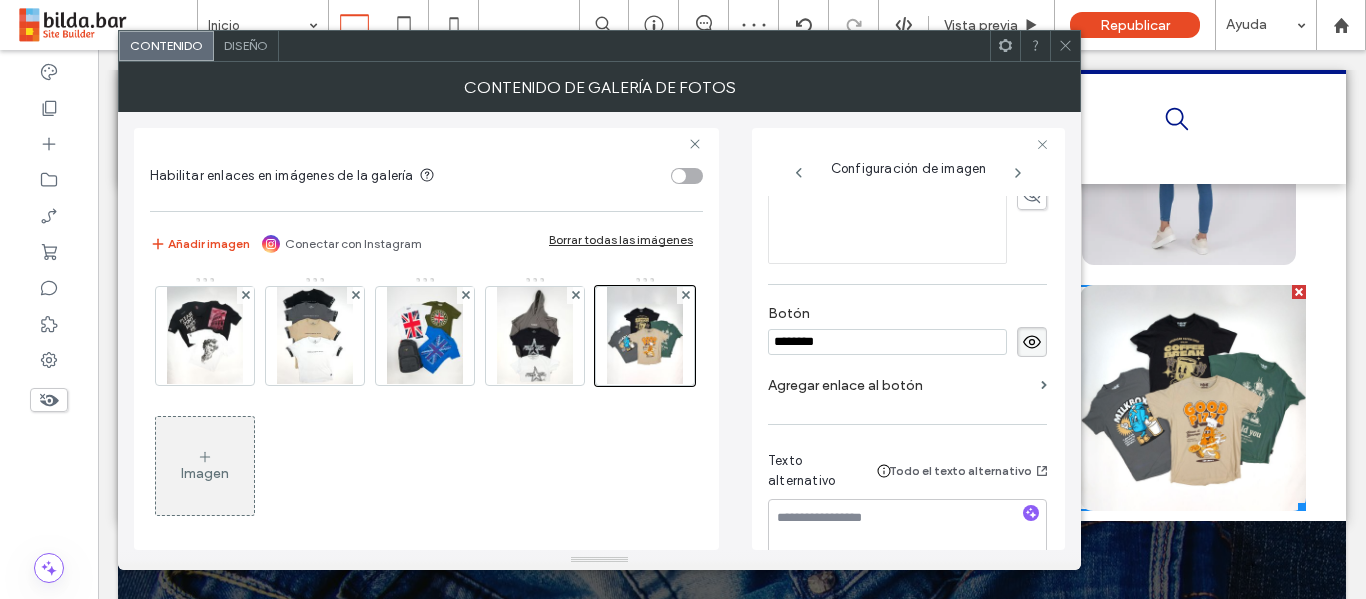 type on "********" 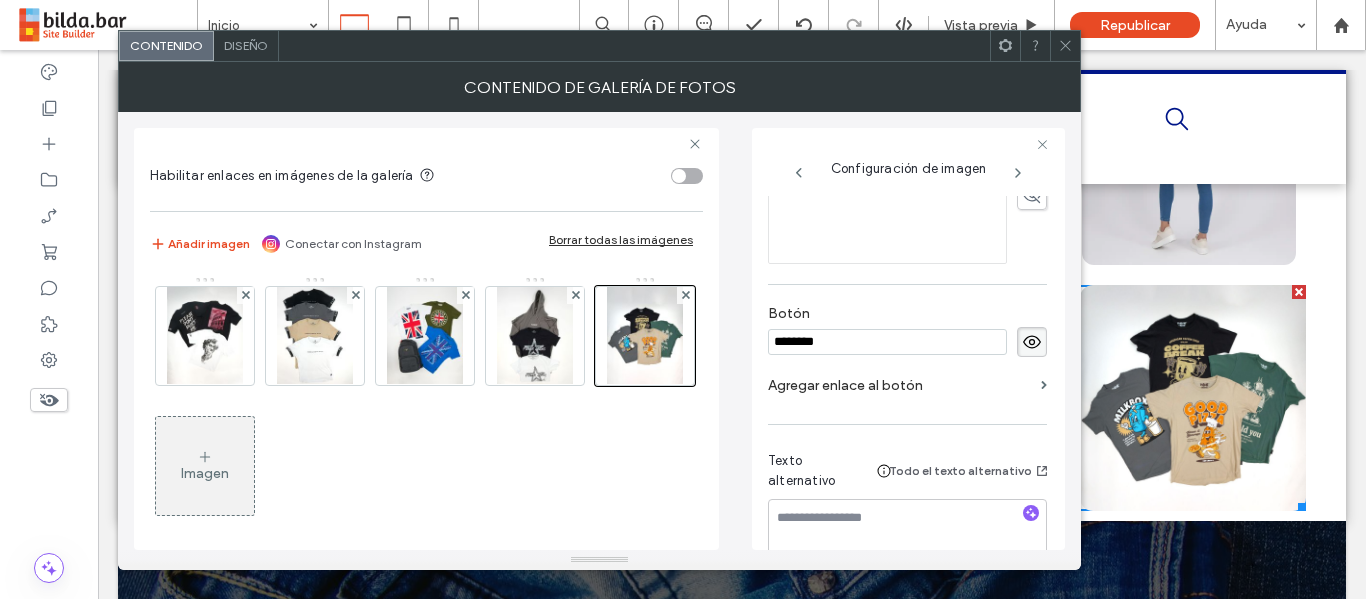 click 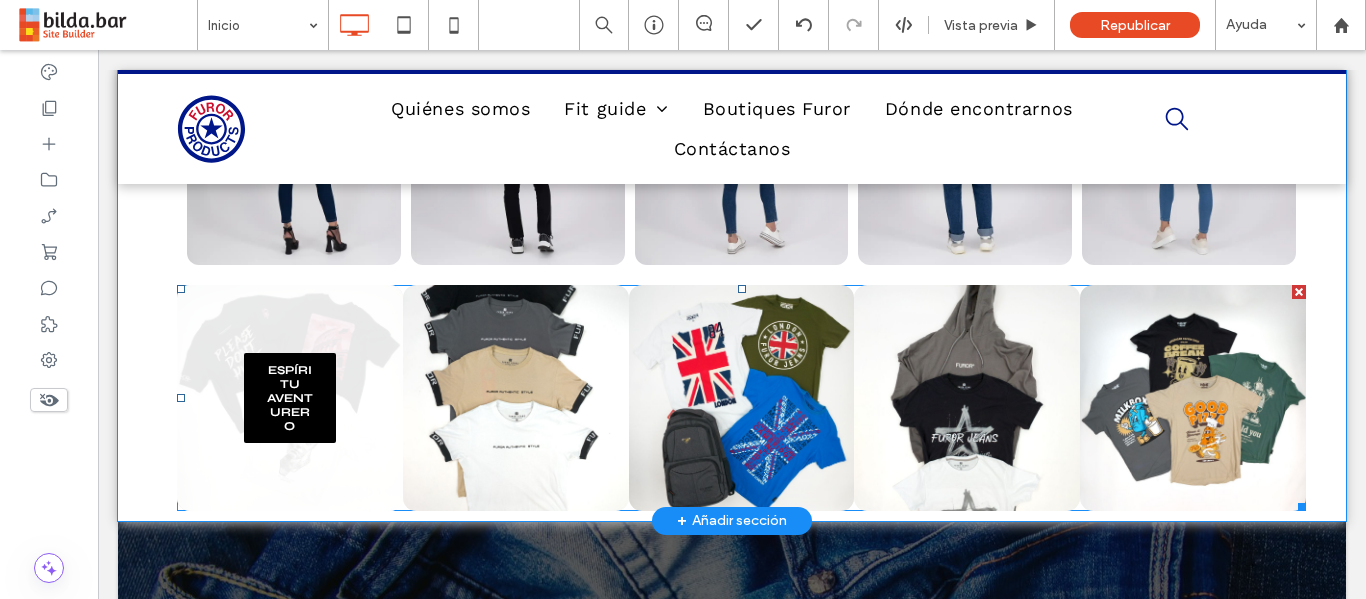 click at bounding box center (290, 398) 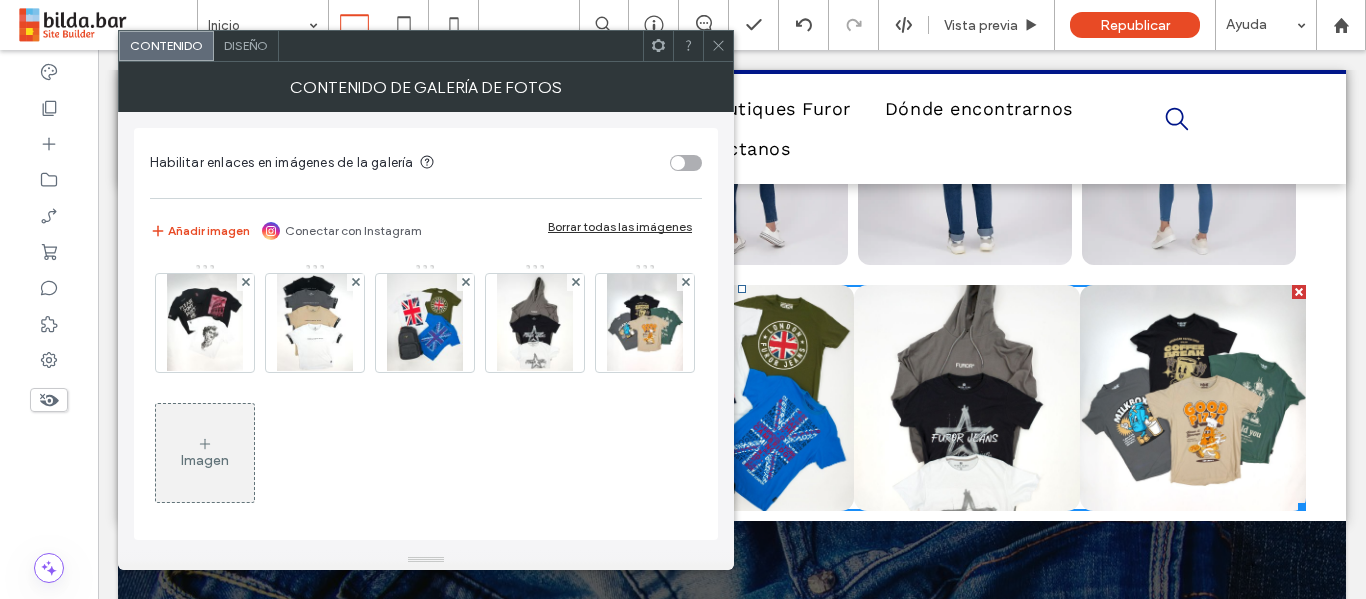 click on "Diseño" at bounding box center [246, 46] 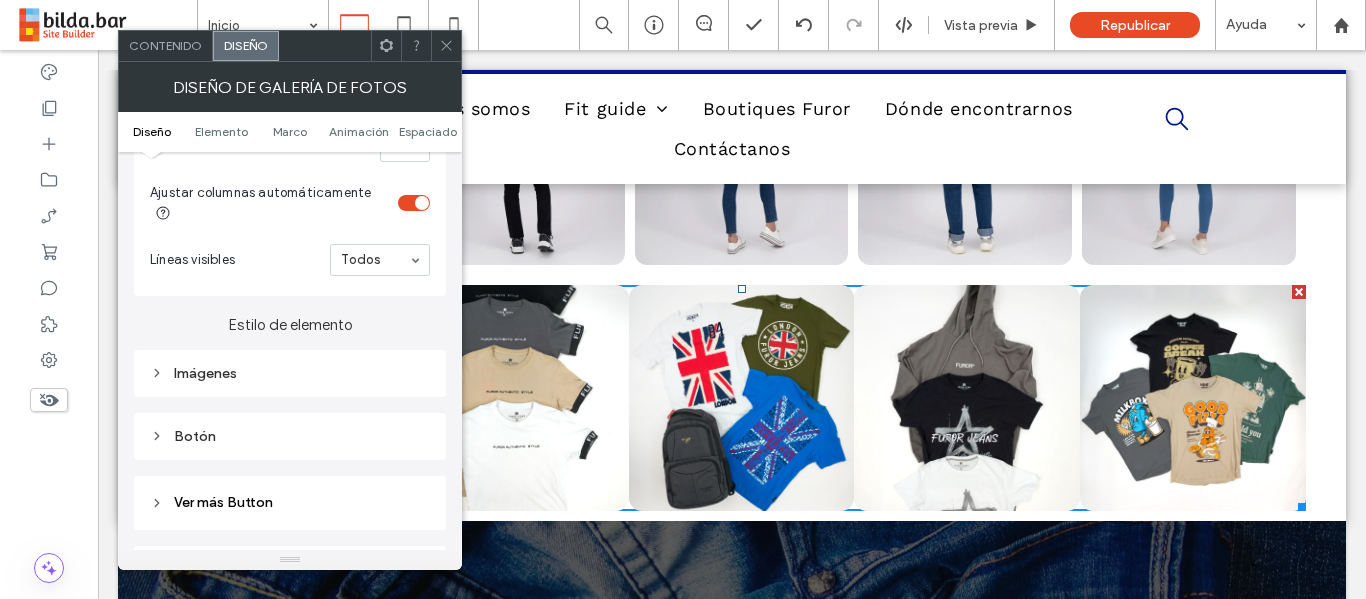 scroll, scrollTop: 753, scrollLeft: 0, axis: vertical 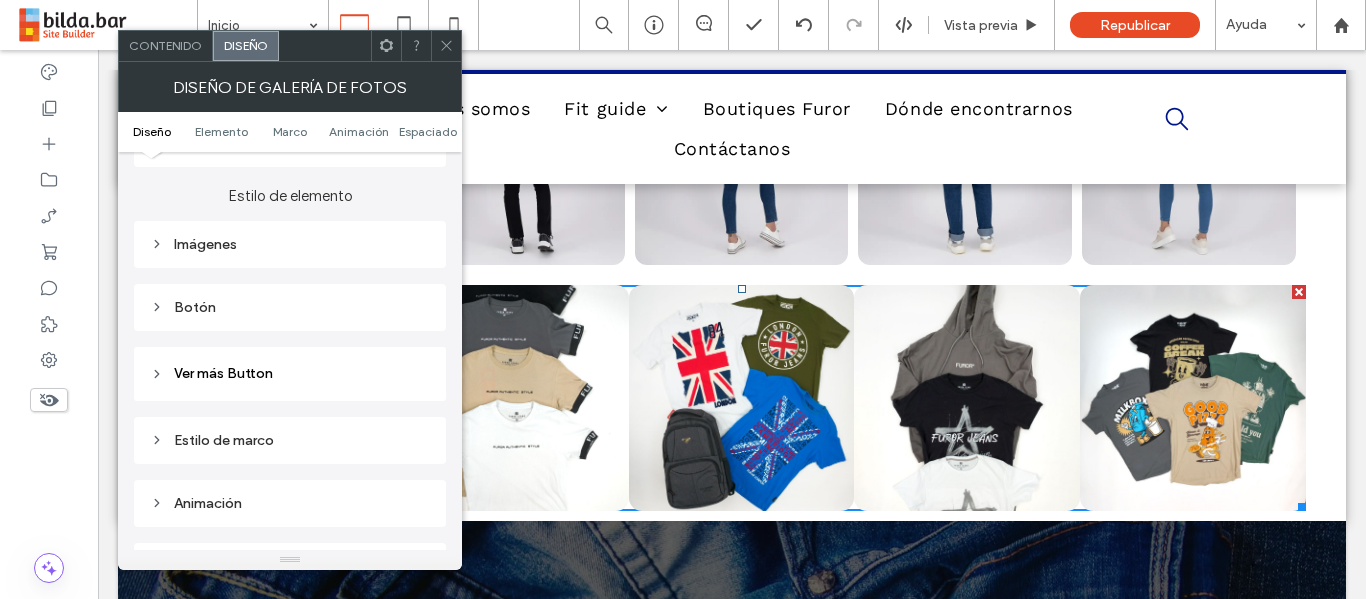 click on "Botón" at bounding box center [290, 307] 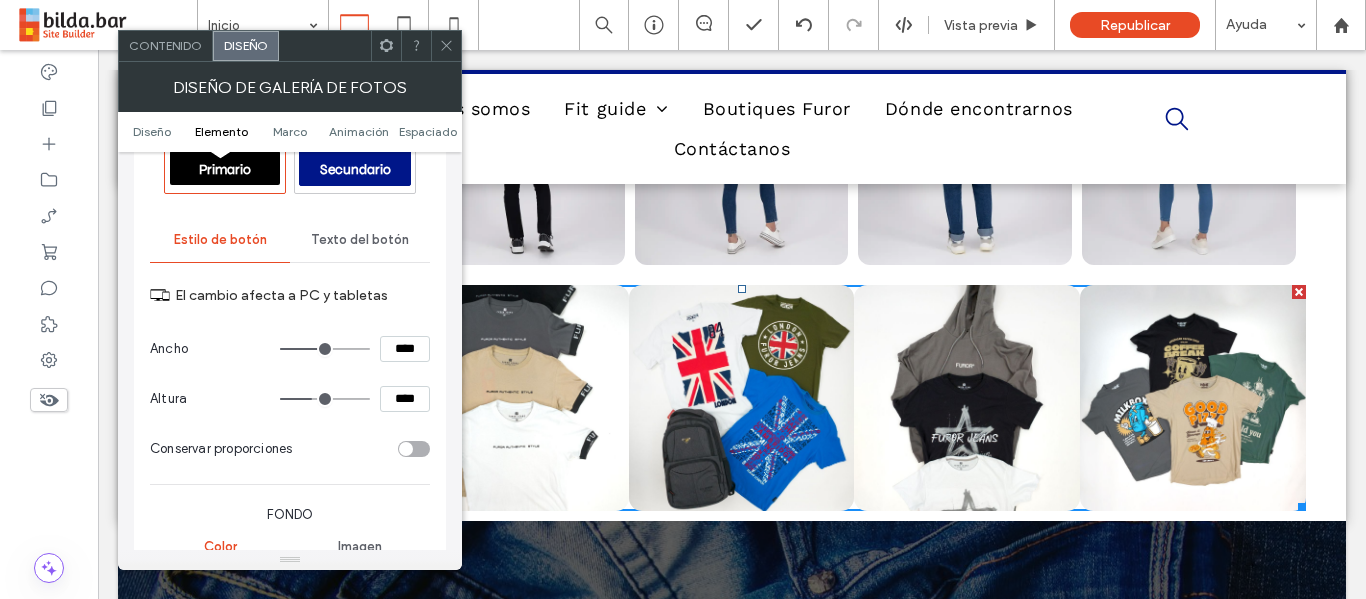 scroll, scrollTop: 952, scrollLeft: 0, axis: vertical 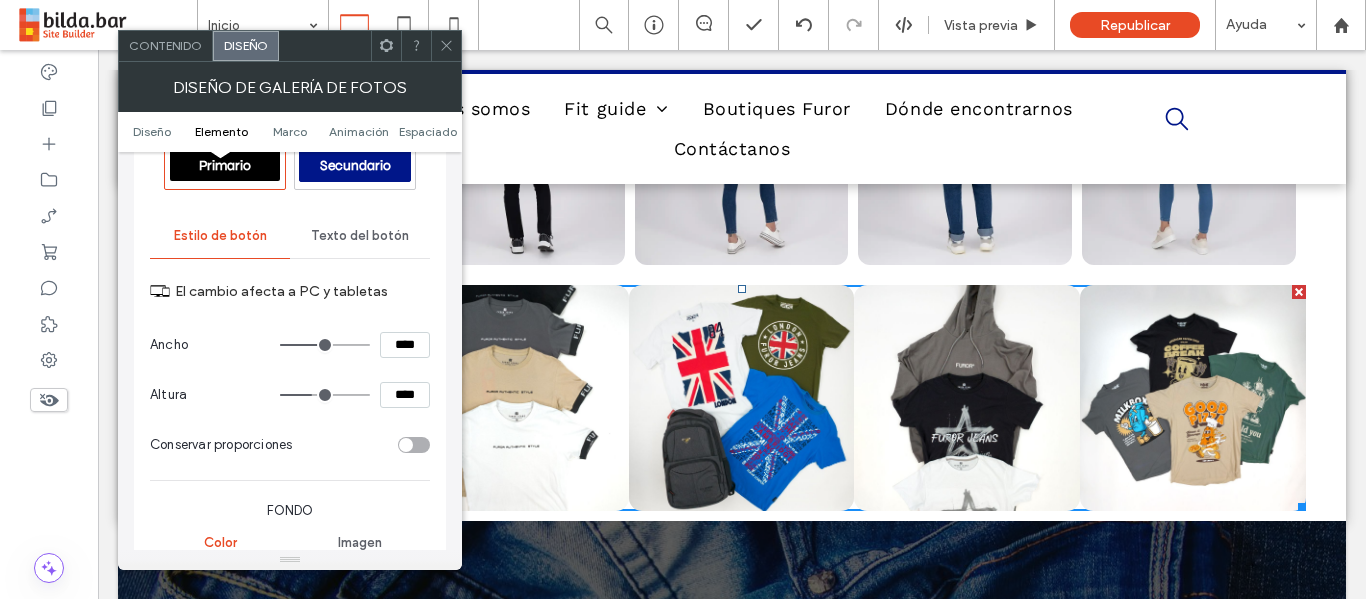type on "***" 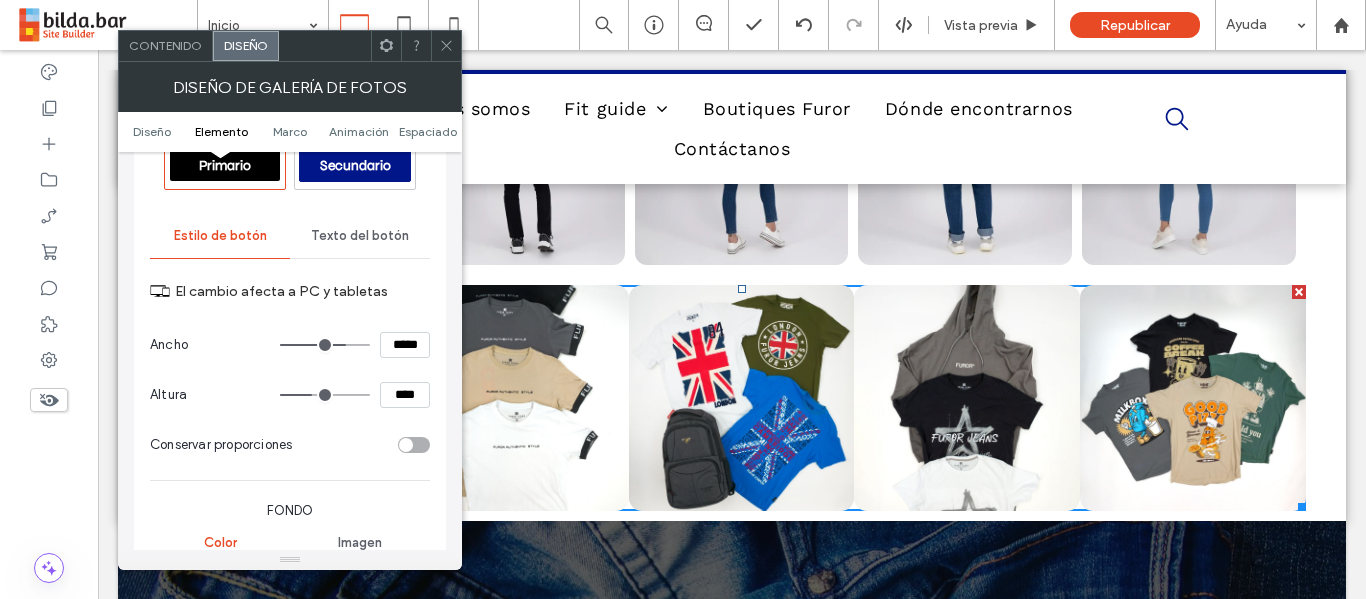type on "***" 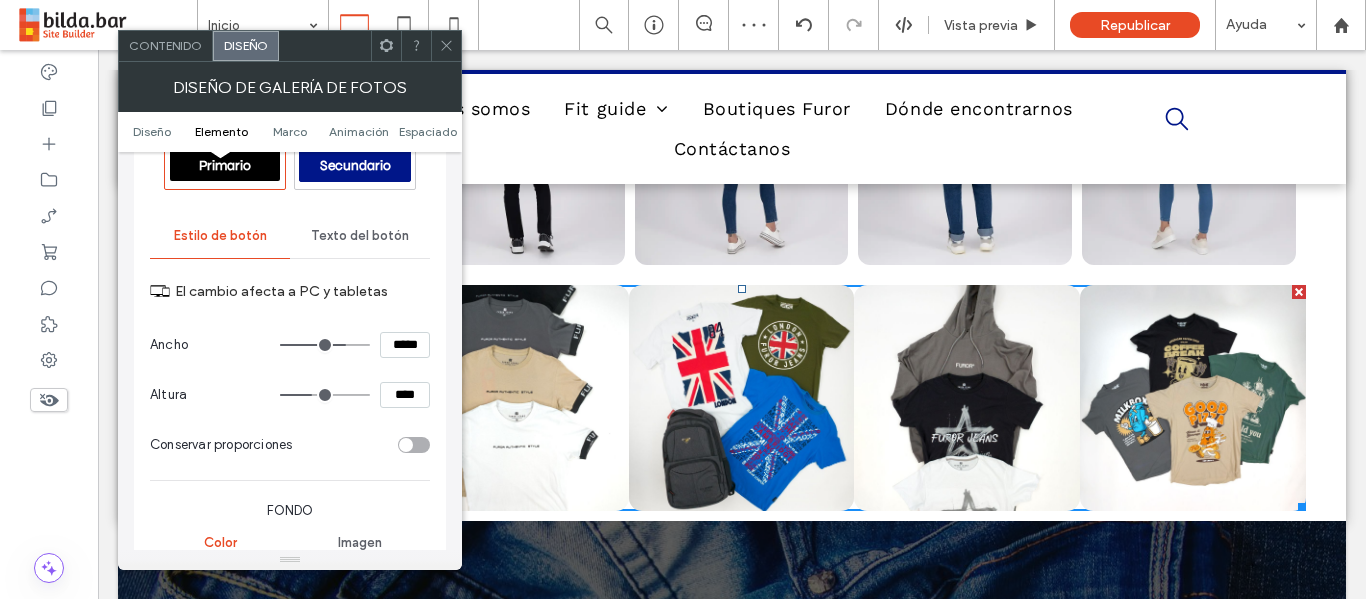 click at bounding box center (325, 345) 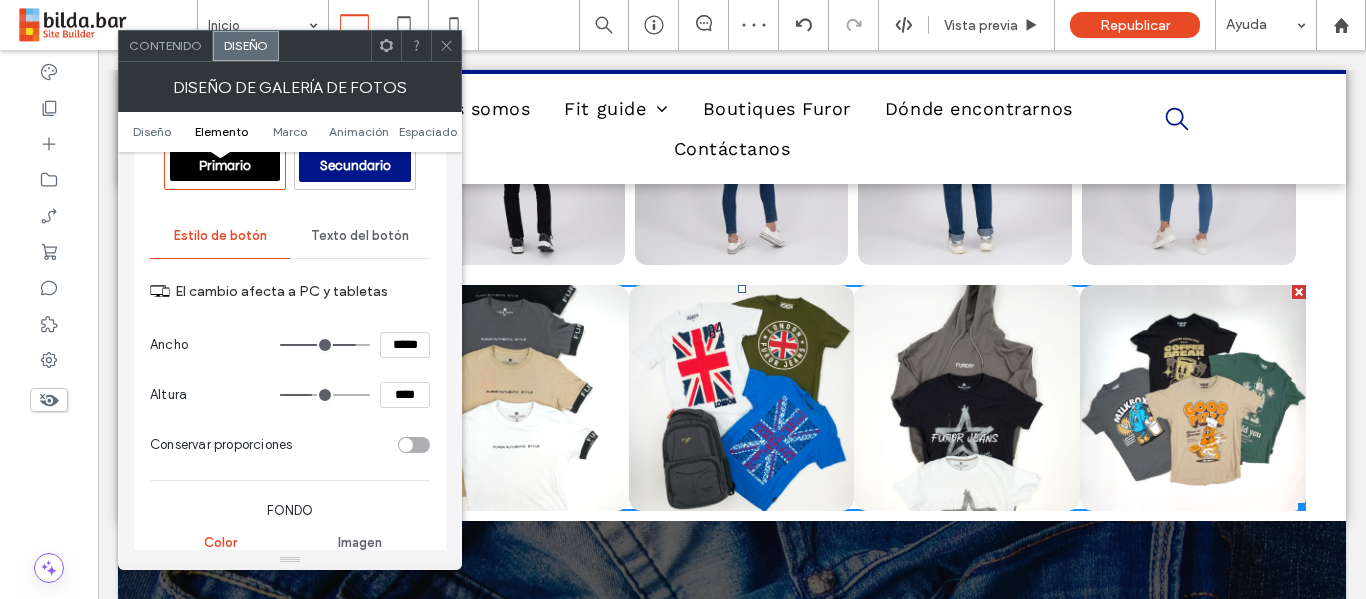 type on "***" 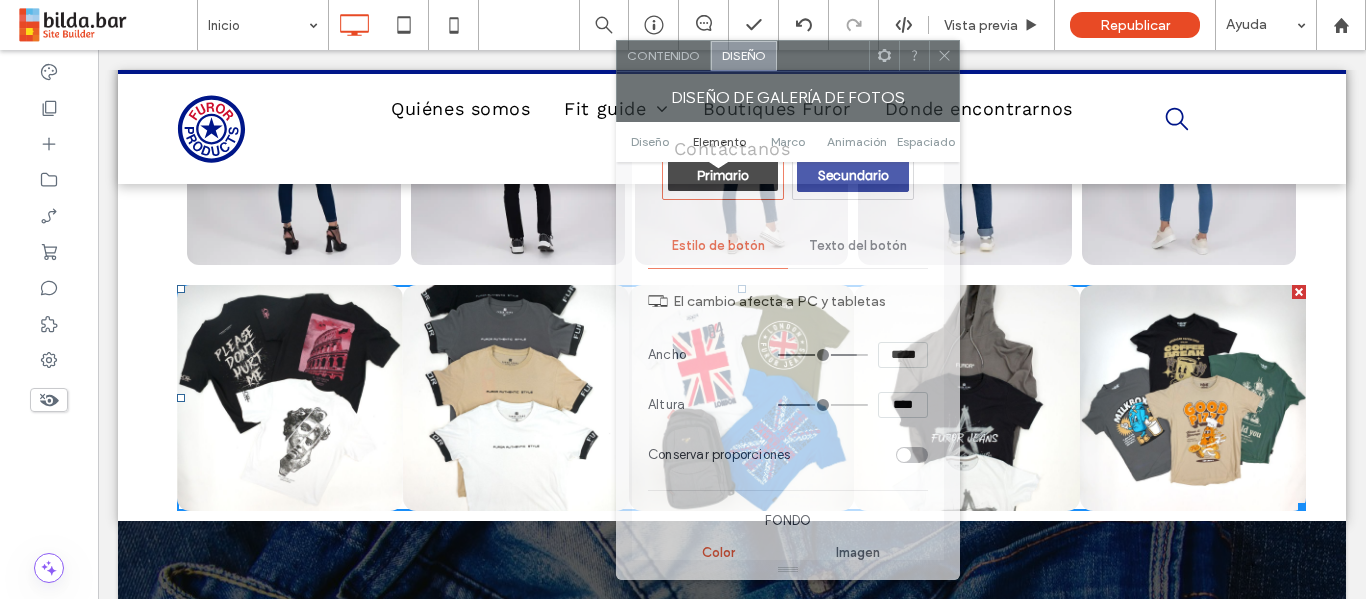 drag, startPoint x: 300, startPoint y: 52, endPoint x: 828, endPoint y: 68, distance: 528.2424 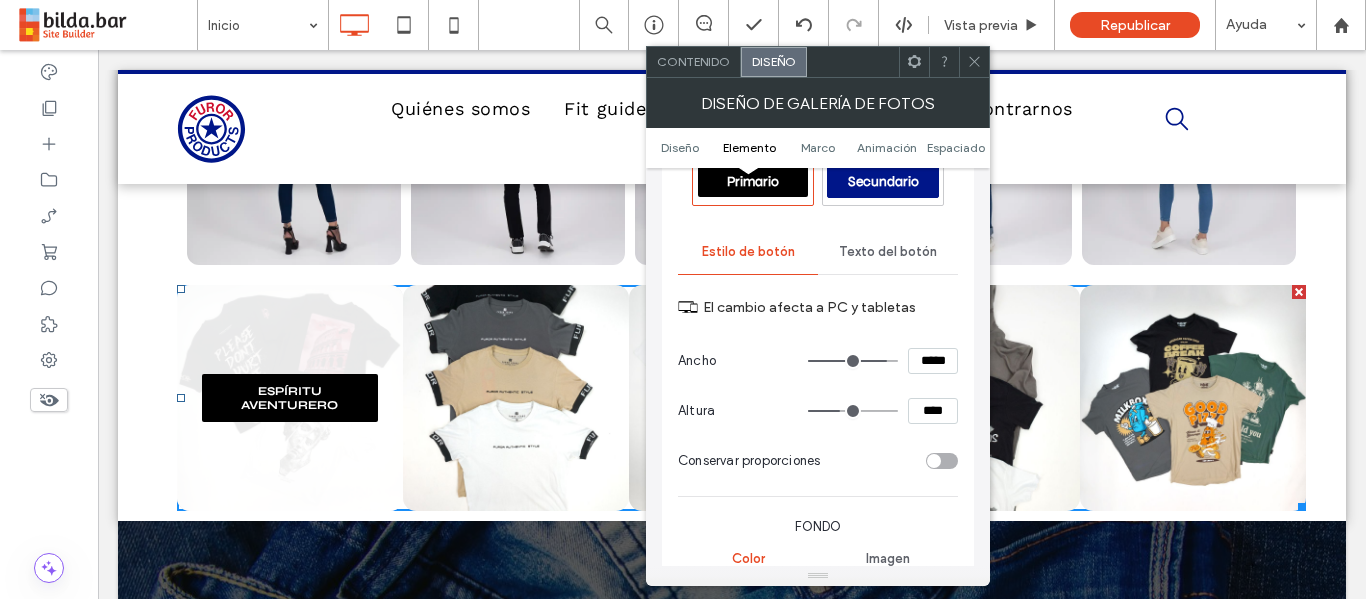 type on "***" 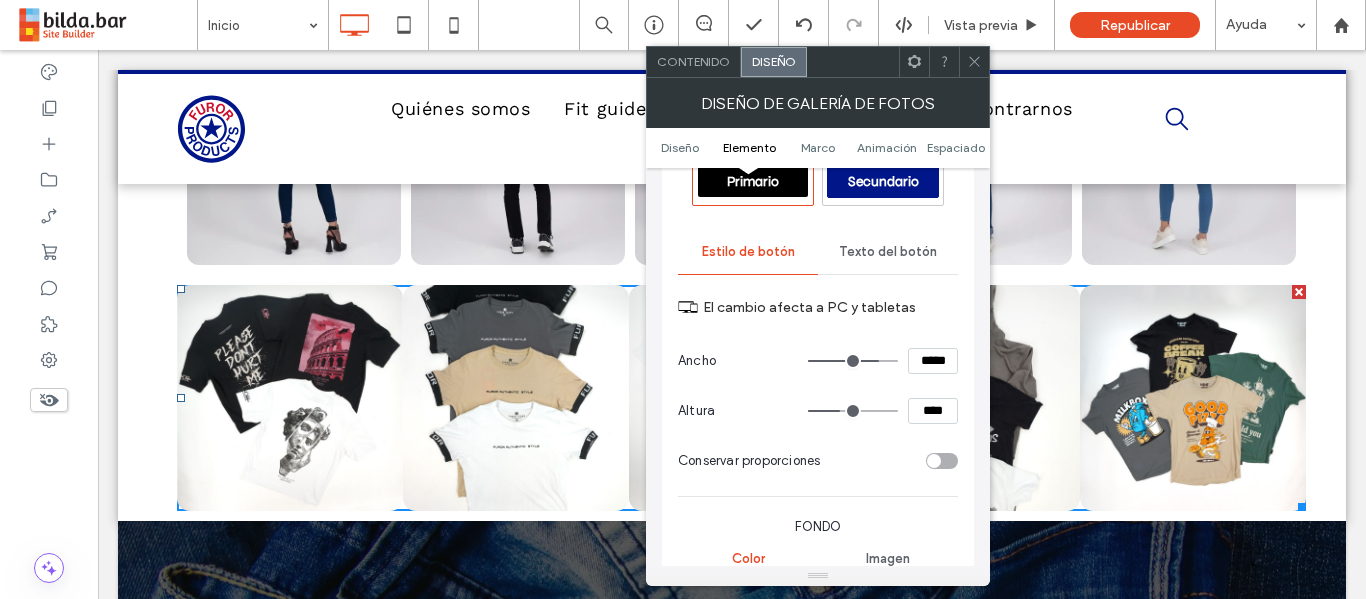 type on "***" 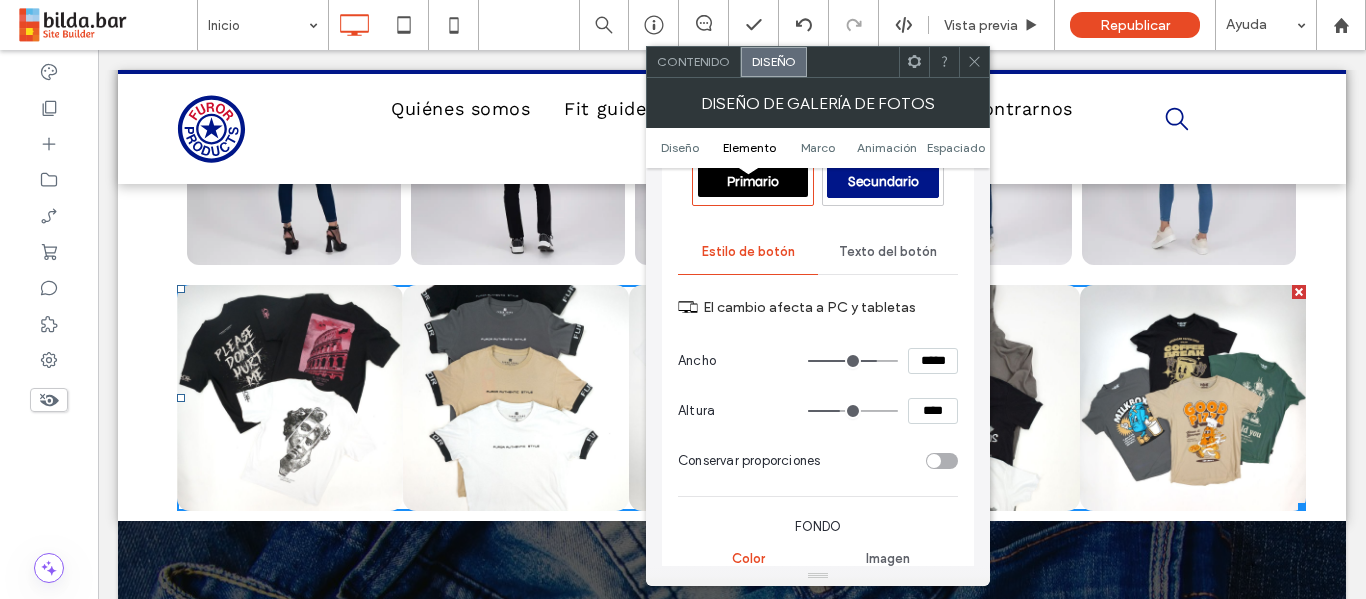 type on "***" 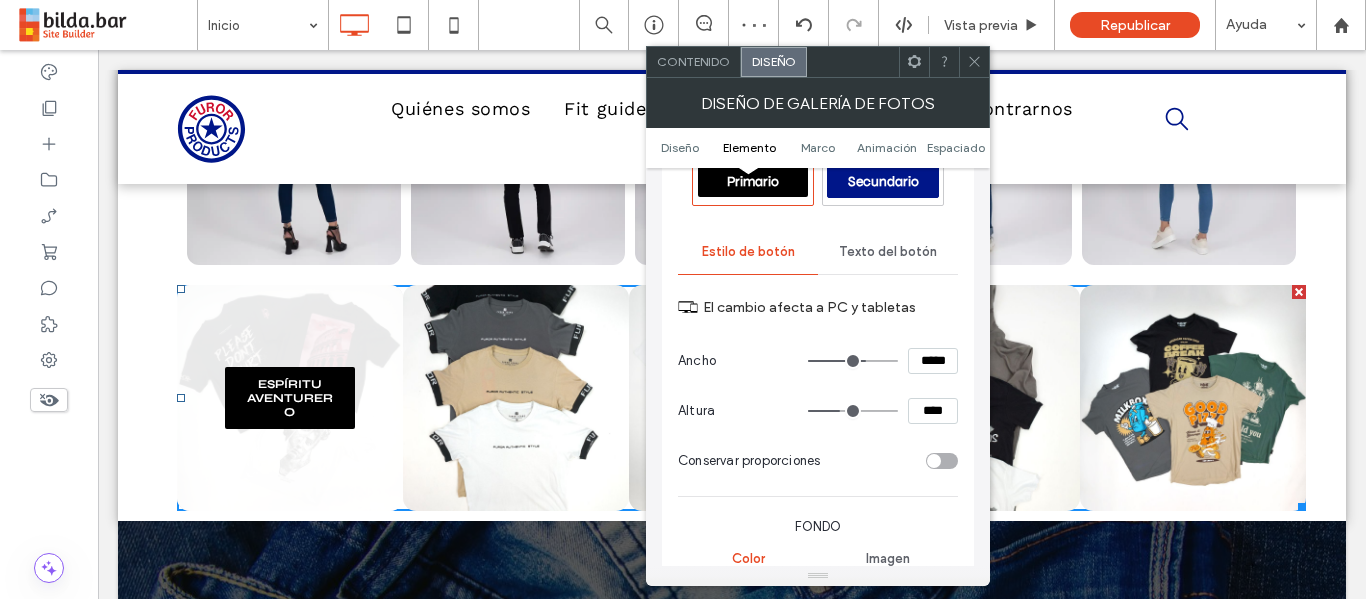 click at bounding box center [853, 361] 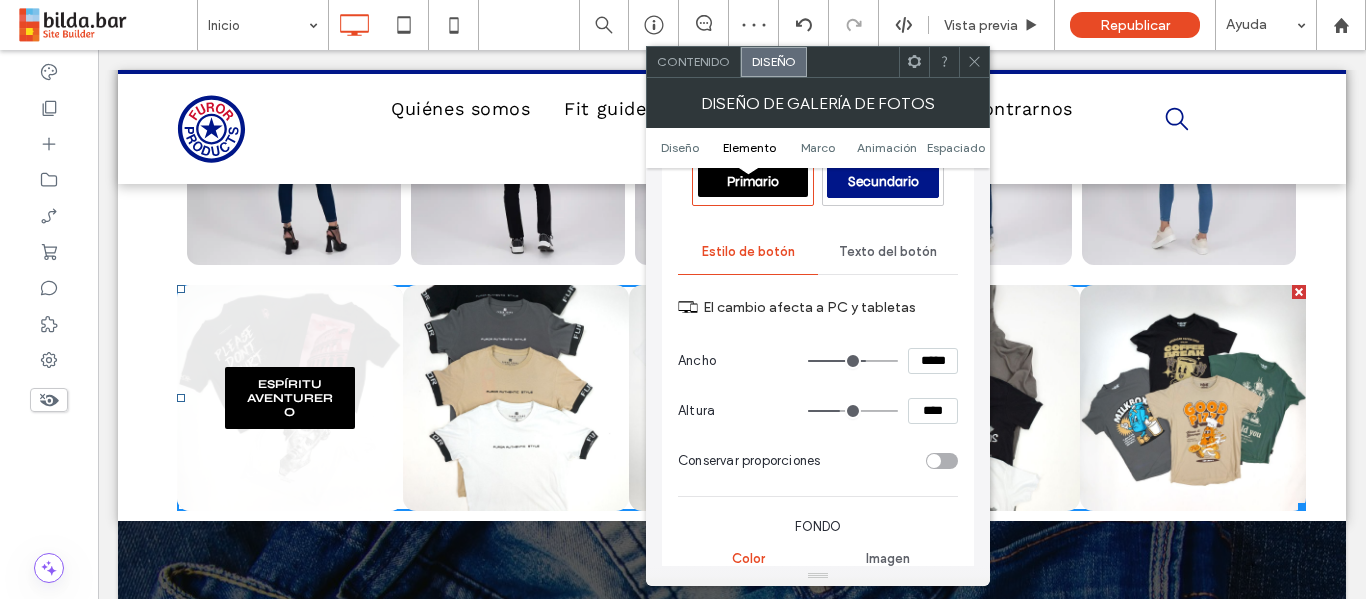 type on "***" 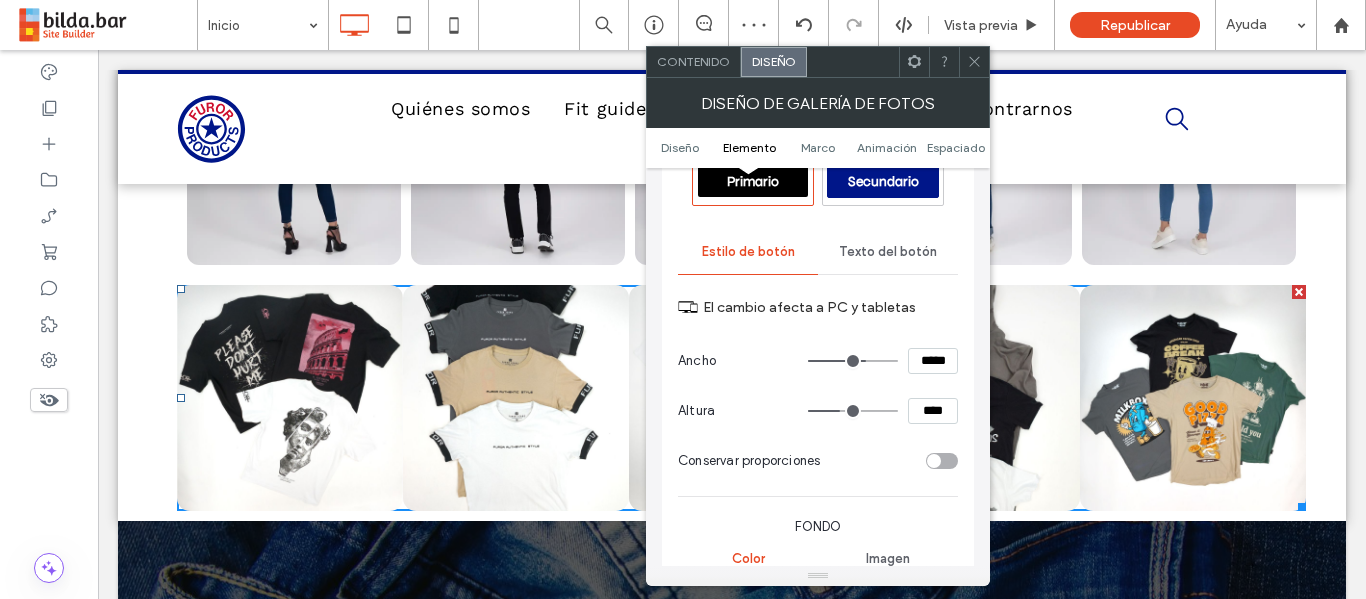 type on "***" 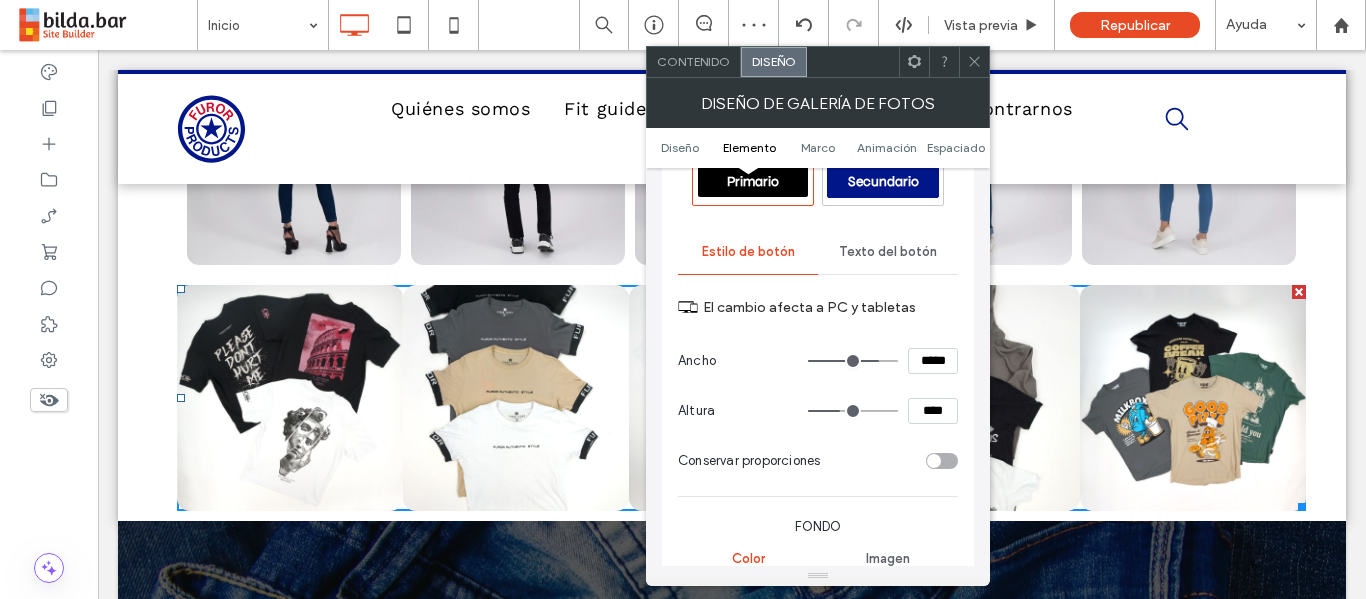 type on "***" 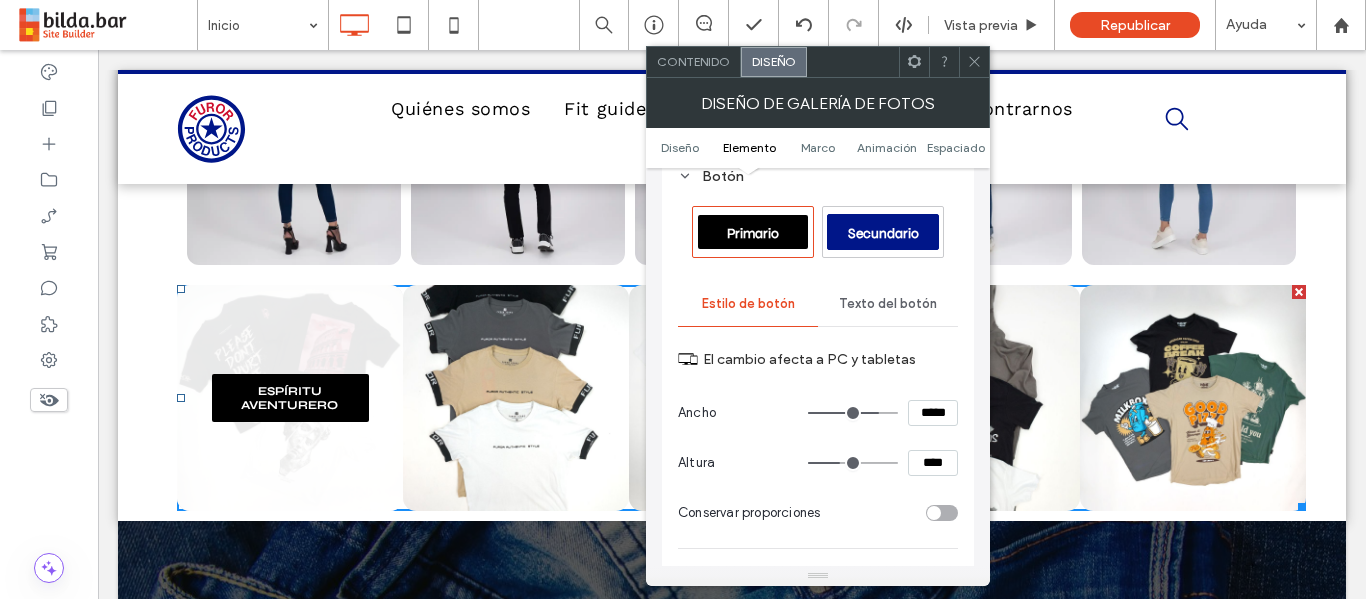 scroll, scrollTop: 899, scrollLeft: 0, axis: vertical 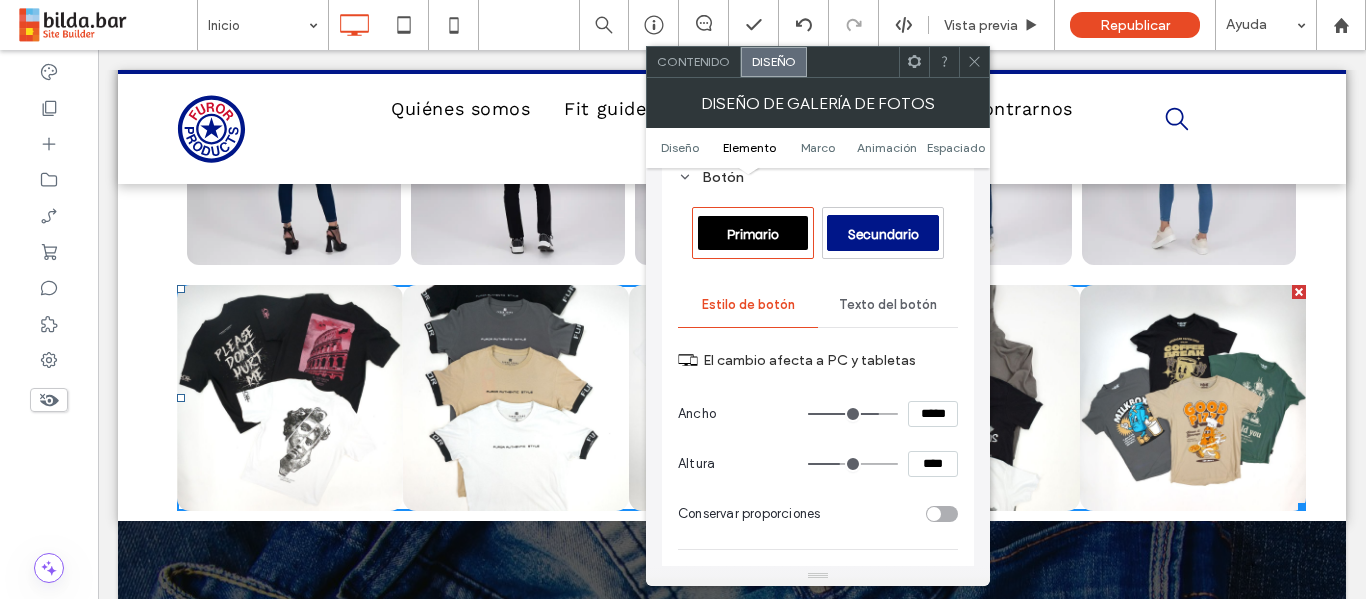 click at bounding box center (974, 62) 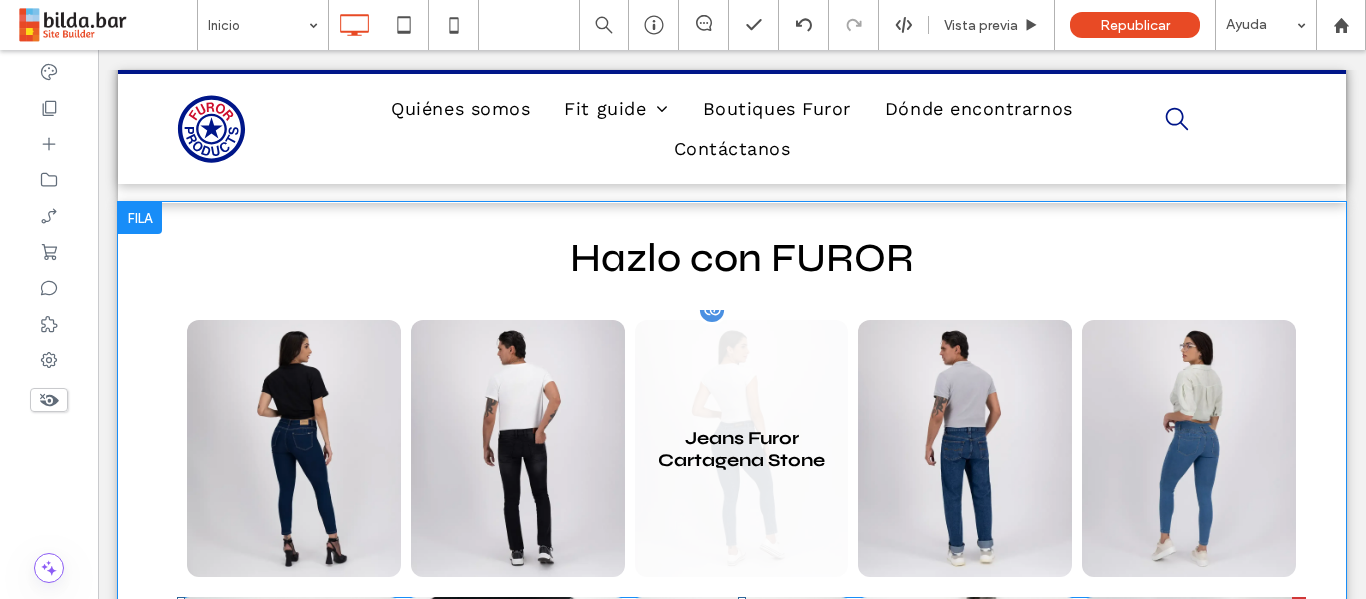 scroll, scrollTop: 831, scrollLeft: 0, axis: vertical 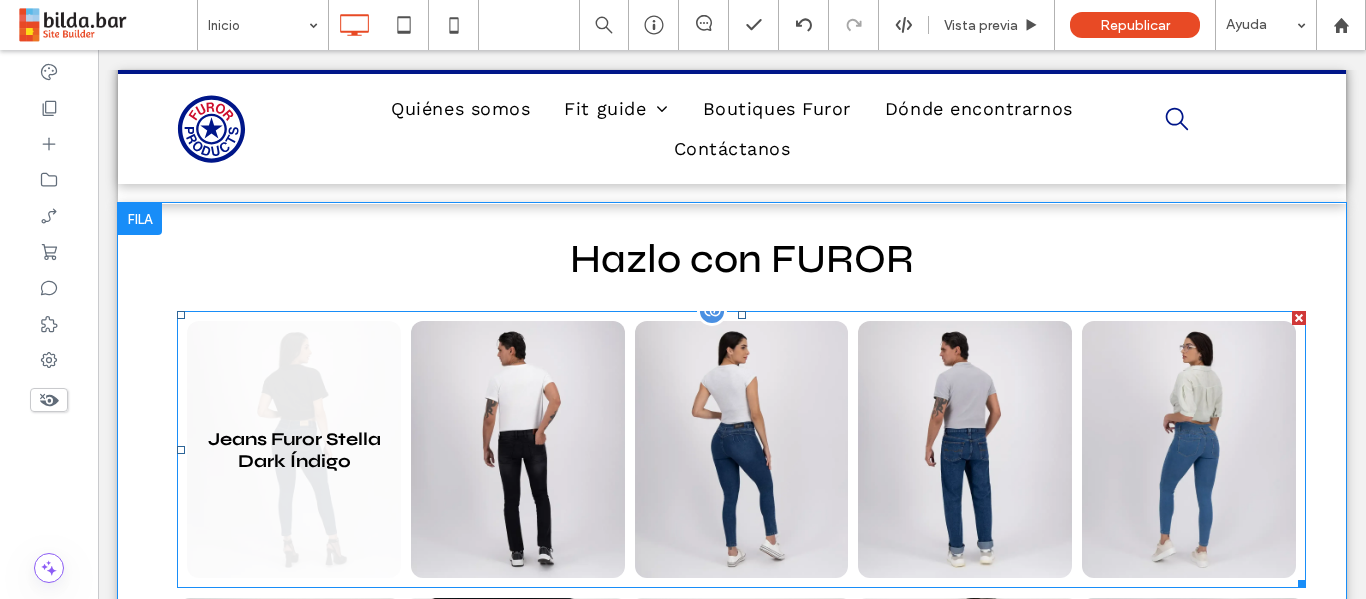 click at bounding box center (294, 449) 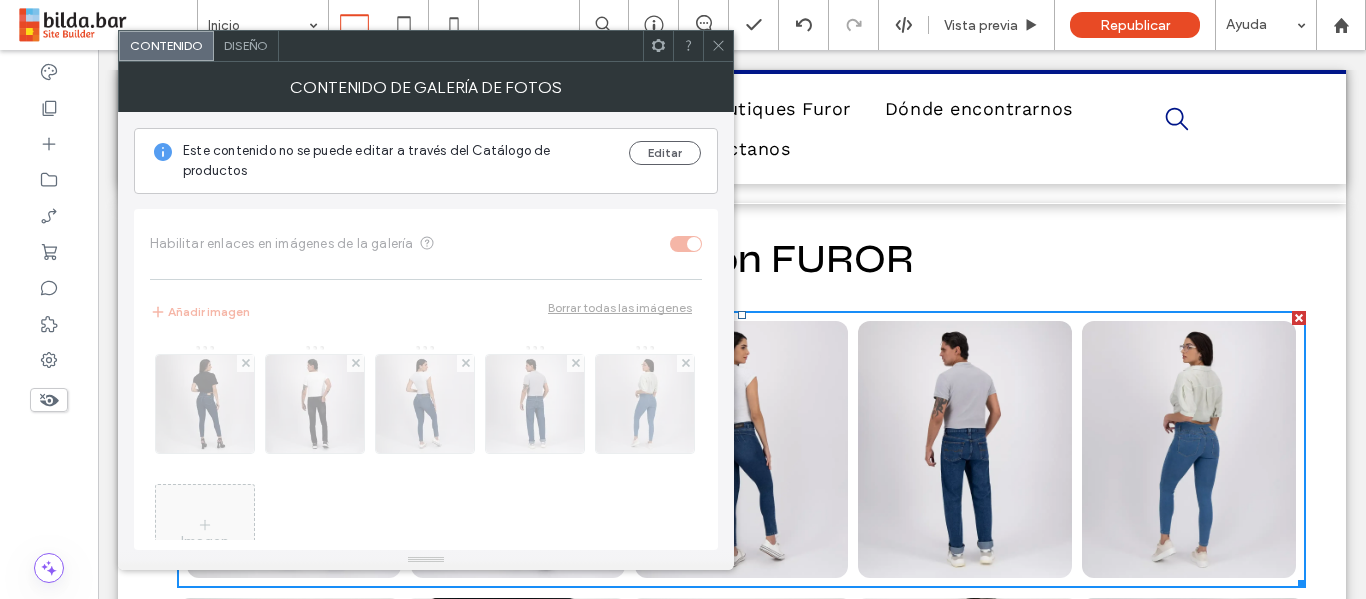 click 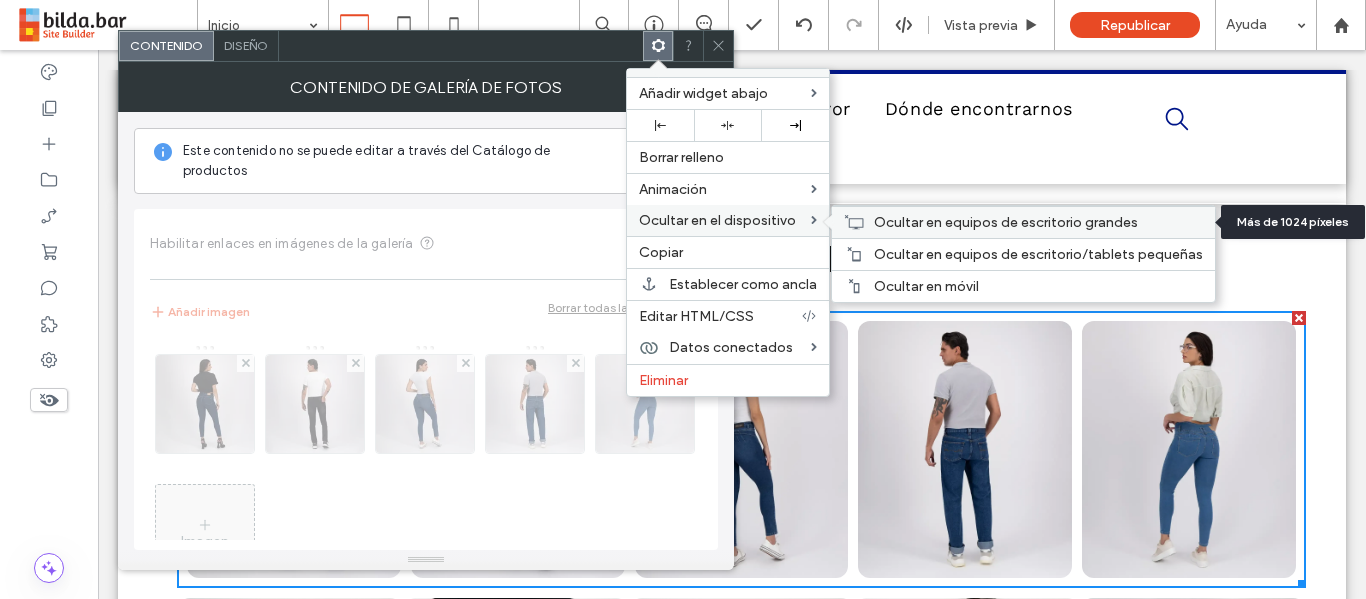 click on "Ocultar en equipos de escritorio grandes" at bounding box center [1006, 222] 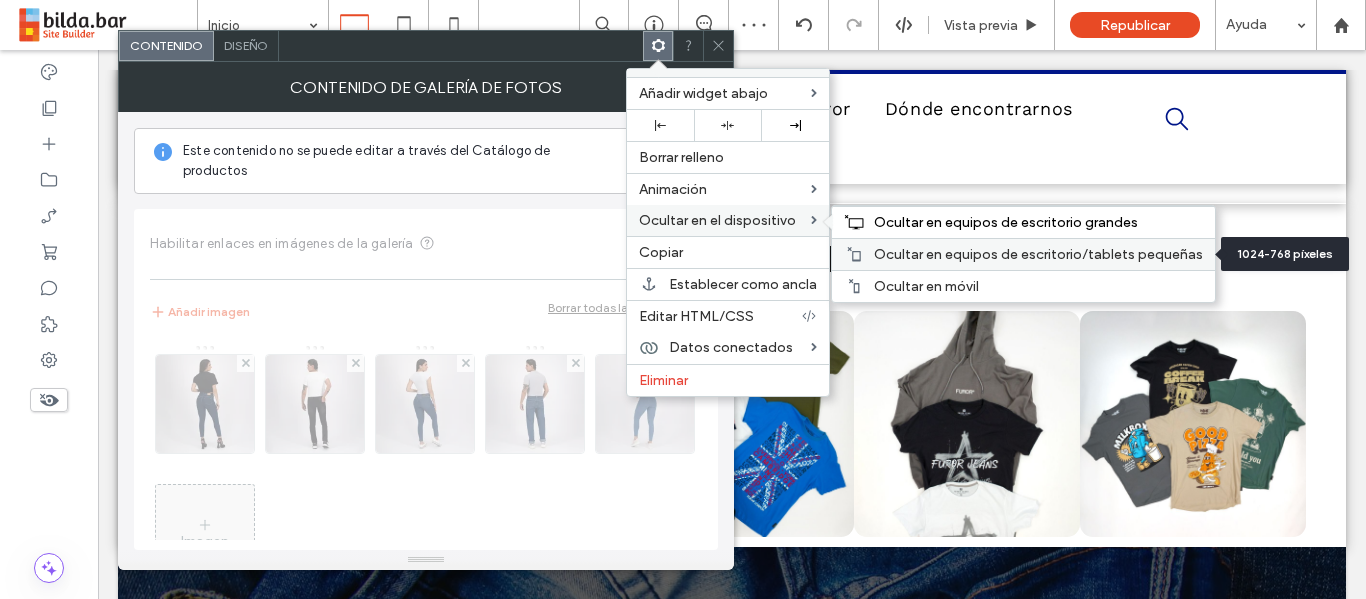 click on "Ocultar en equipos de escritorio/tablets pequeñas" at bounding box center [1038, 254] 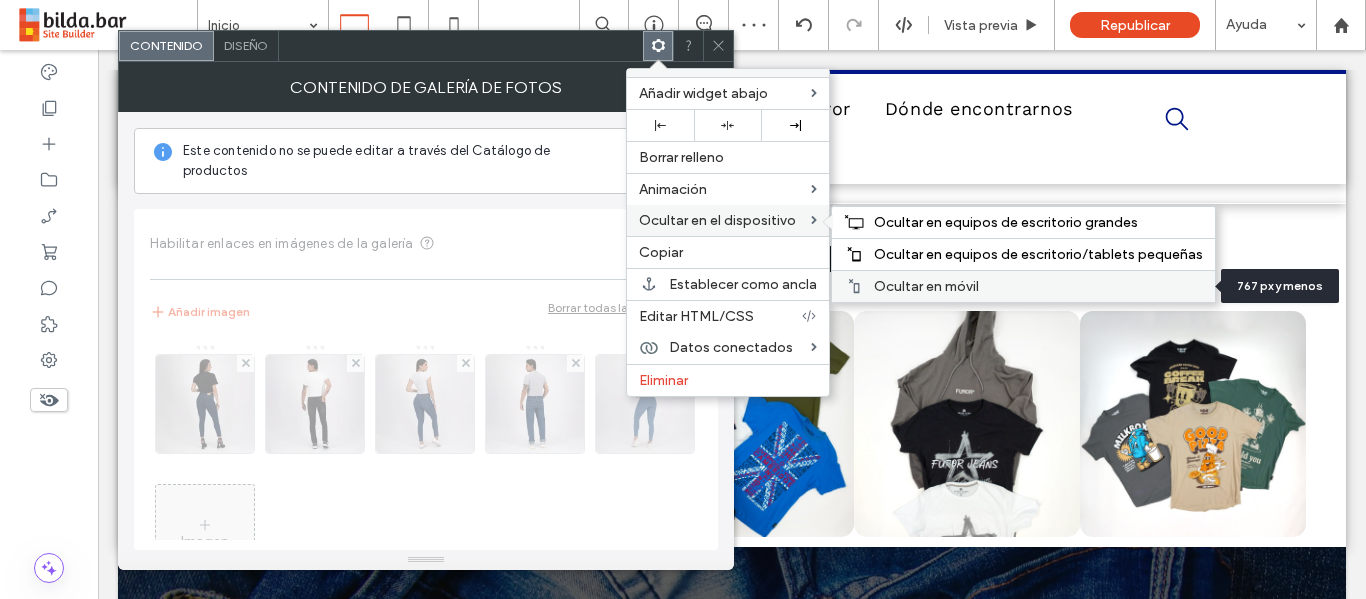 click on "Ocultar en móvil" at bounding box center [926, 286] 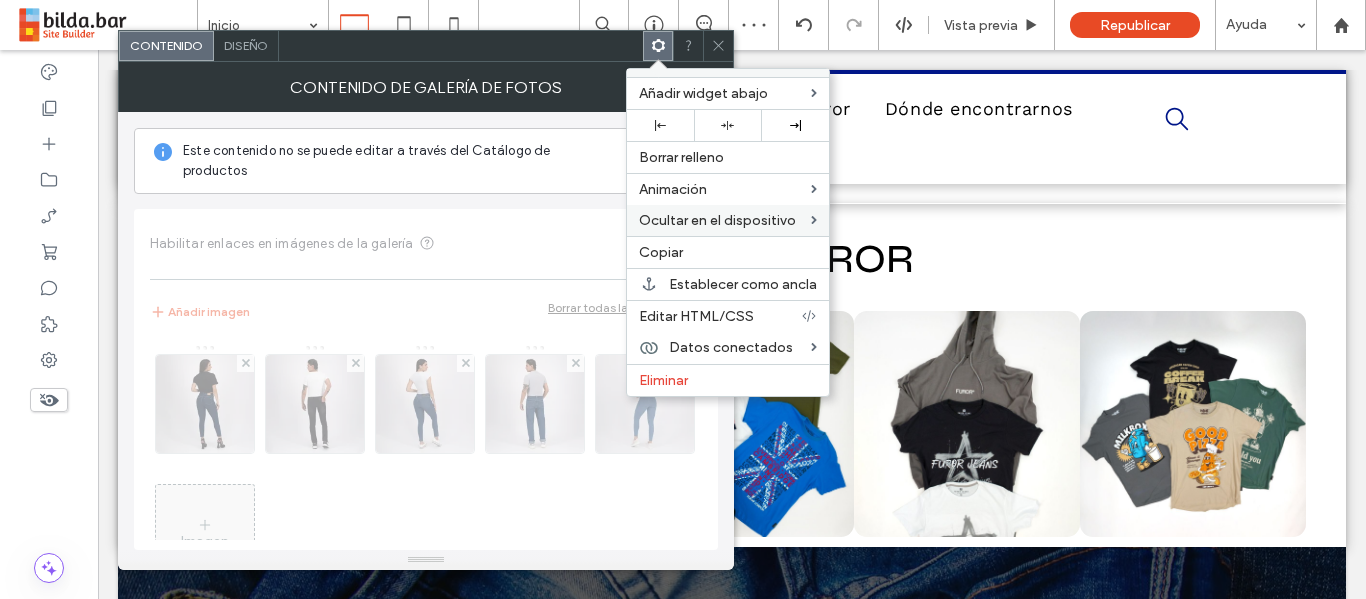 click at bounding box center (718, 46) 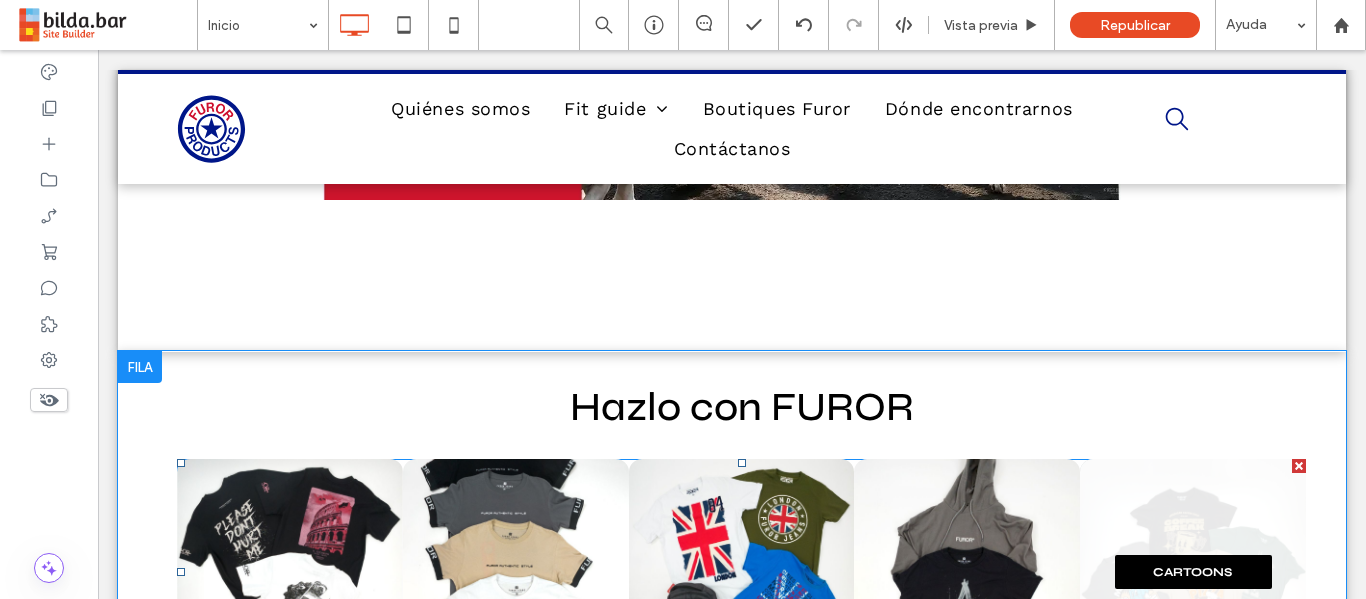 scroll, scrollTop: 684, scrollLeft: 0, axis: vertical 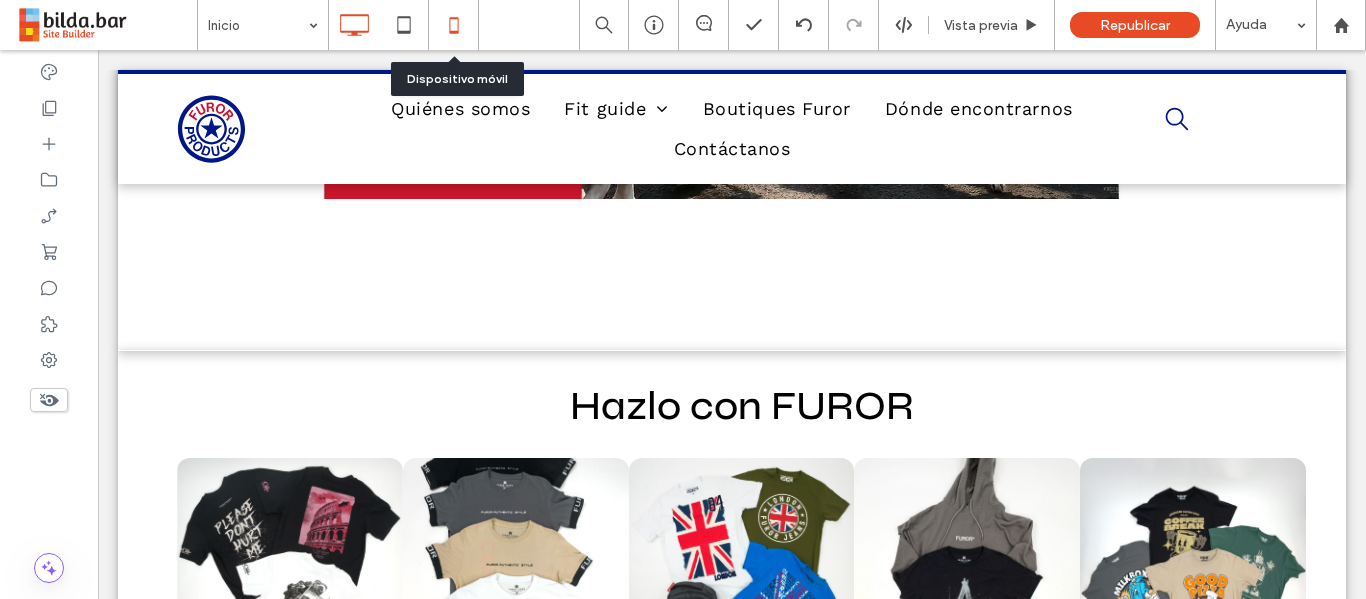 click 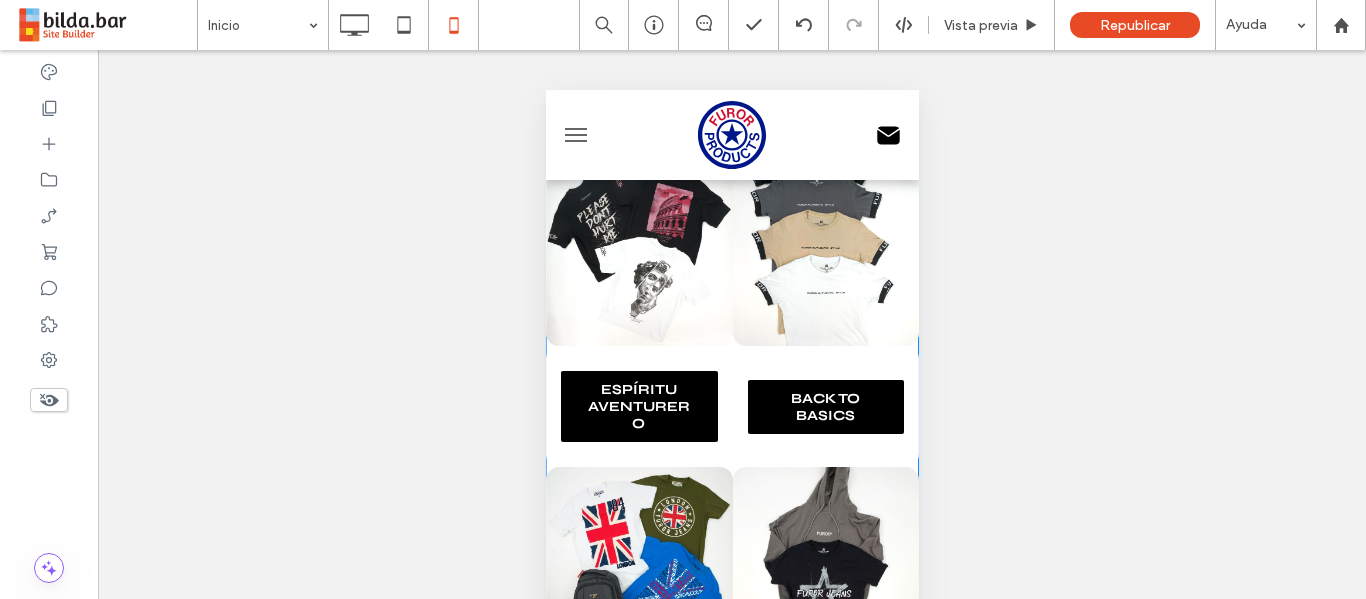 scroll, scrollTop: 529, scrollLeft: 0, axis: vertical 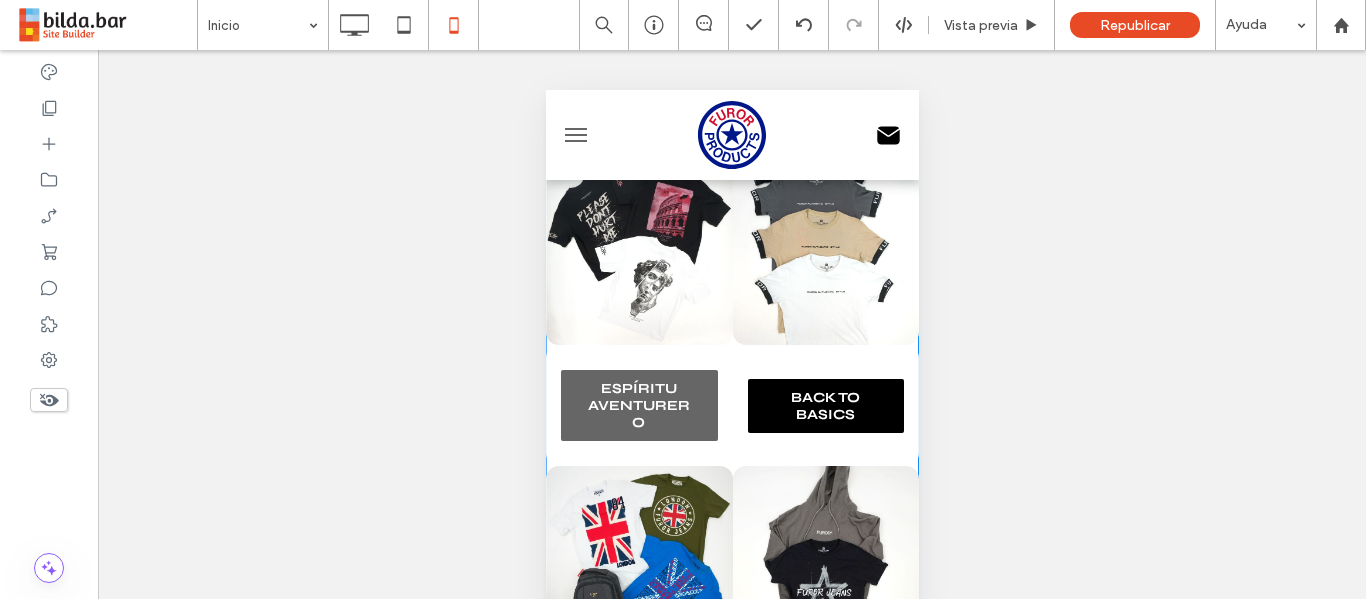 click on "ESPÍRITU  AVENTURERO" at bounding box center (637, 405) 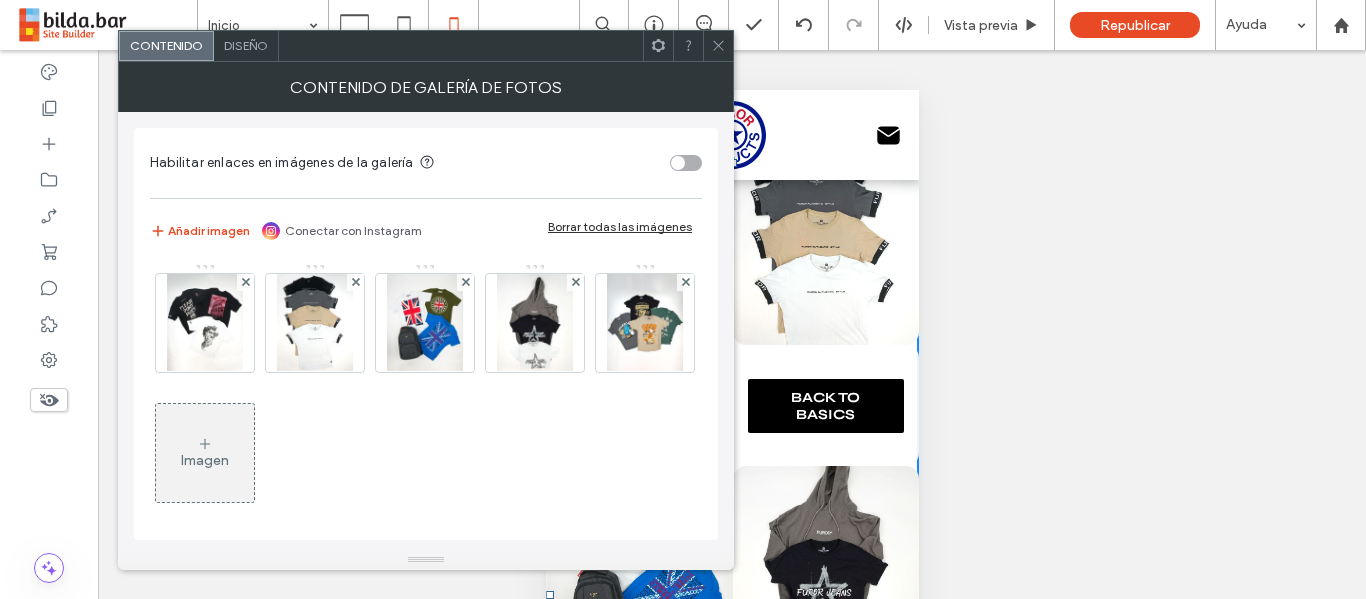 click on "Diseño" at bounding box center [246, 45] 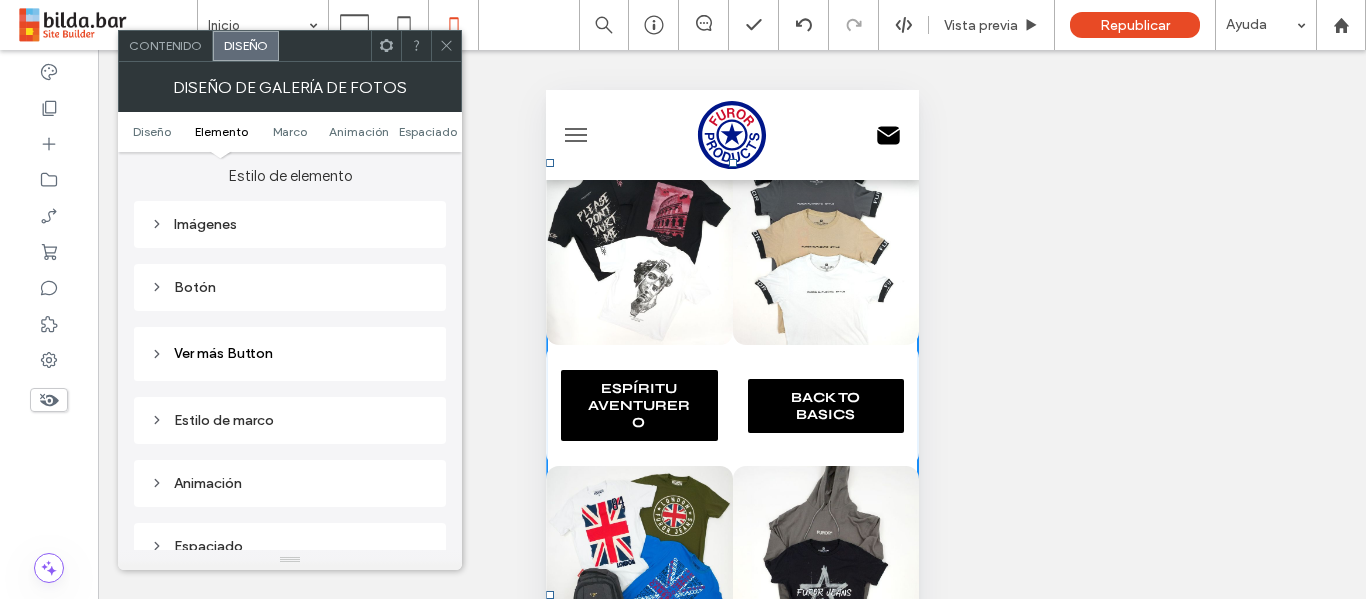 scroll, scrollTop: 759, scrollLeft: 0, axis: vertical 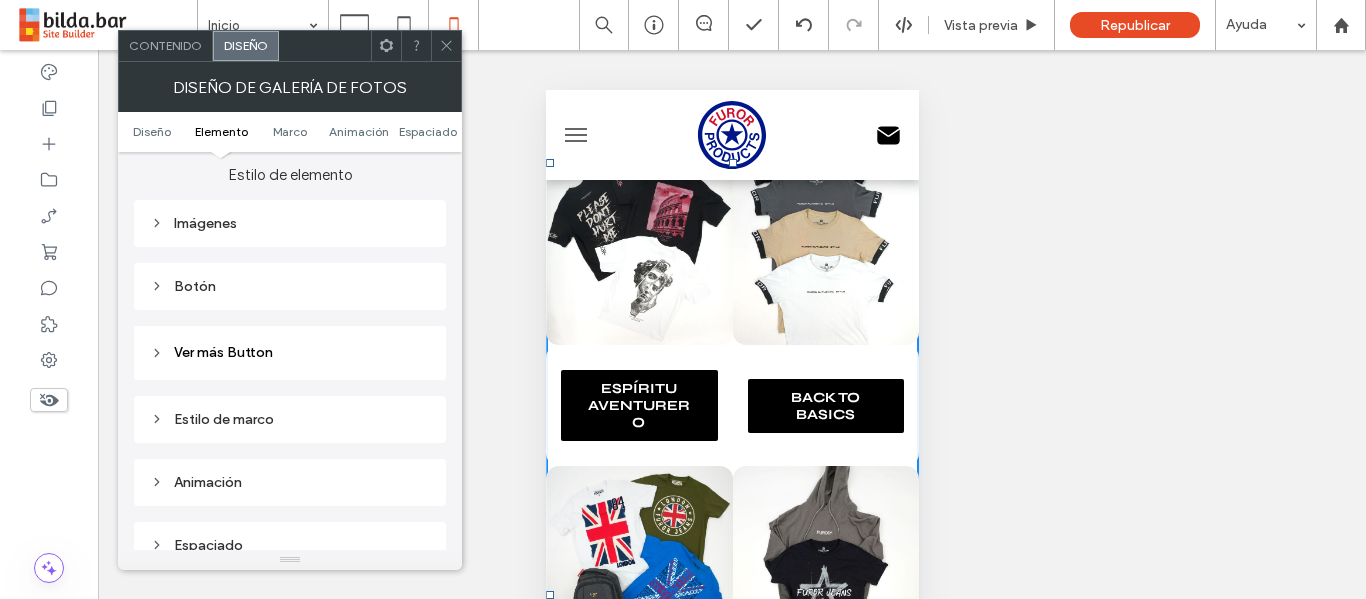 click on "Botón" at bounding box center [290, 286] 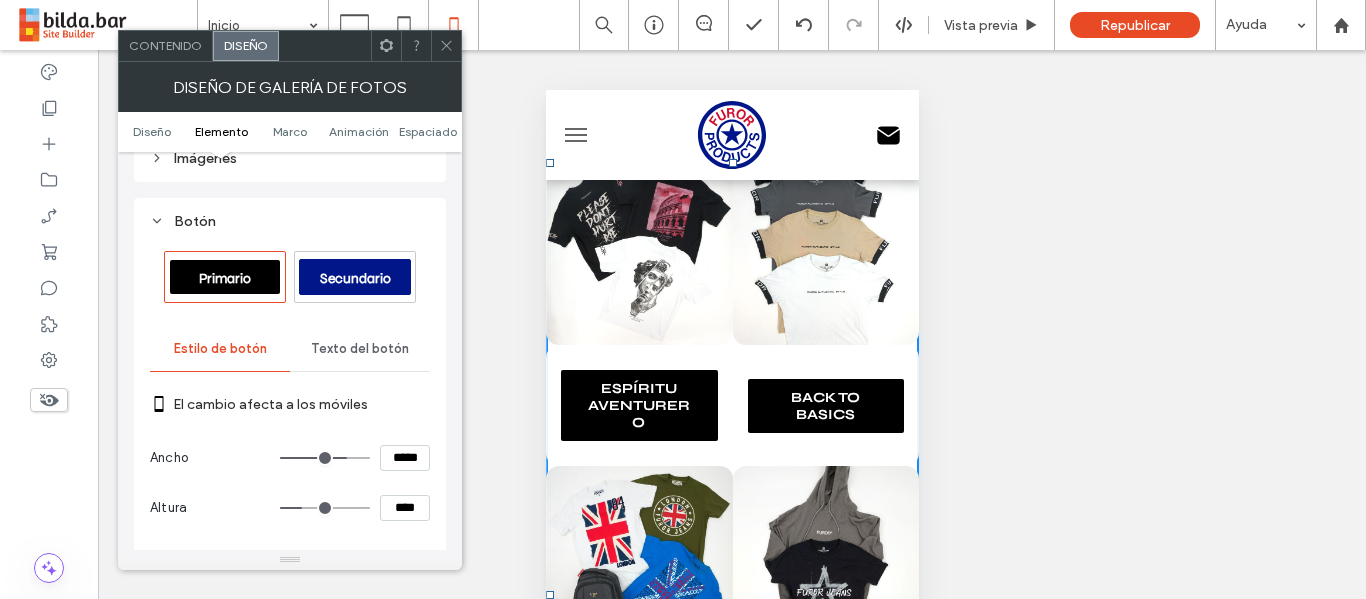 scroll, scrollTop: 825, scrollLeft: 0, axis: vertical 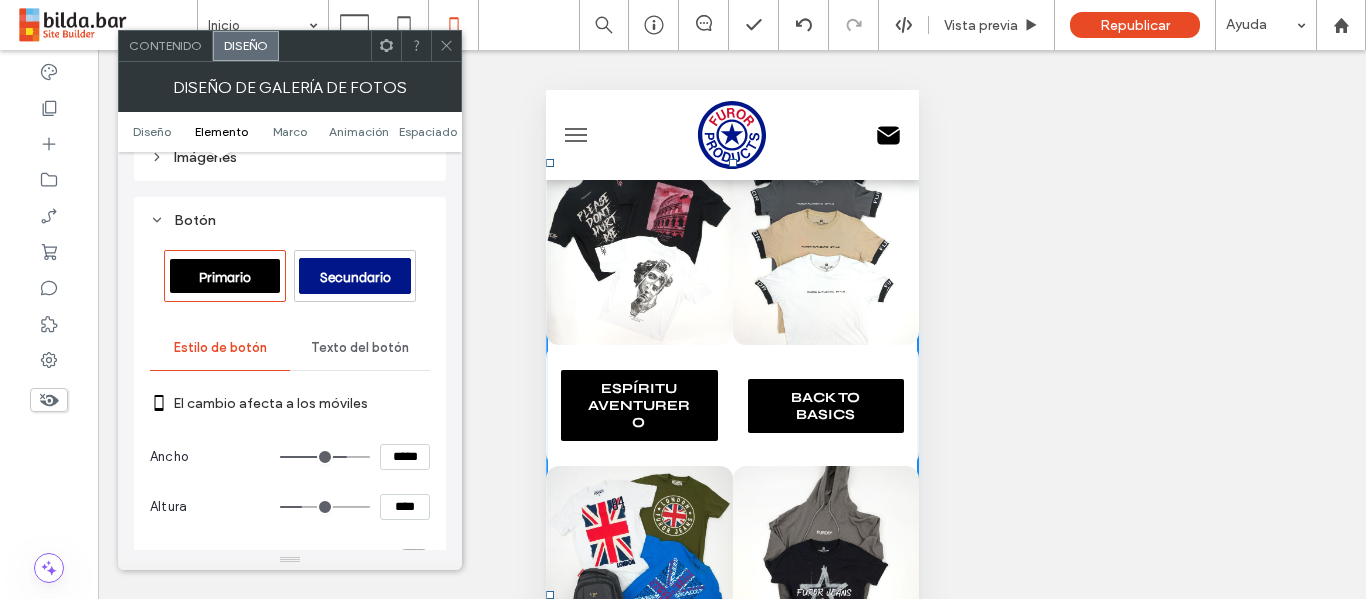 type on "***" 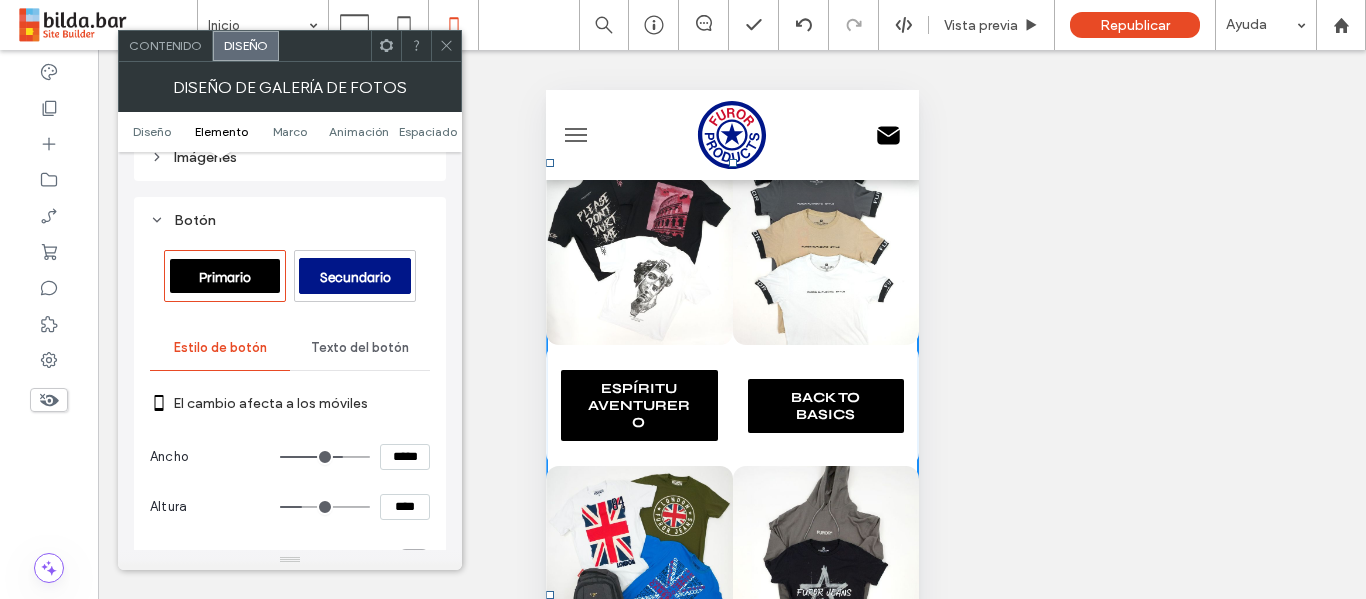 type on "***" 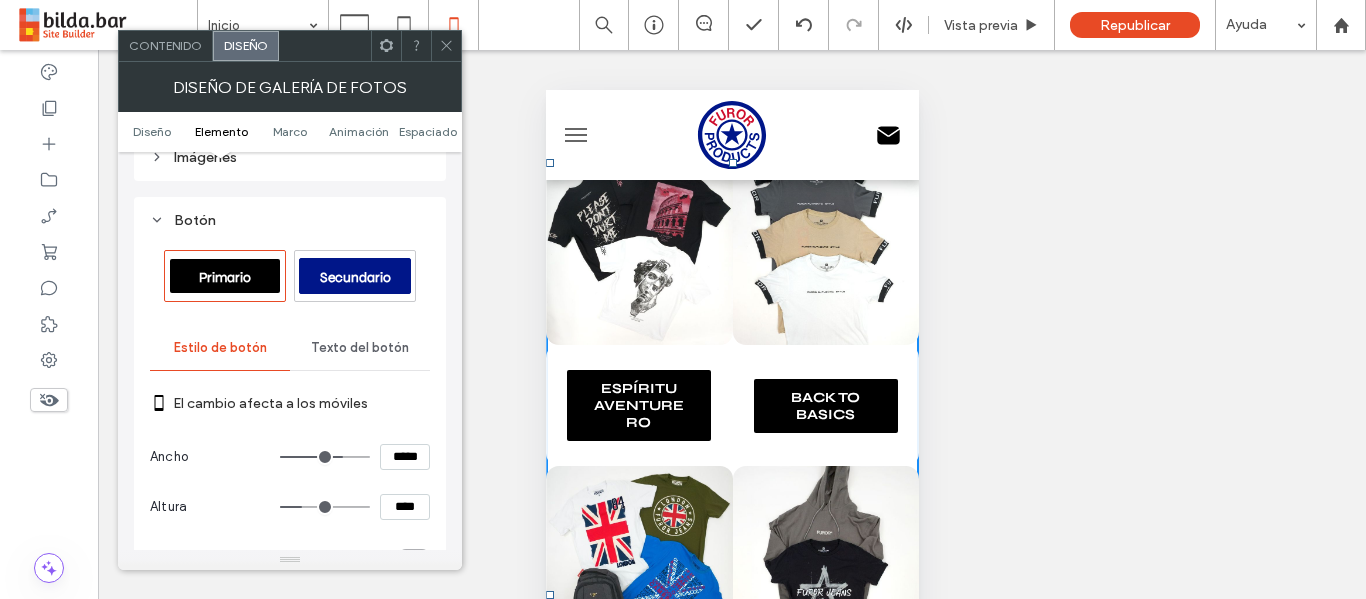 type on "***" 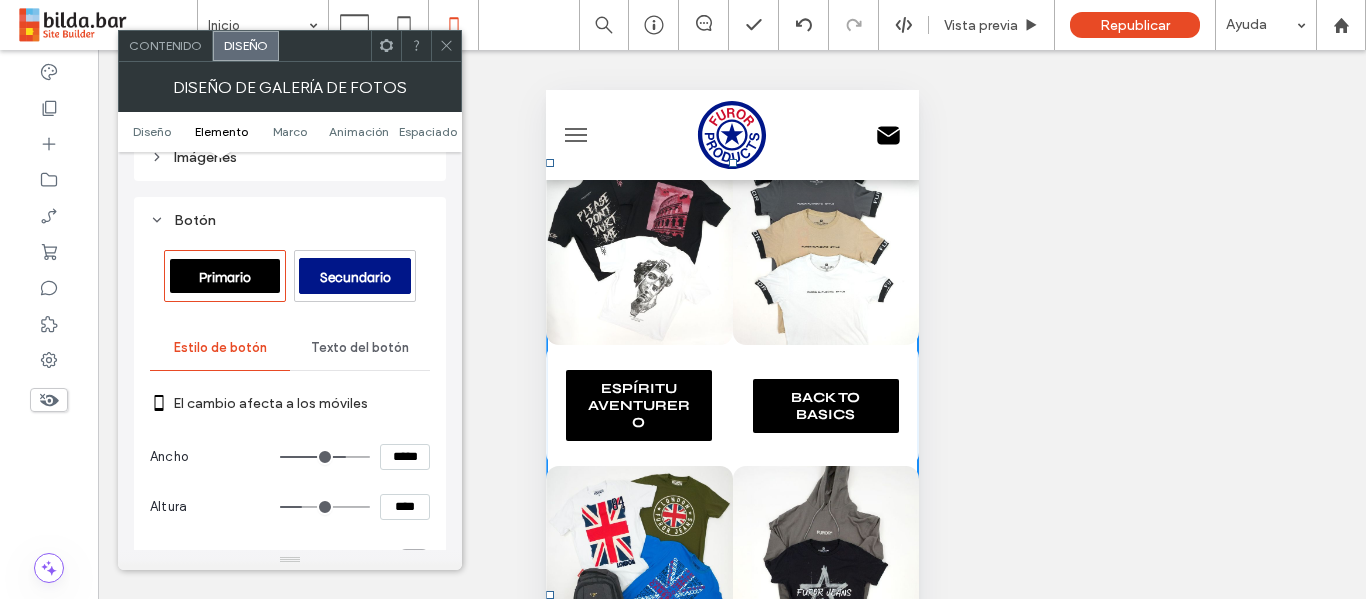 type on "***" 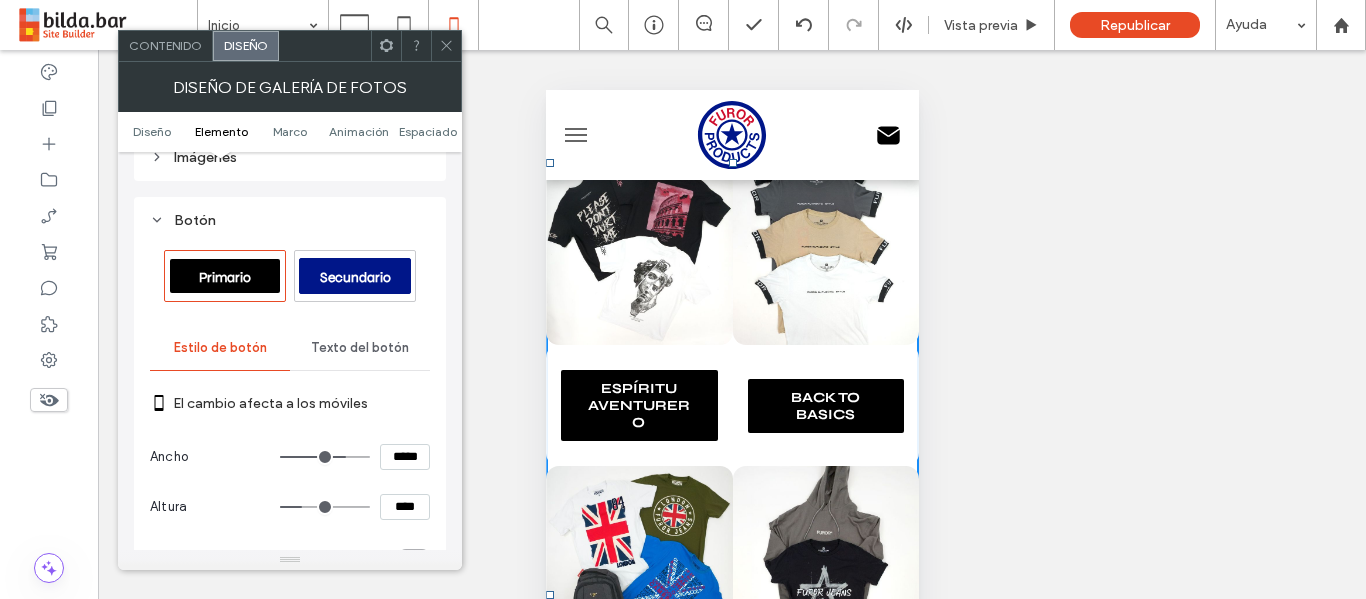 type on "***" 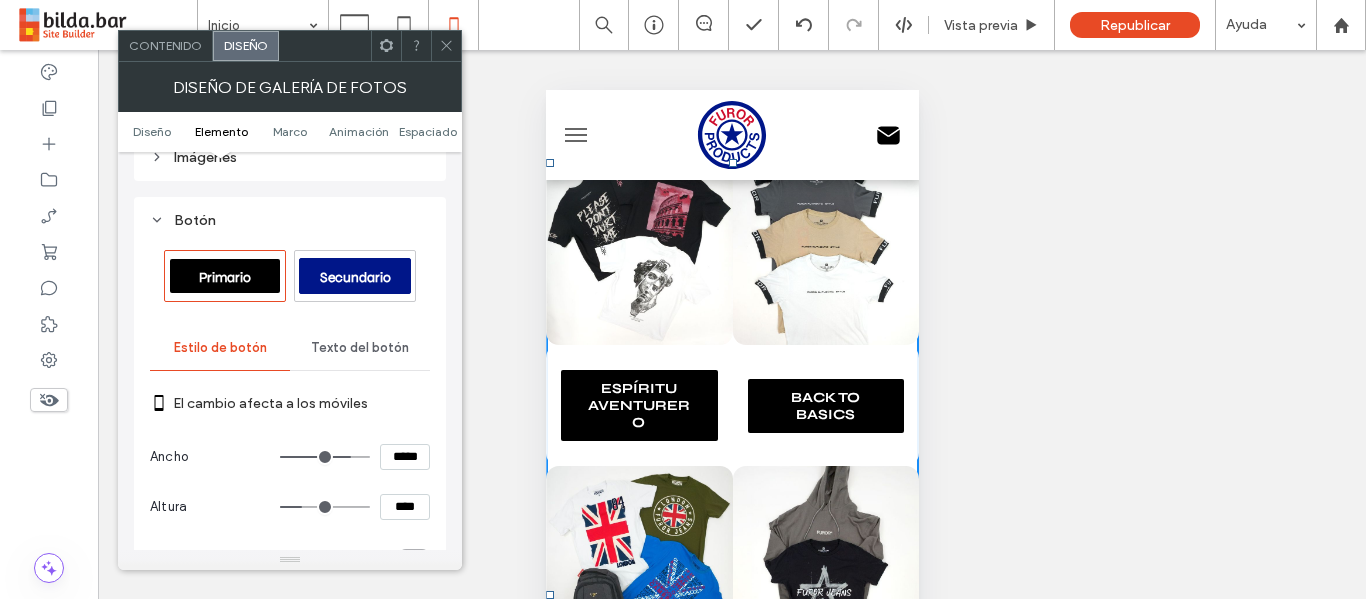 type on "***" 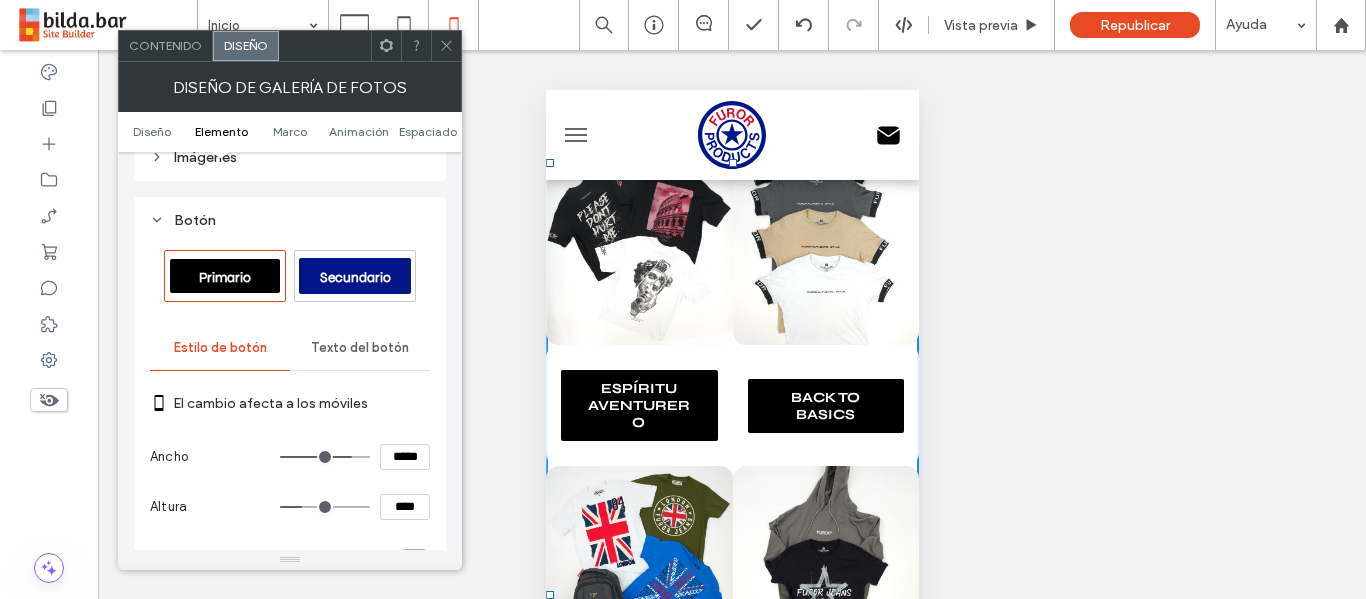 type on "***" 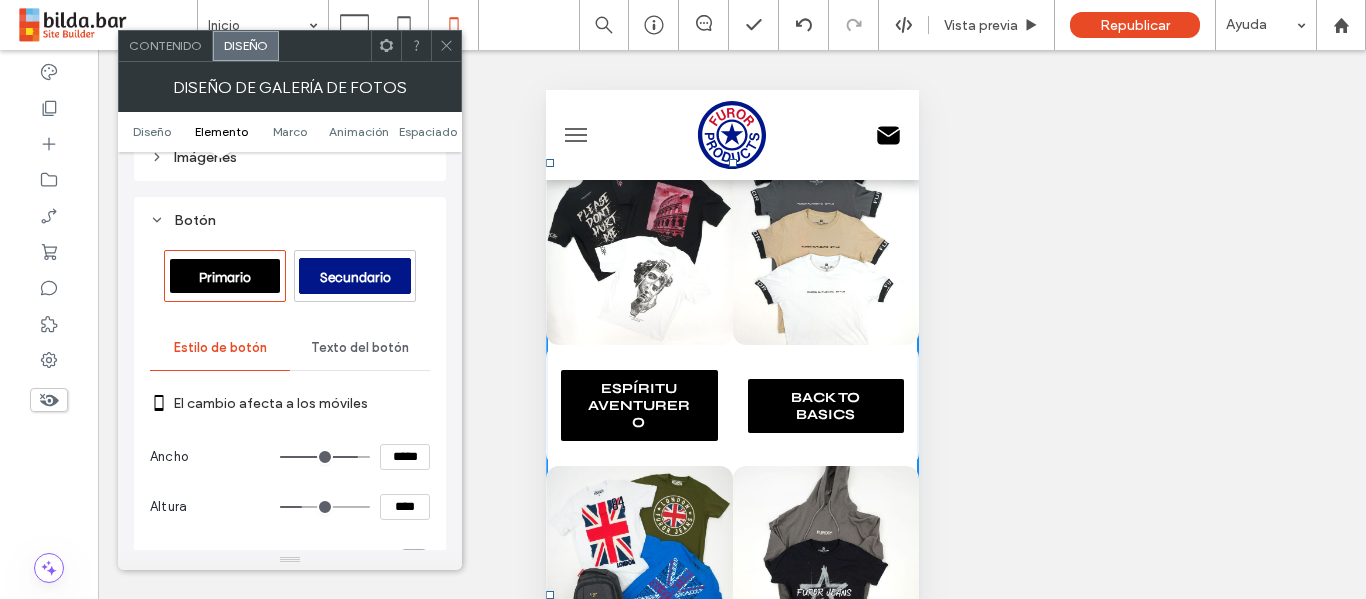 type on "***" 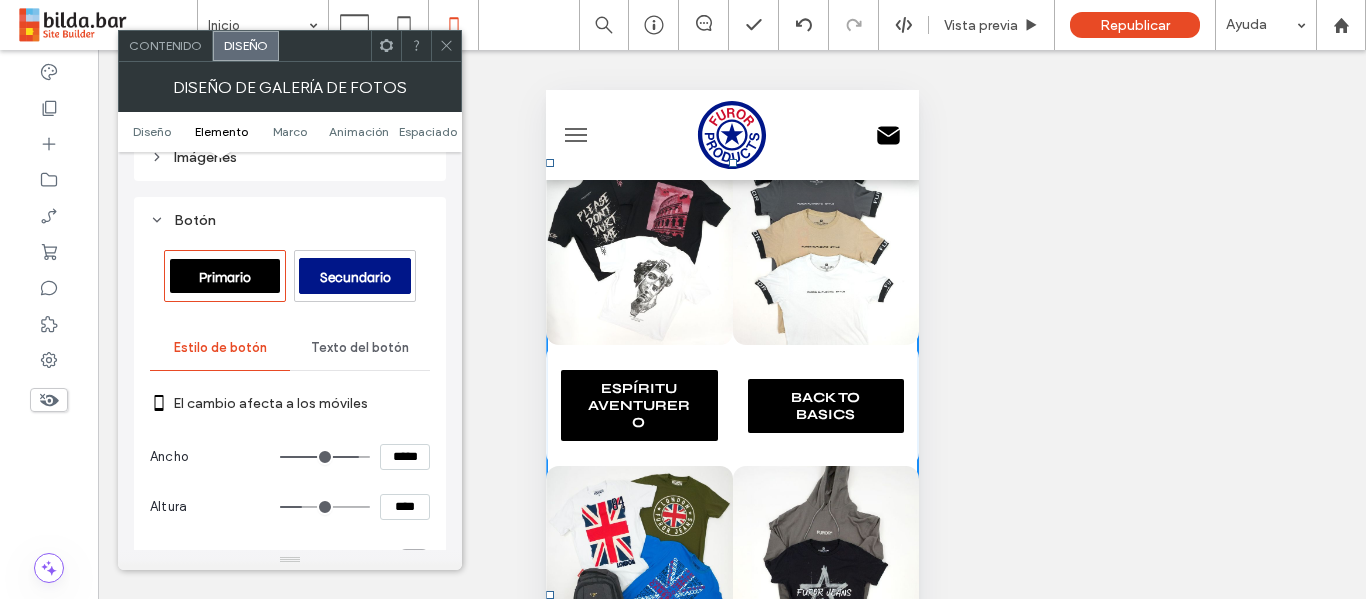type on "***" 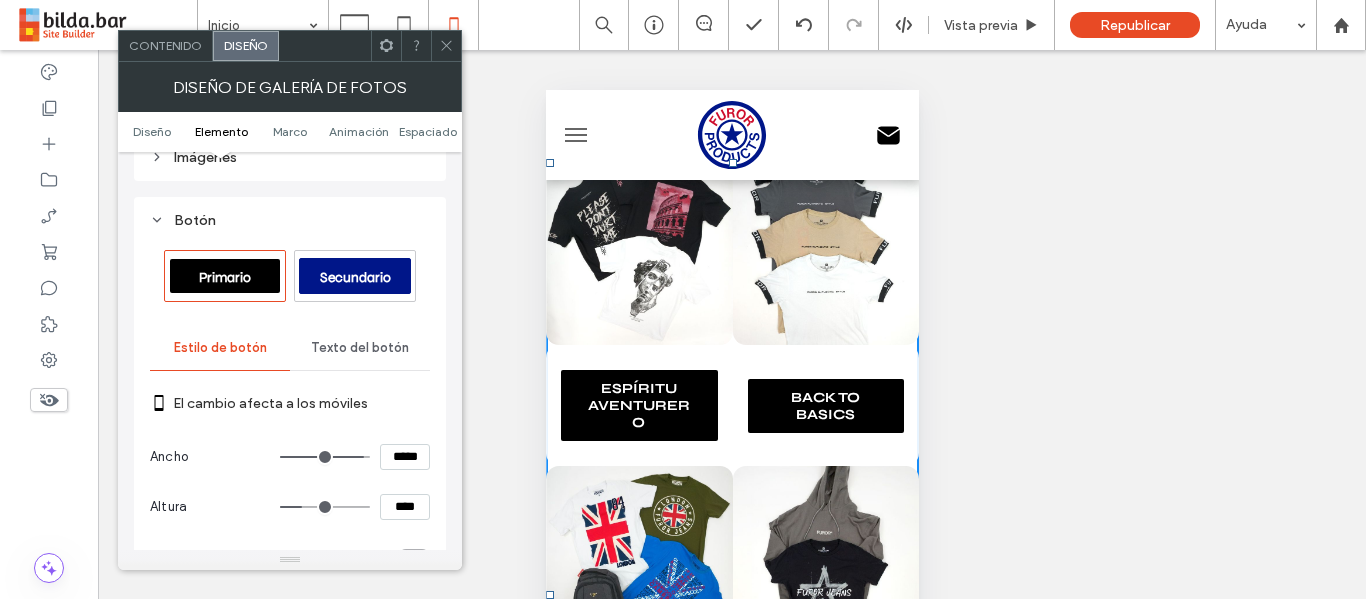 type on "***" 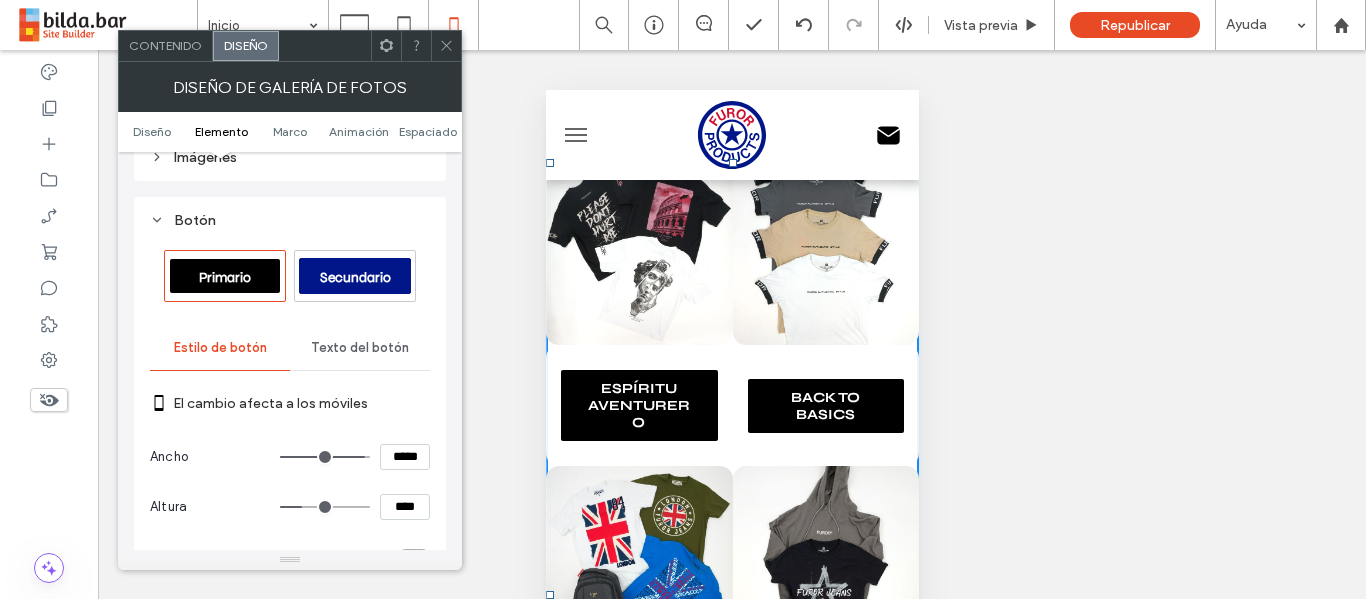 type on "***" 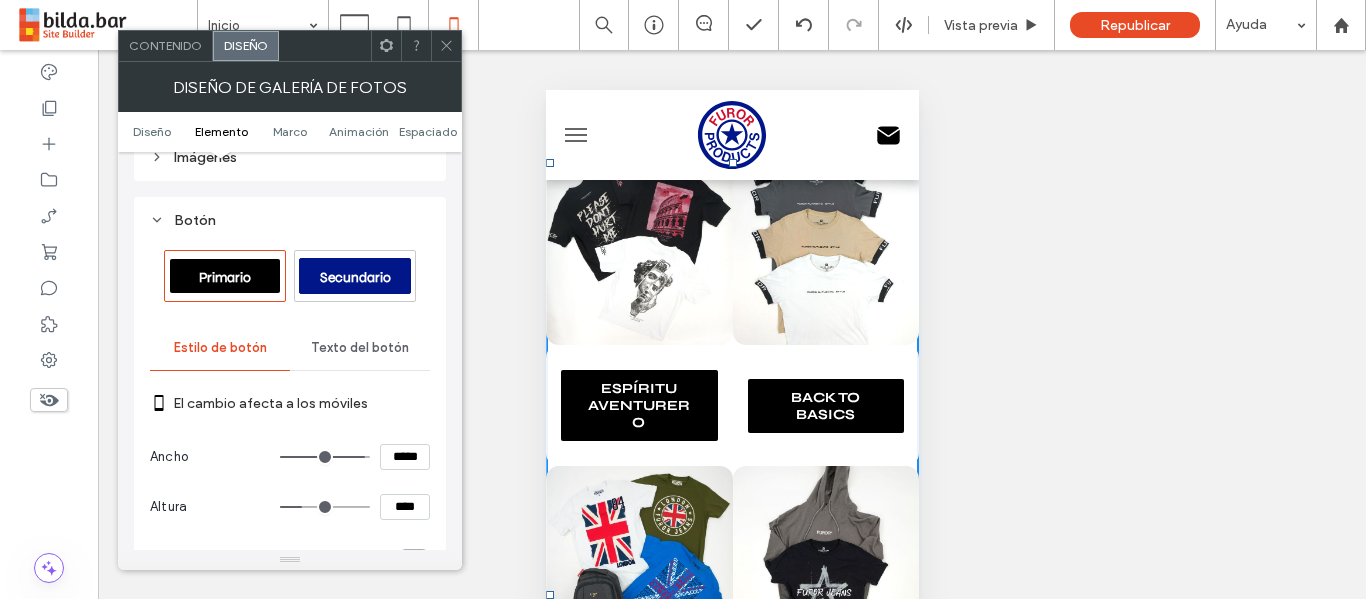 type on "*****" 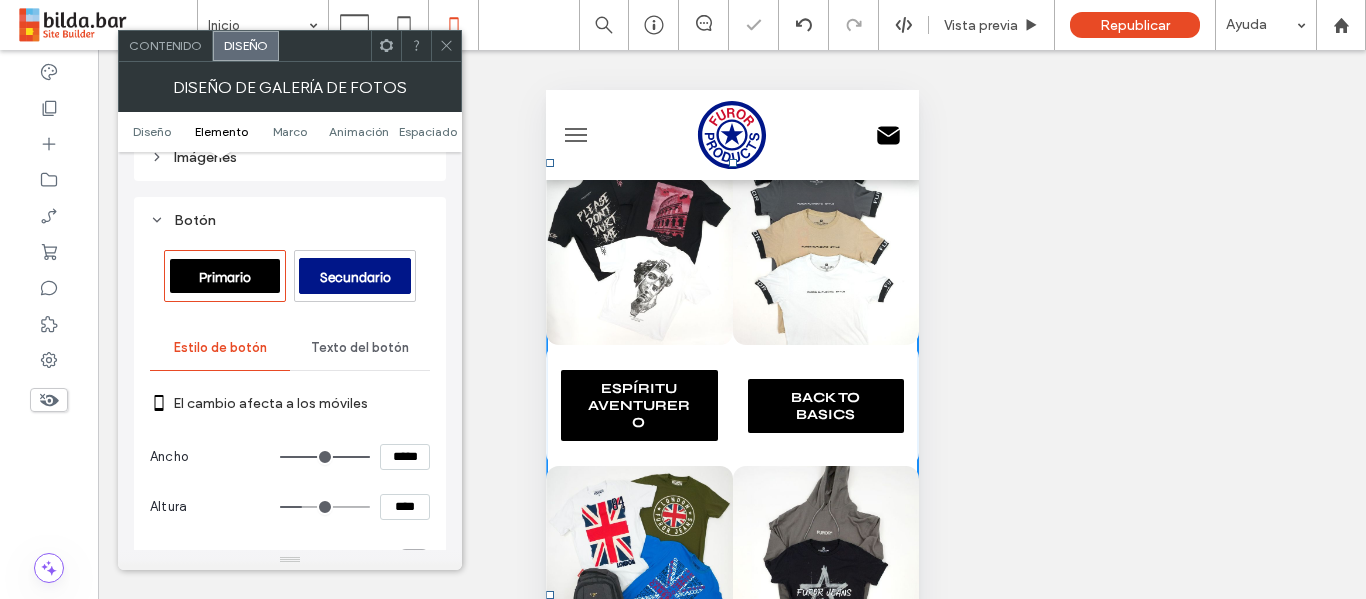 click at bounding box center [325, 457] 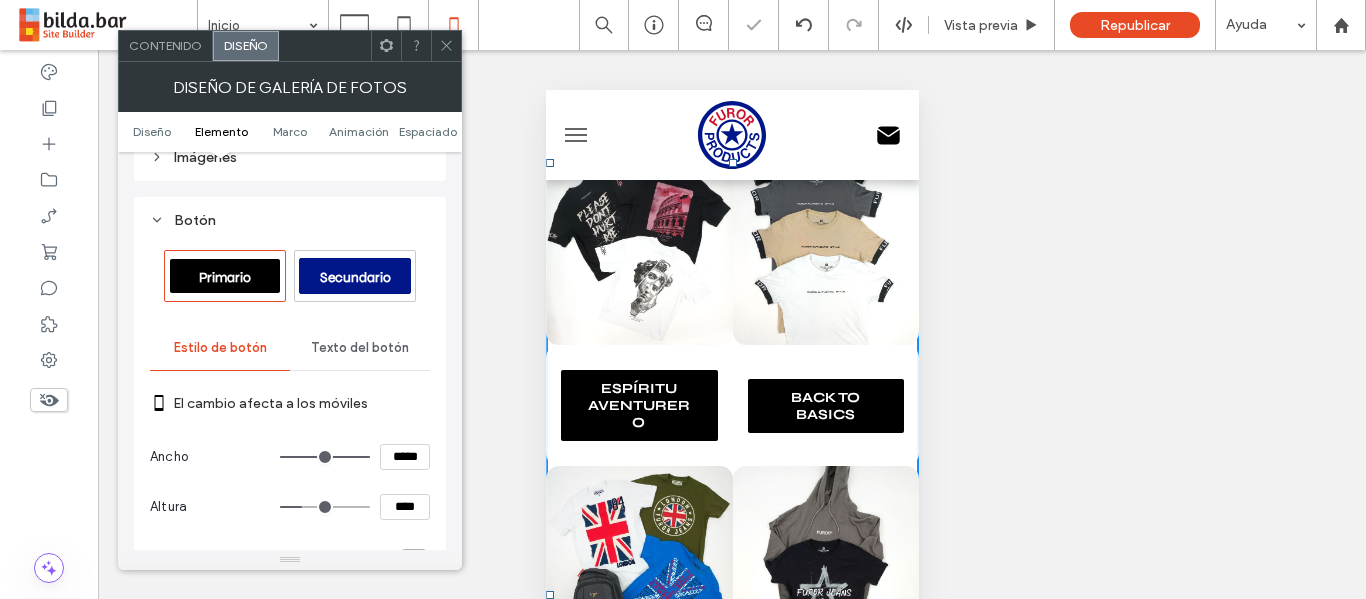 type on "***" 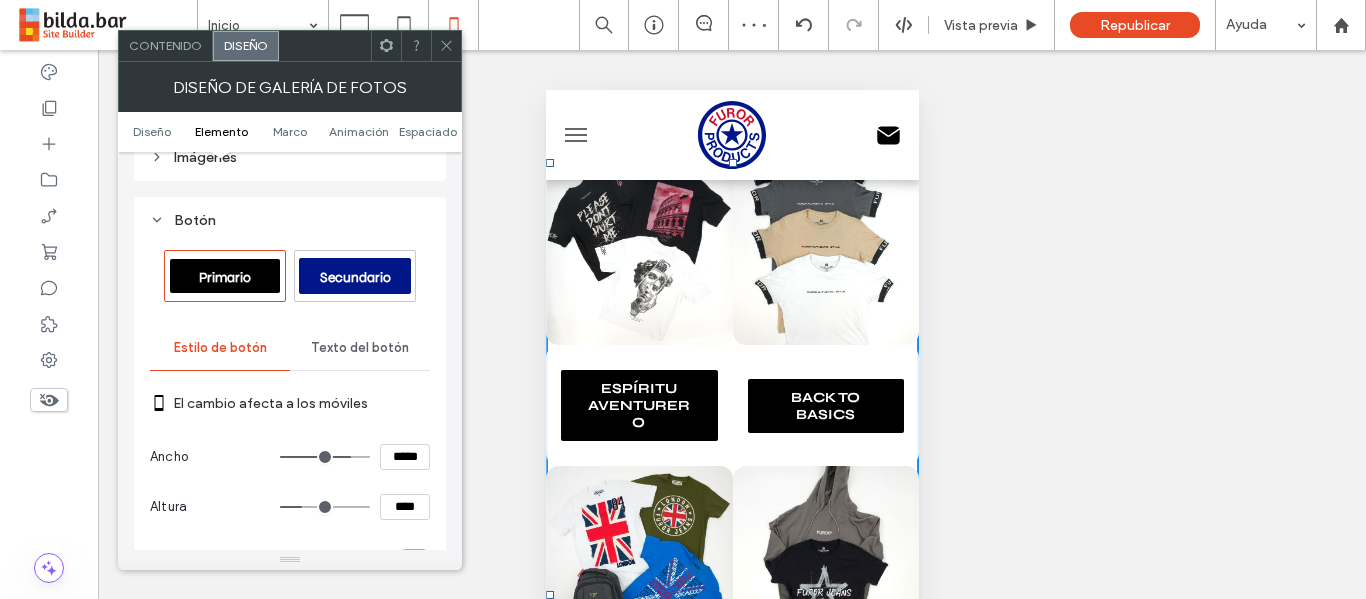 type on "***" 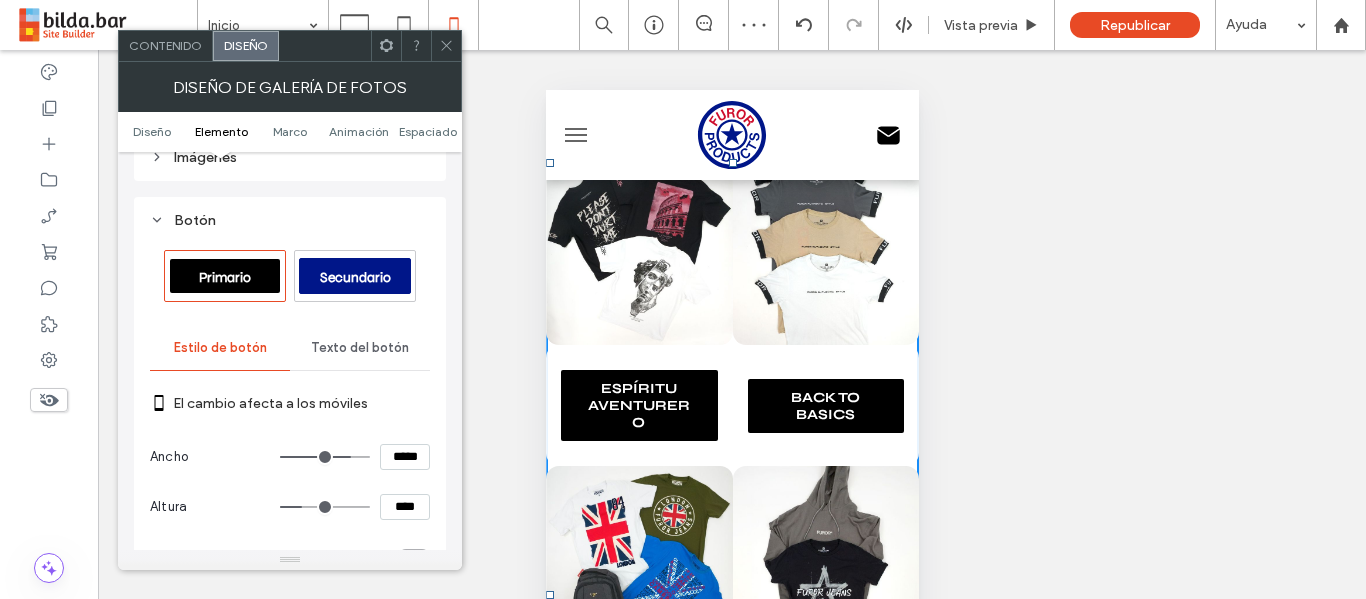 type on "*****" 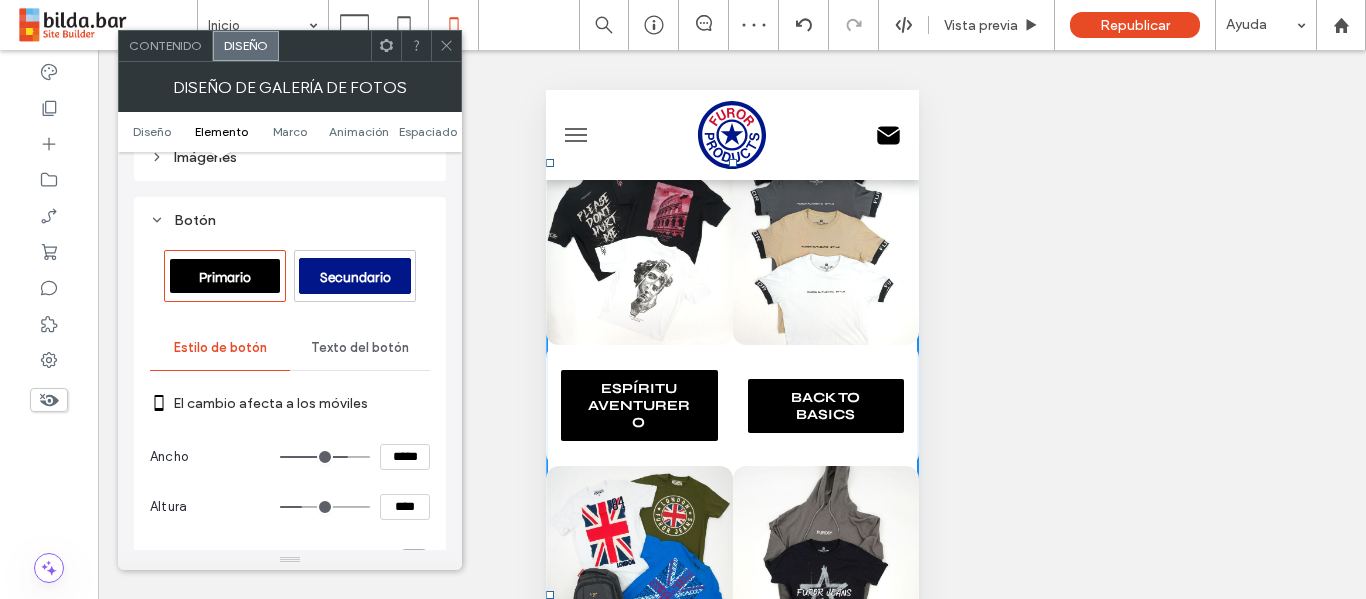 type on "***" 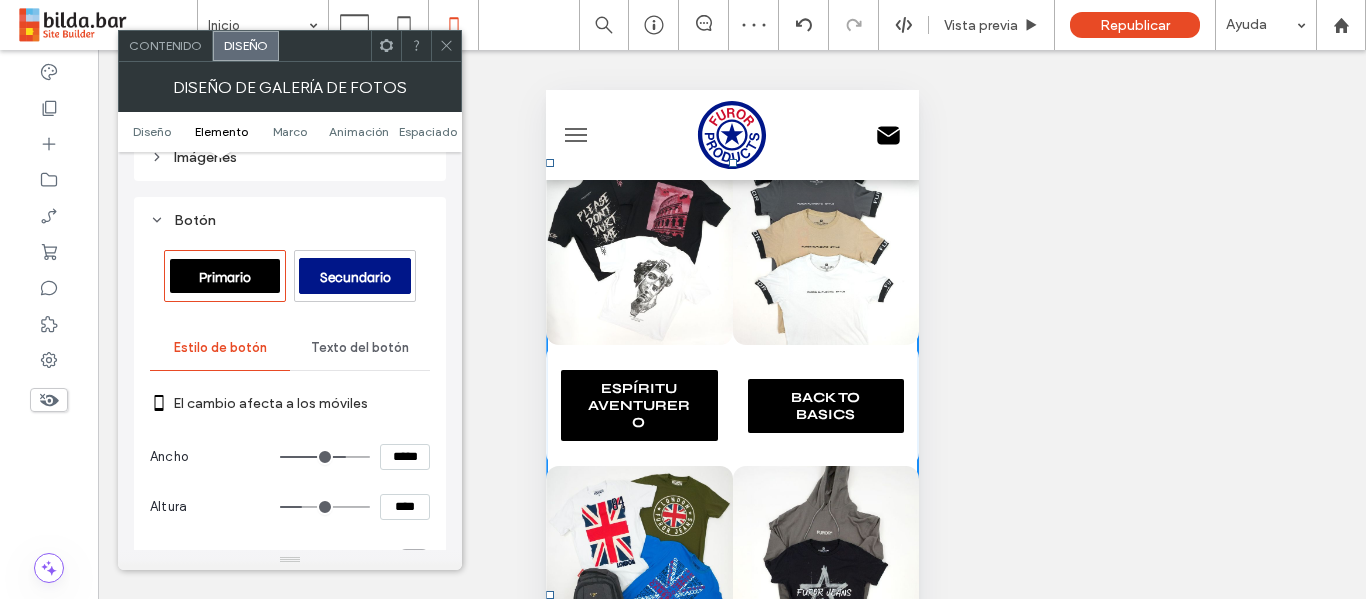 type on "***" 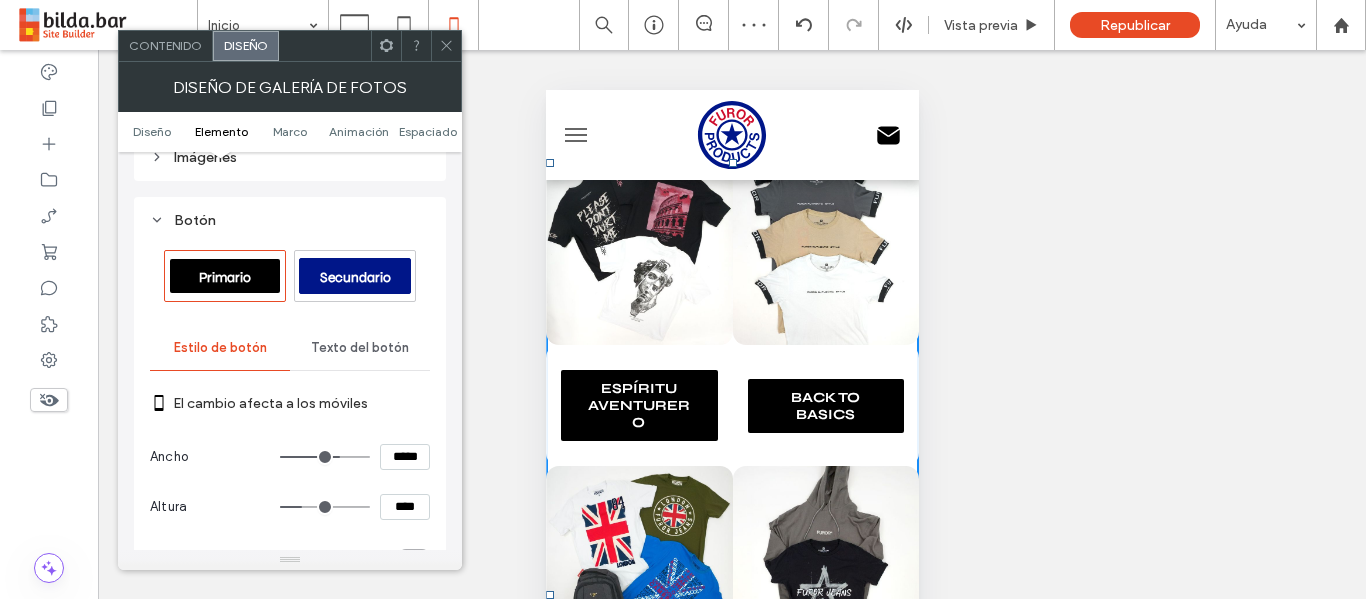 type on "***" 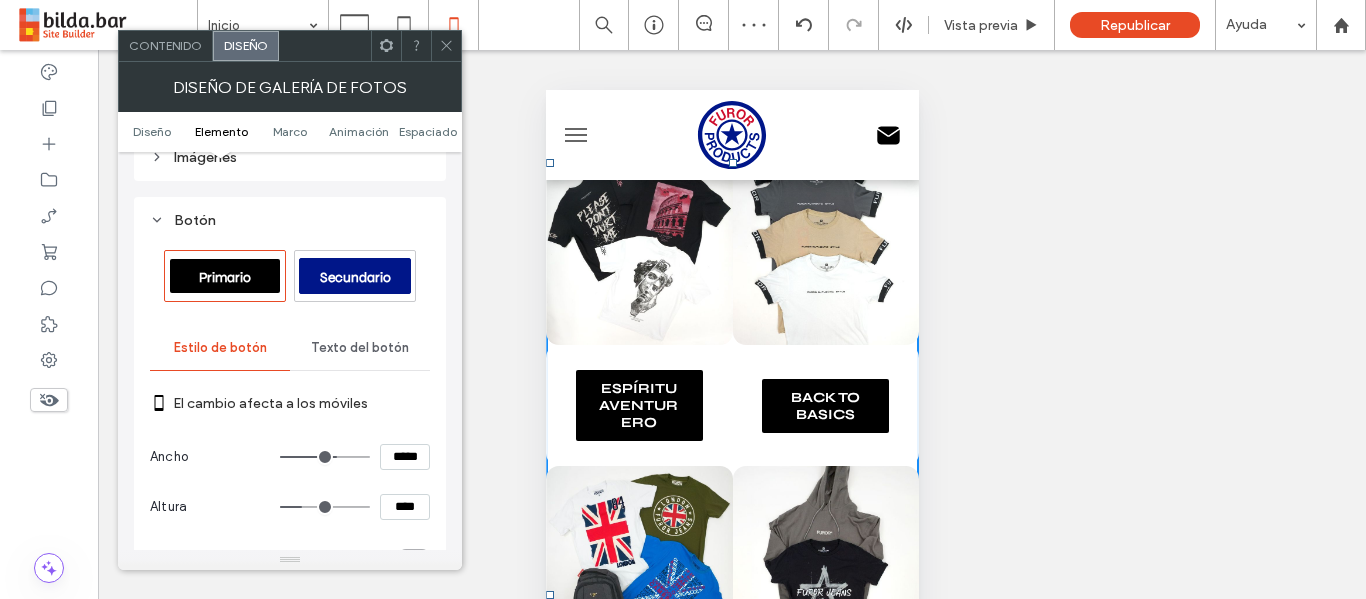 type on "***" 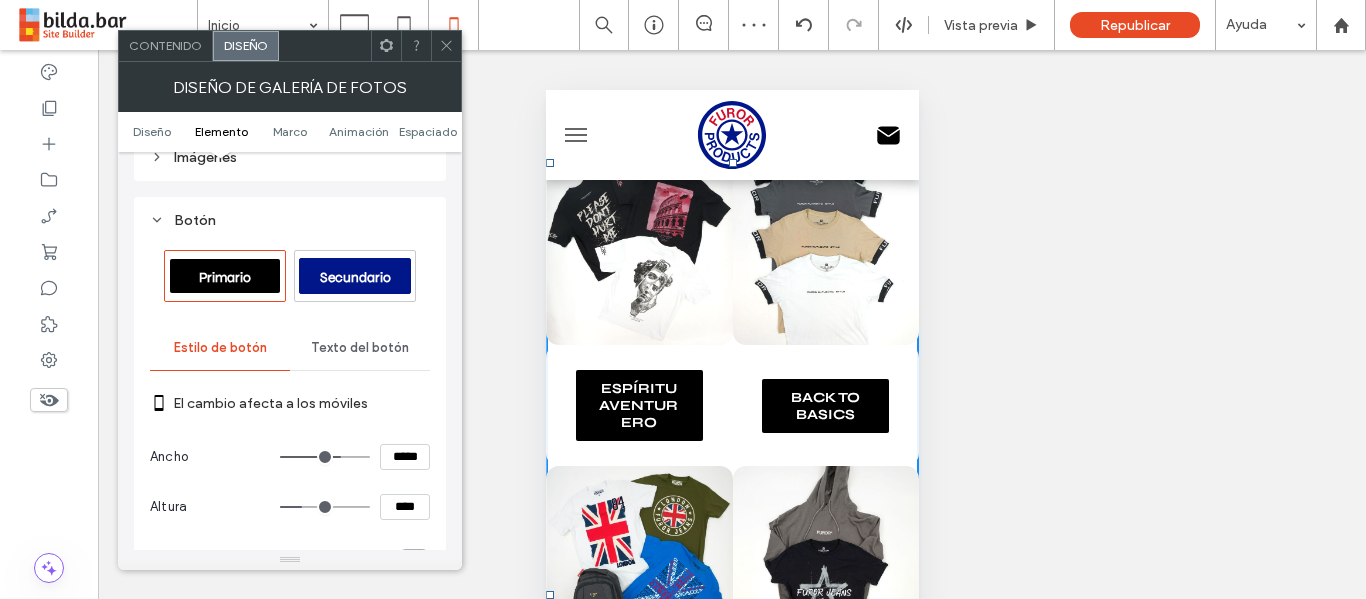 type on "***" 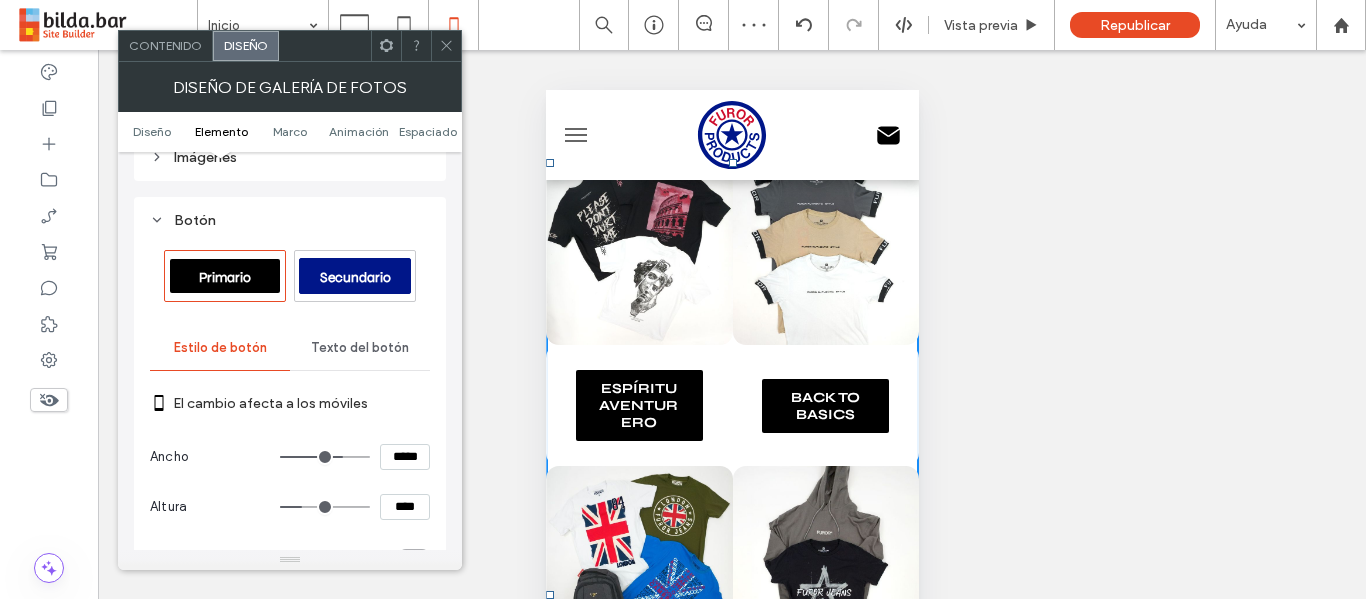 click at bounding box center [325, 457] 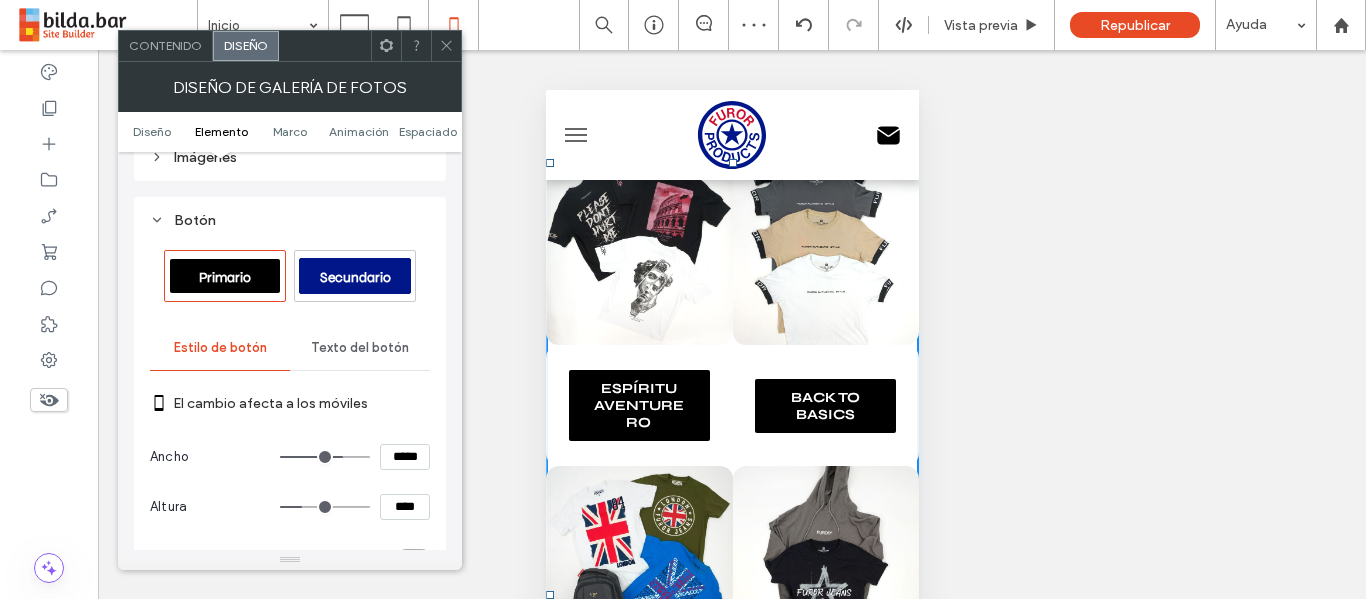 type on "***" 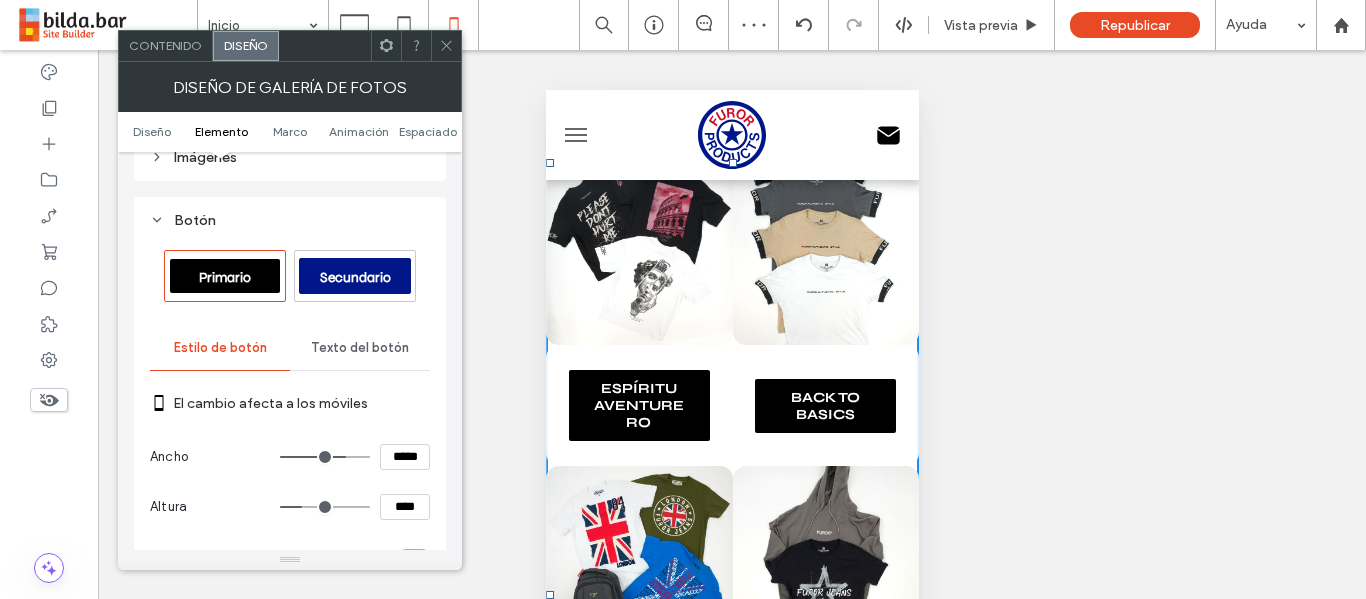 type on "***" 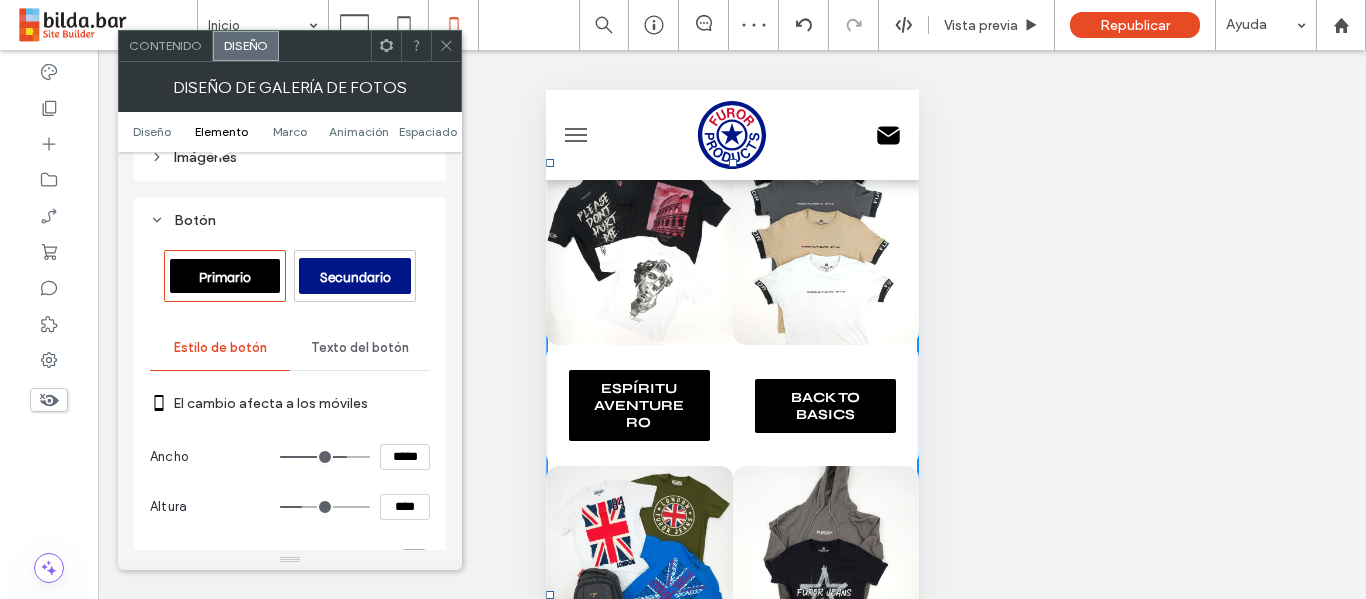 type on "***" 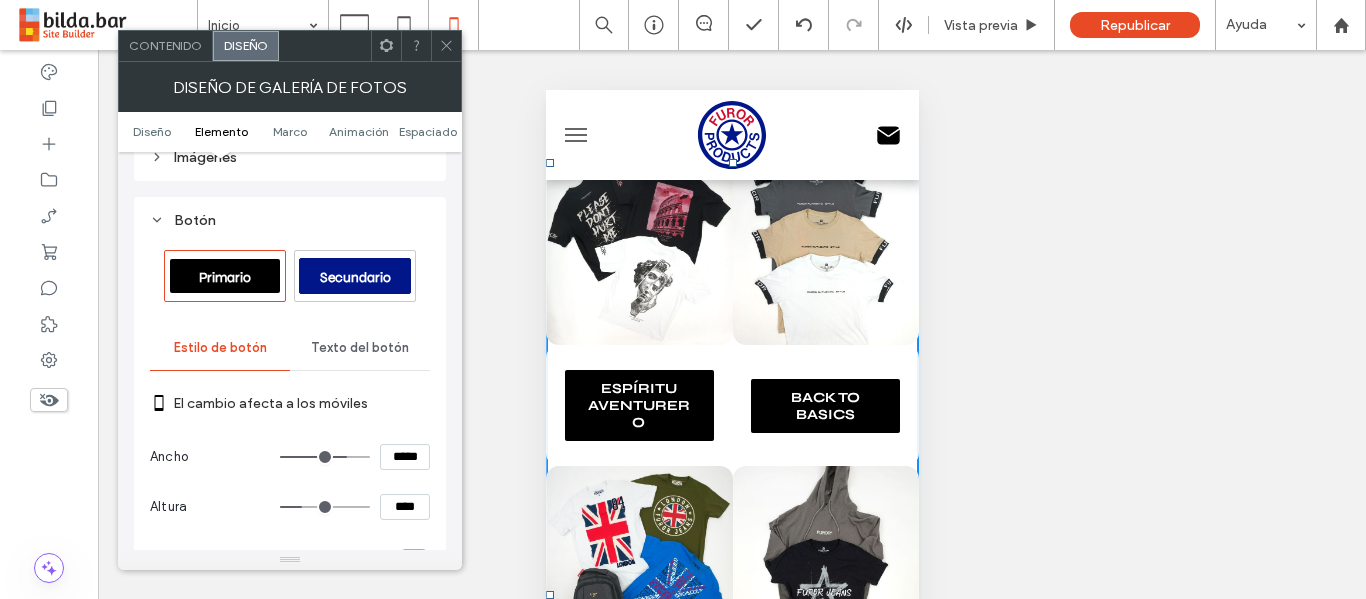 click 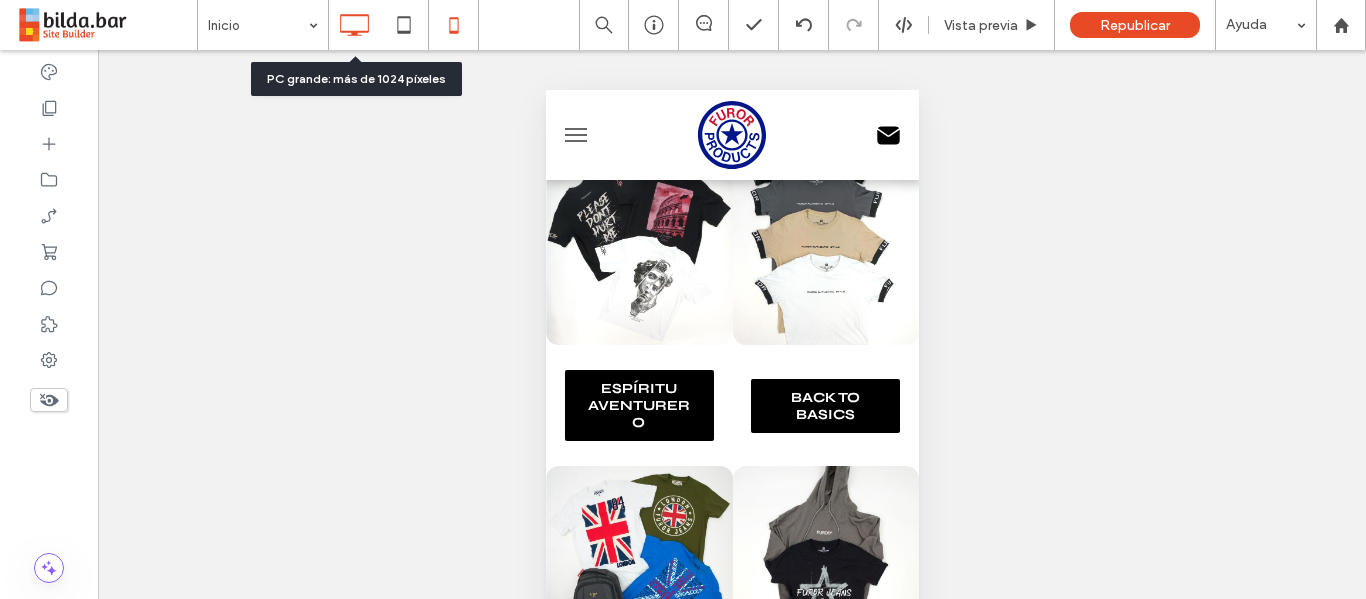 click 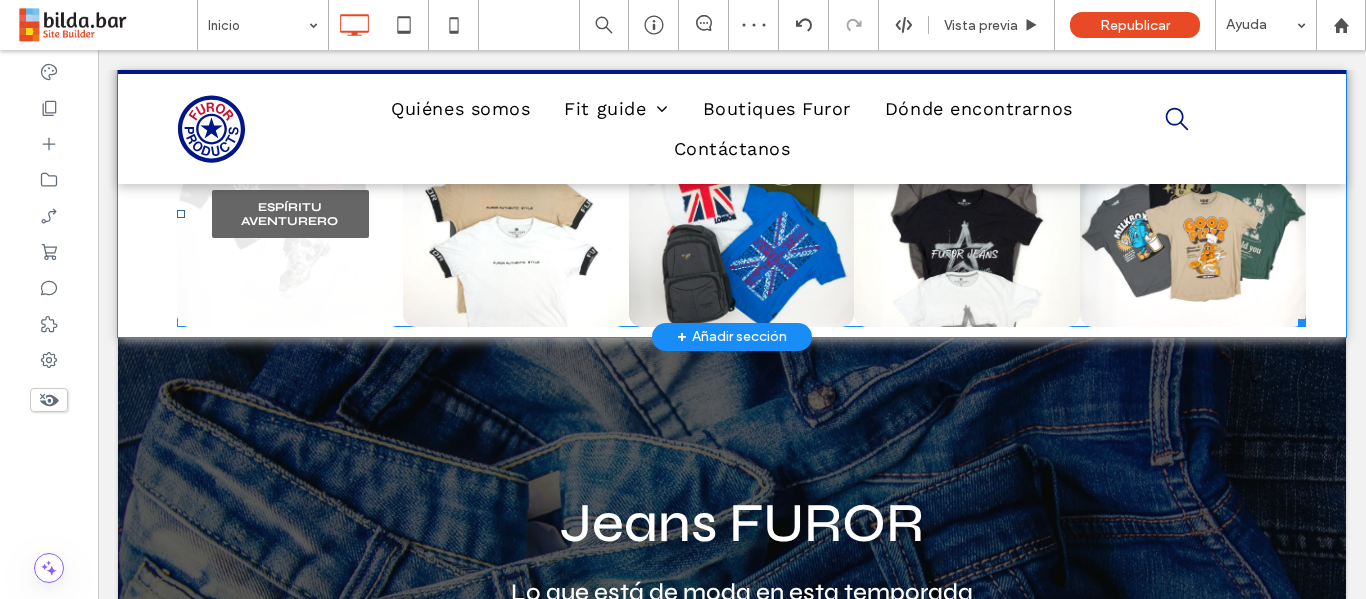 scroll, scrollTop: 937, scrollLeft: 0, axis: vertical 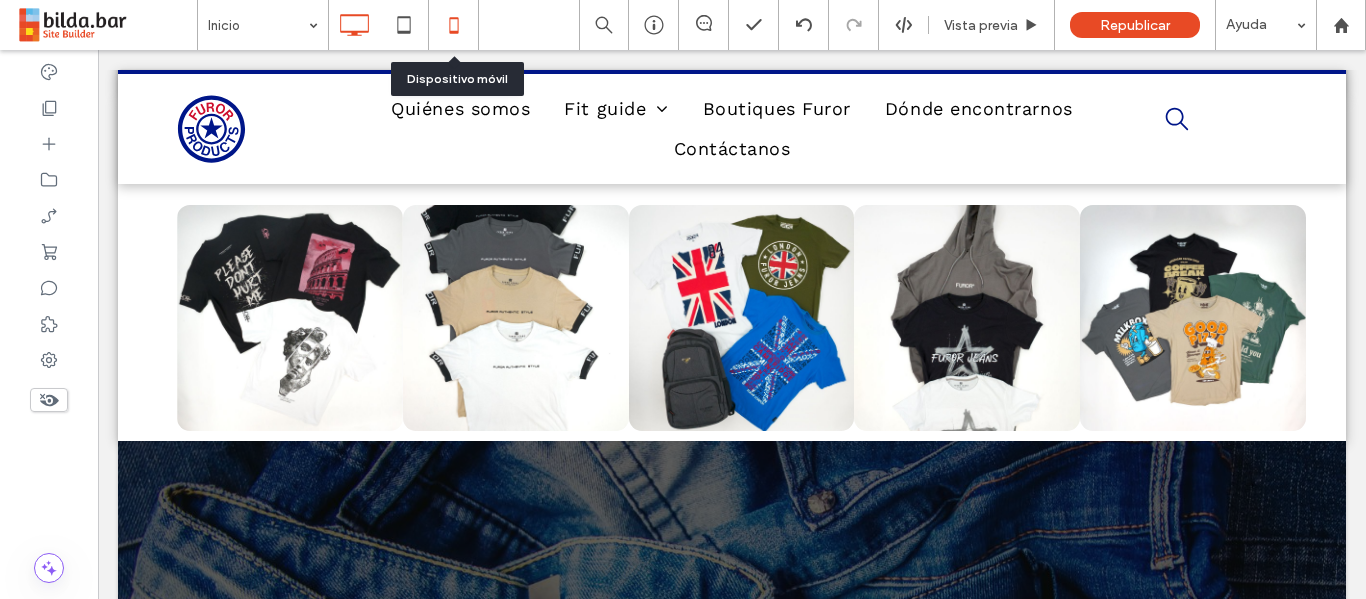 click 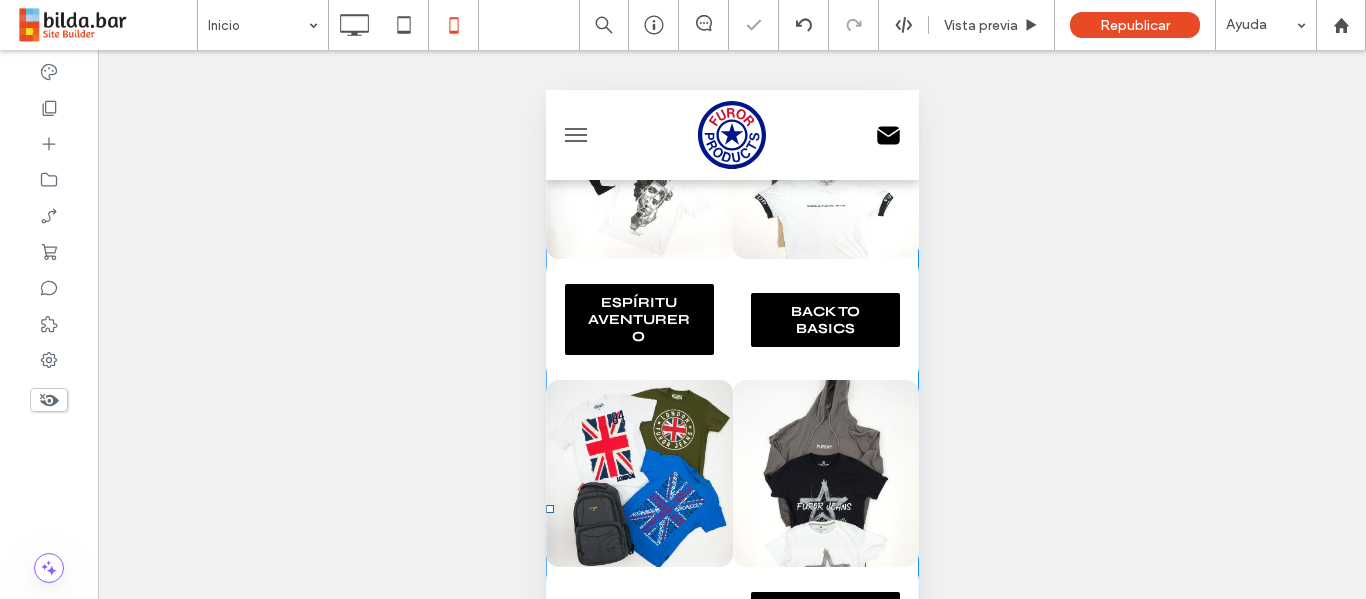 scroll, scrollTop: 616, scrollLeft: 0, axis: vertical 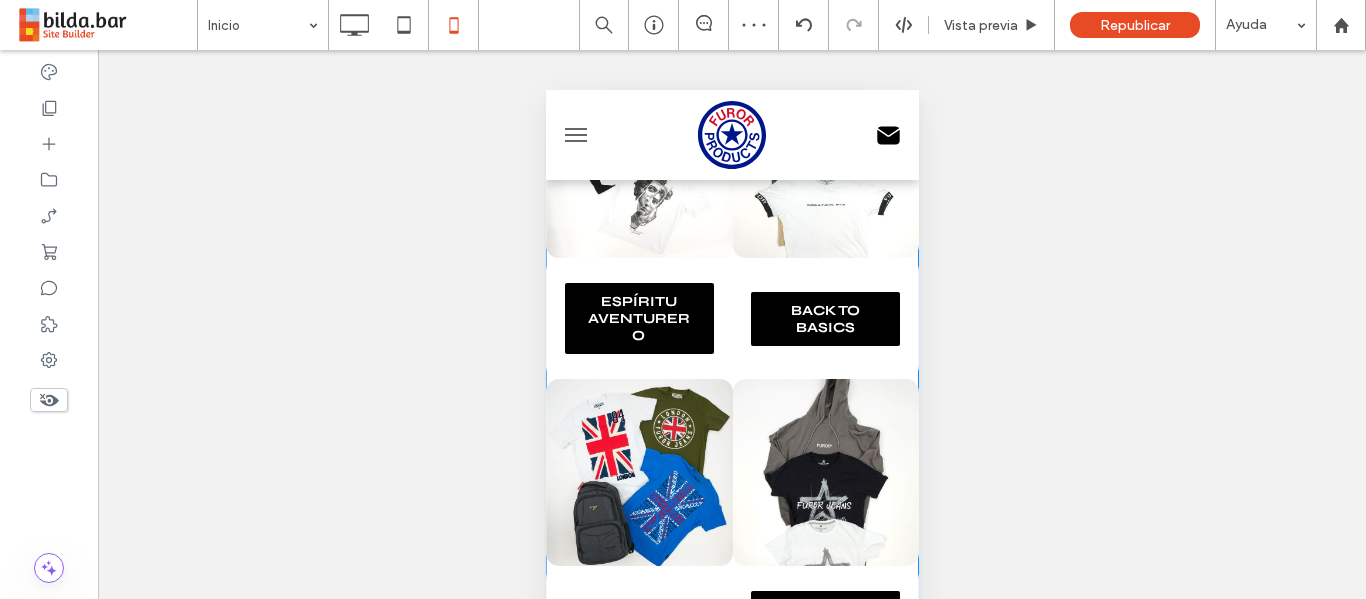 click at bounding box center [825, 165] 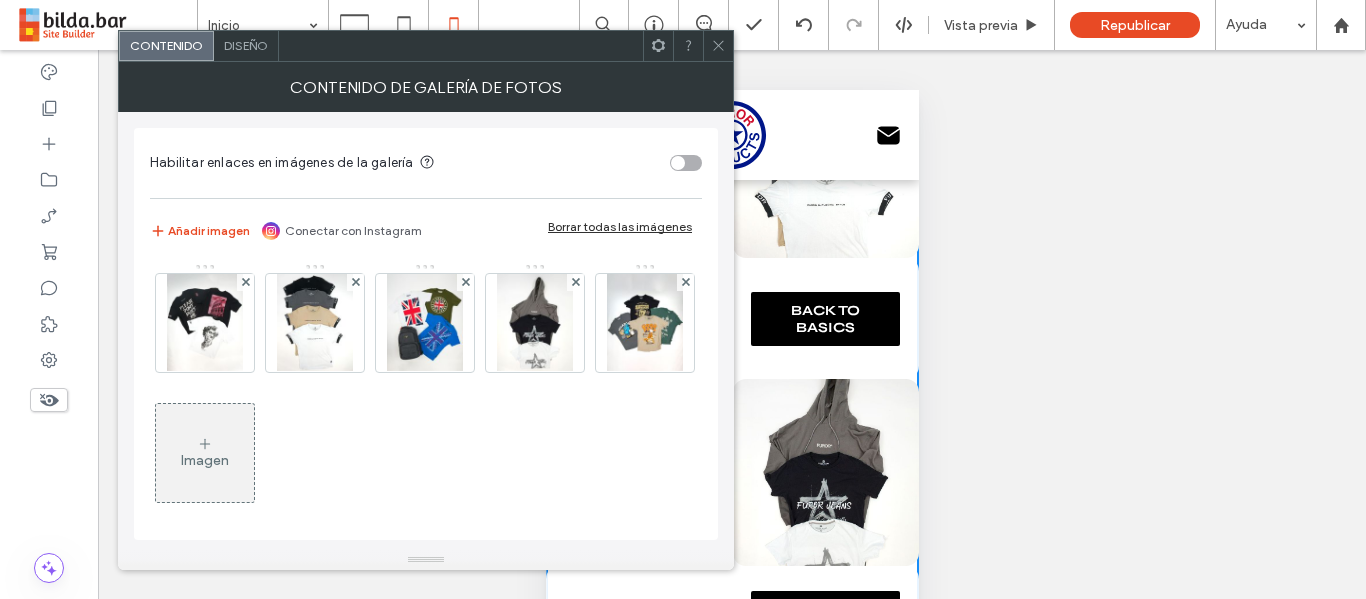 click on "Diseño" at bounding box center [246, 45] 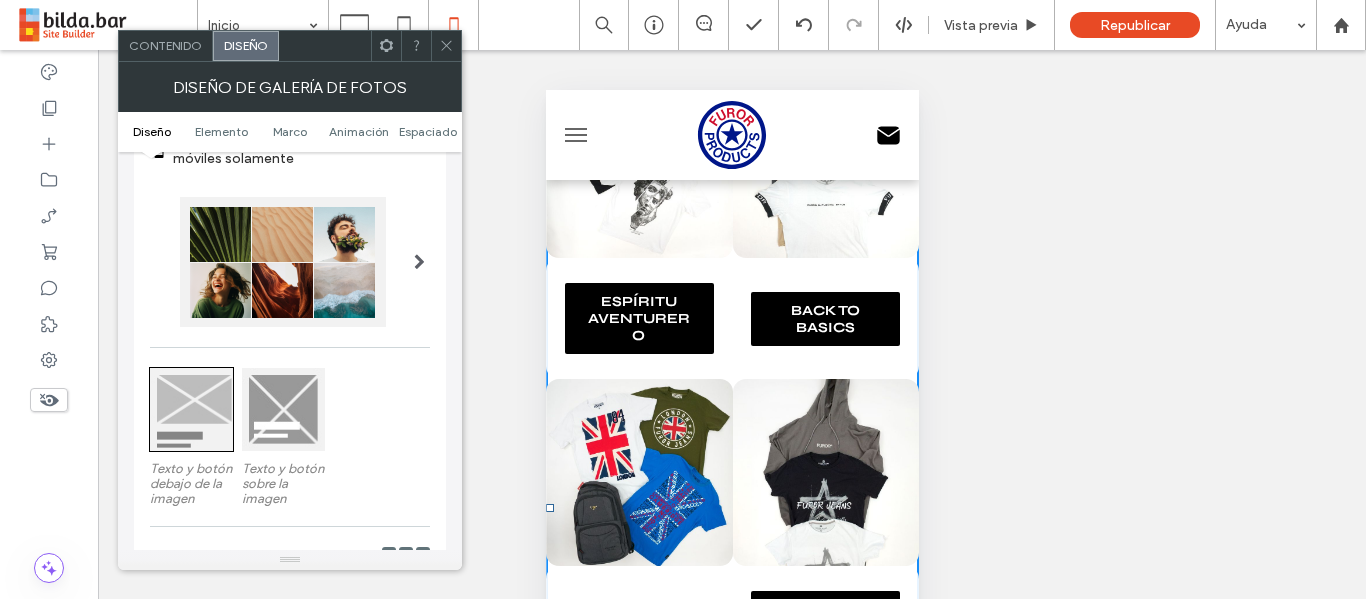 scroll, scrollTop: 104, scrollLeft: 0, axis: vertical 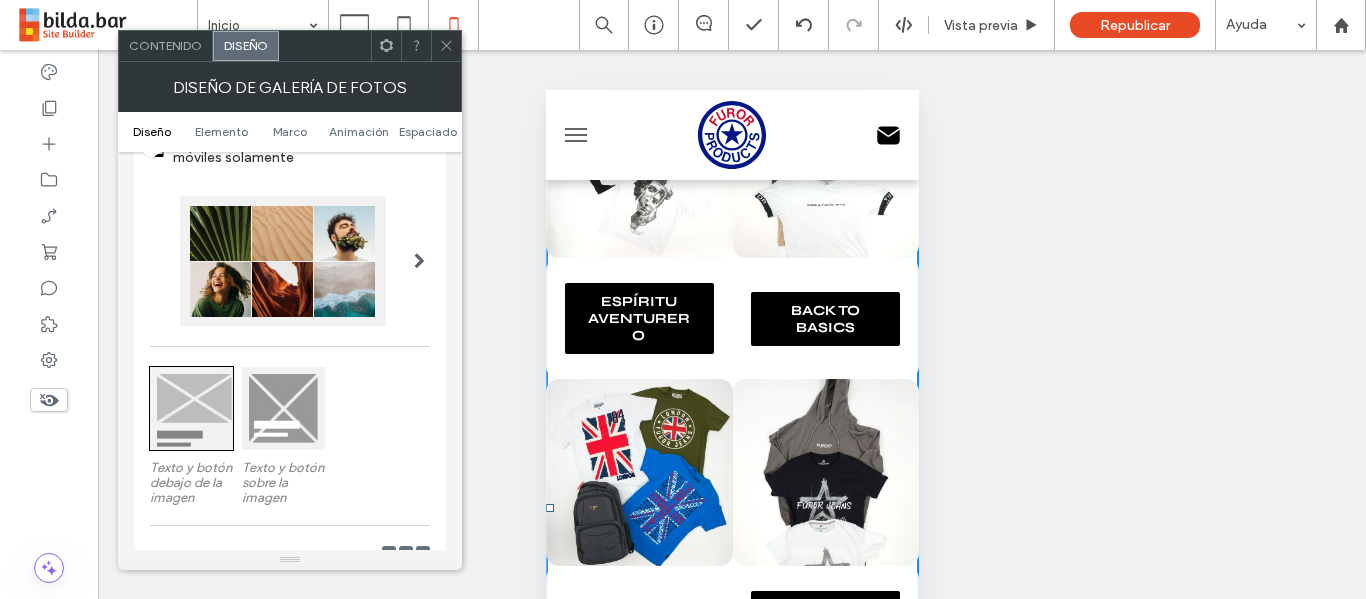 click at bounding box center (283, 408) 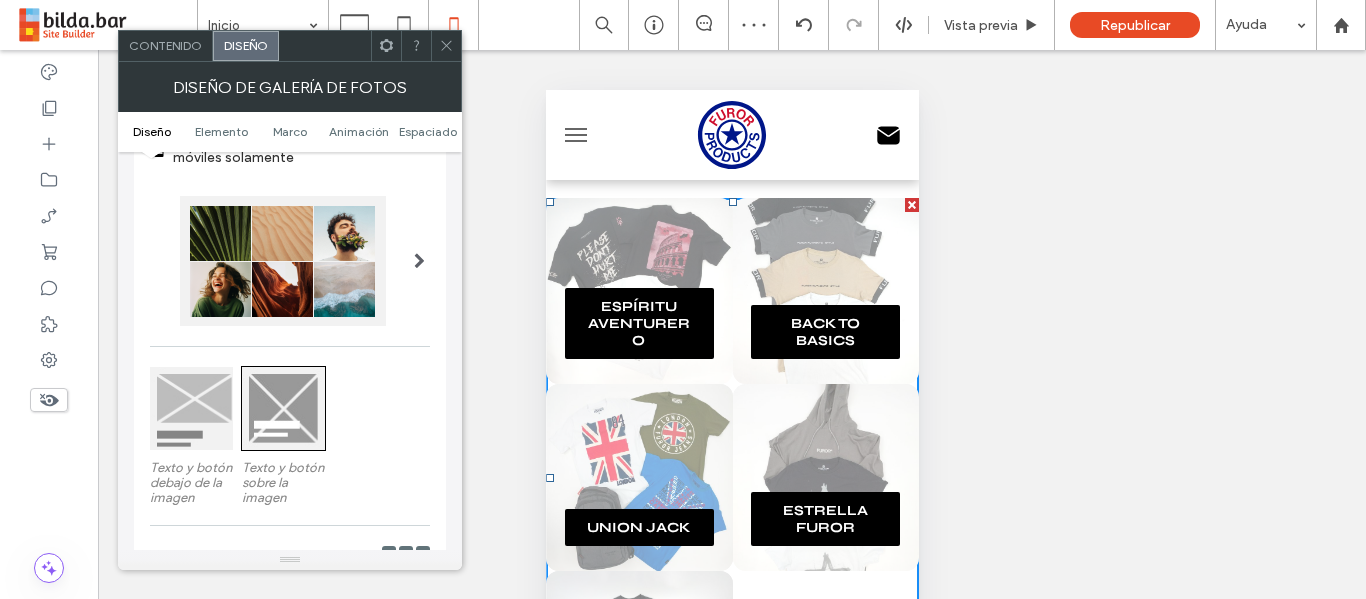 scroll, scrollTop: 491, scrollLeft: 0, axis: vertical 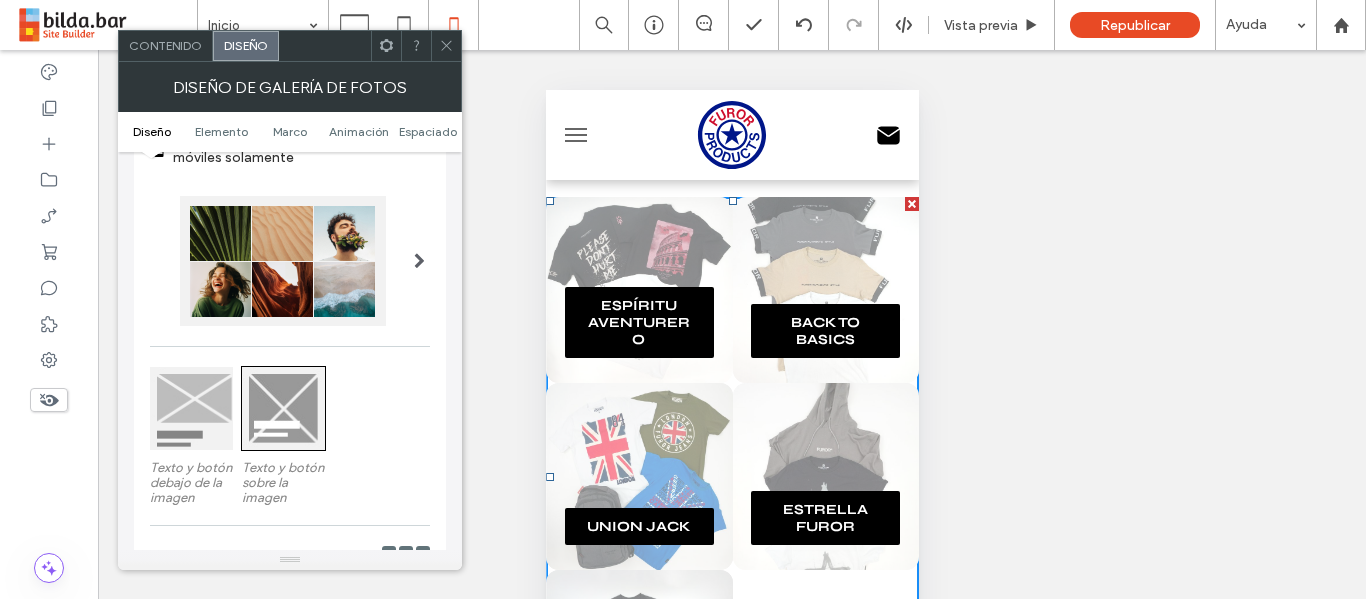 click at bounding box center [191, 408] 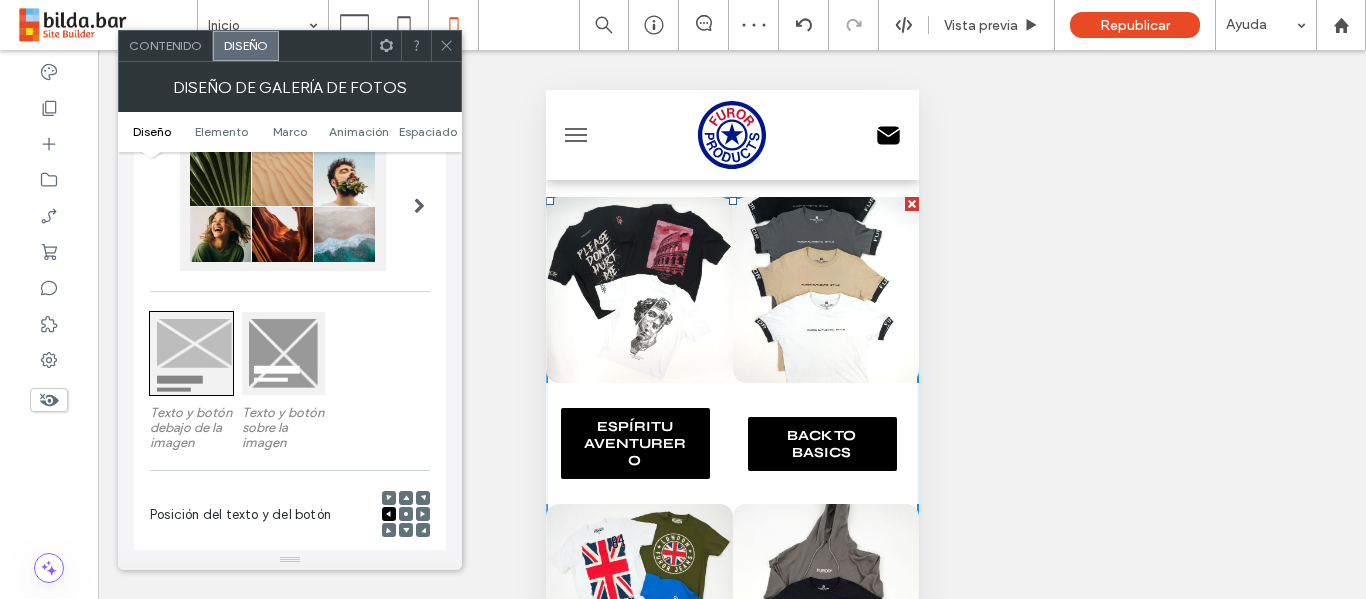 scroll, scrollTop: 160, scrollLeft: 0, axis: vertical 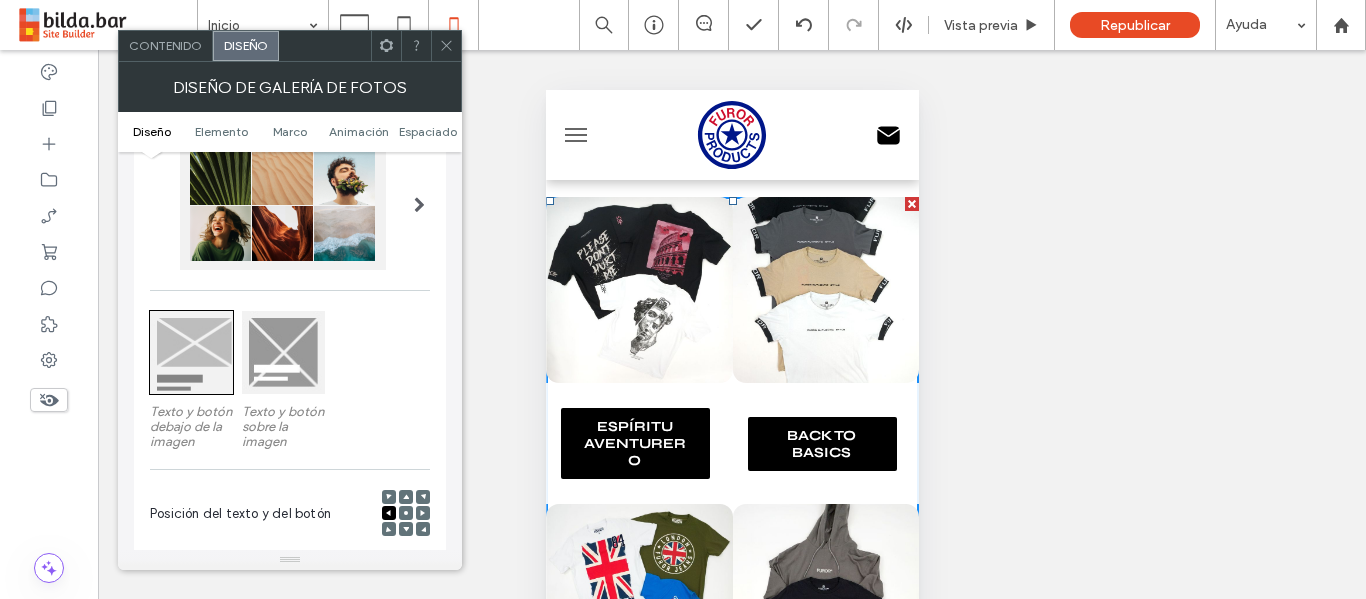 click 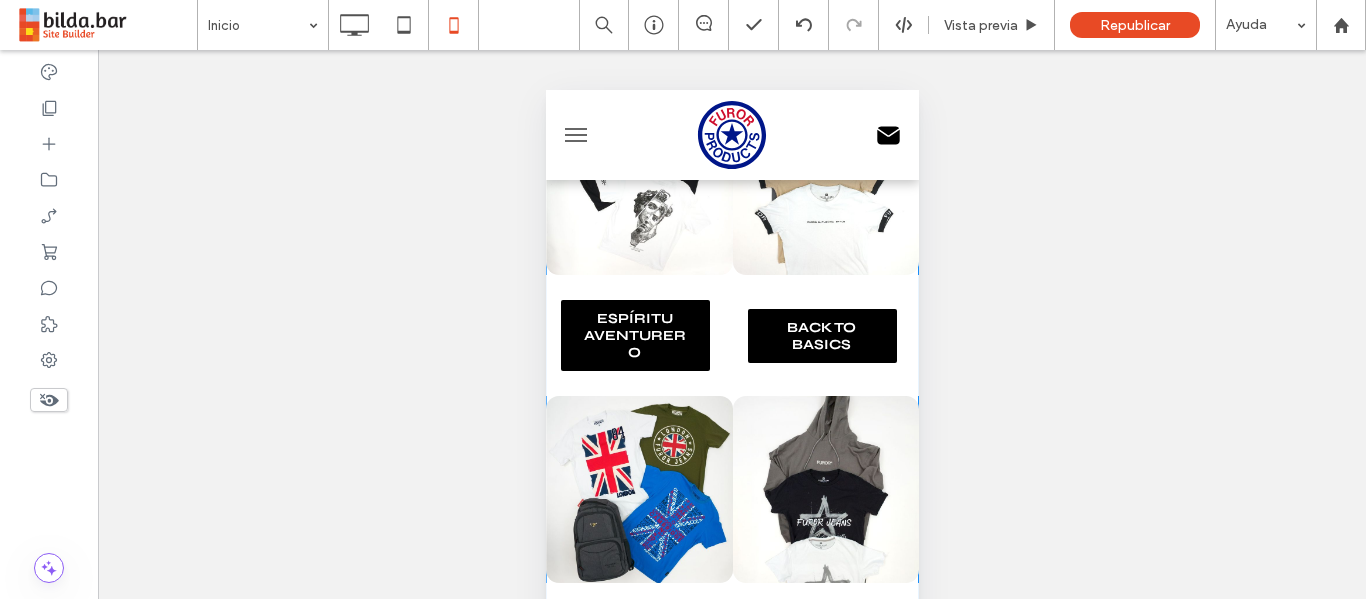 scroll, scrollTop: 600, scrollLeft: 0, axis: vertical 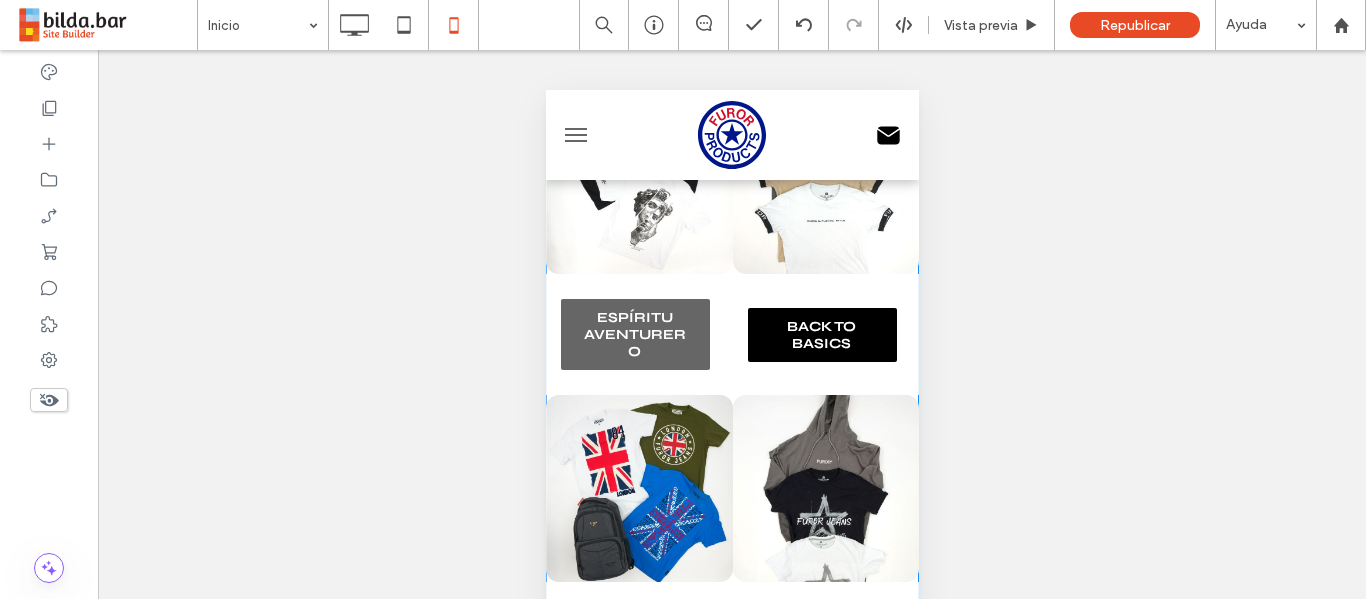 click on "ESPÍRITU  AVENTURERO" at bounding box center [634, 334] 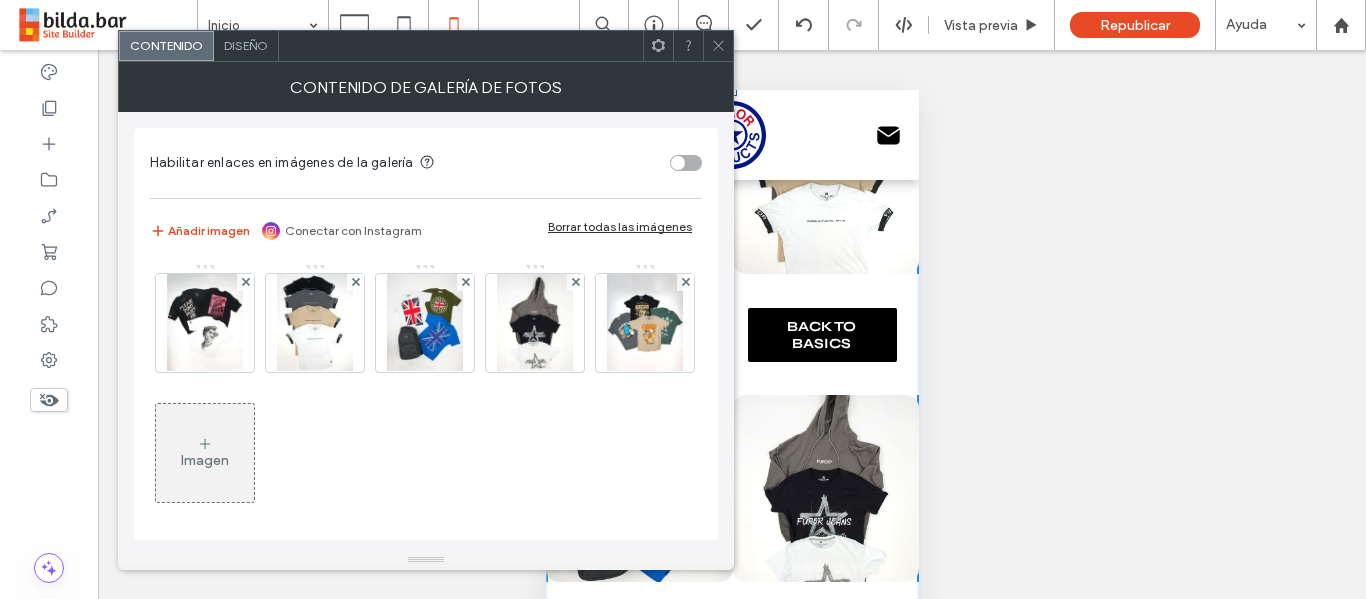 click on "Diseño" at bounding box center [246, 45] 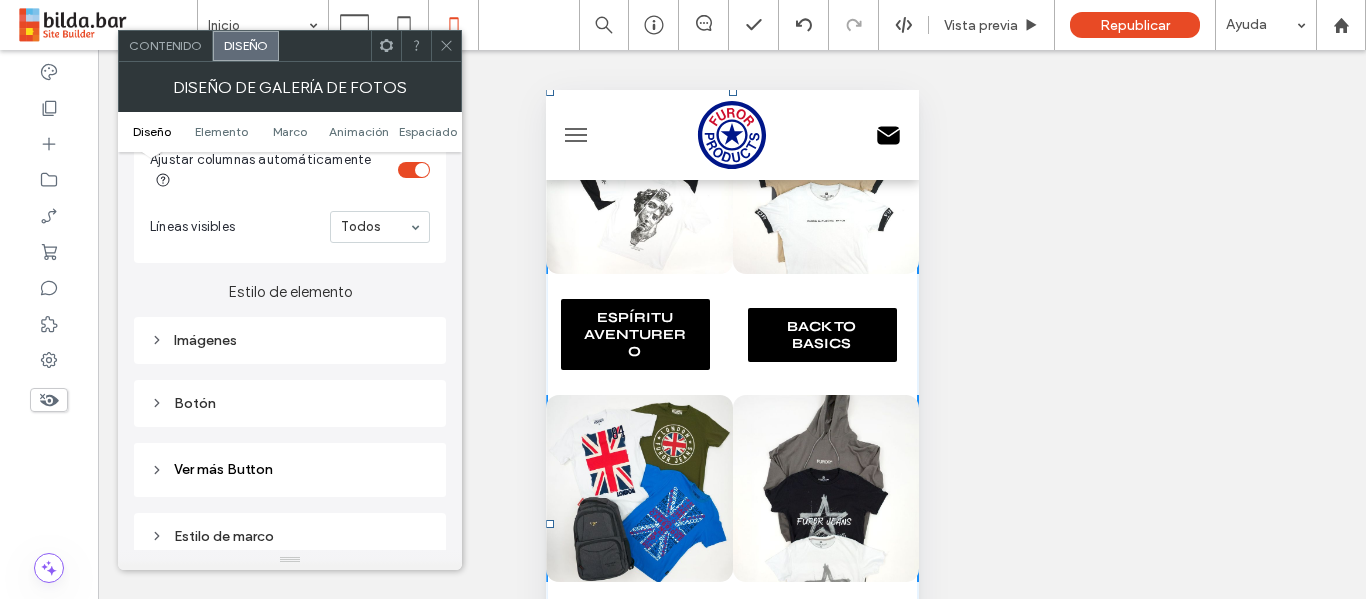 scroll, scrollTop: 646, scrollLeft: 0, axis: vertical 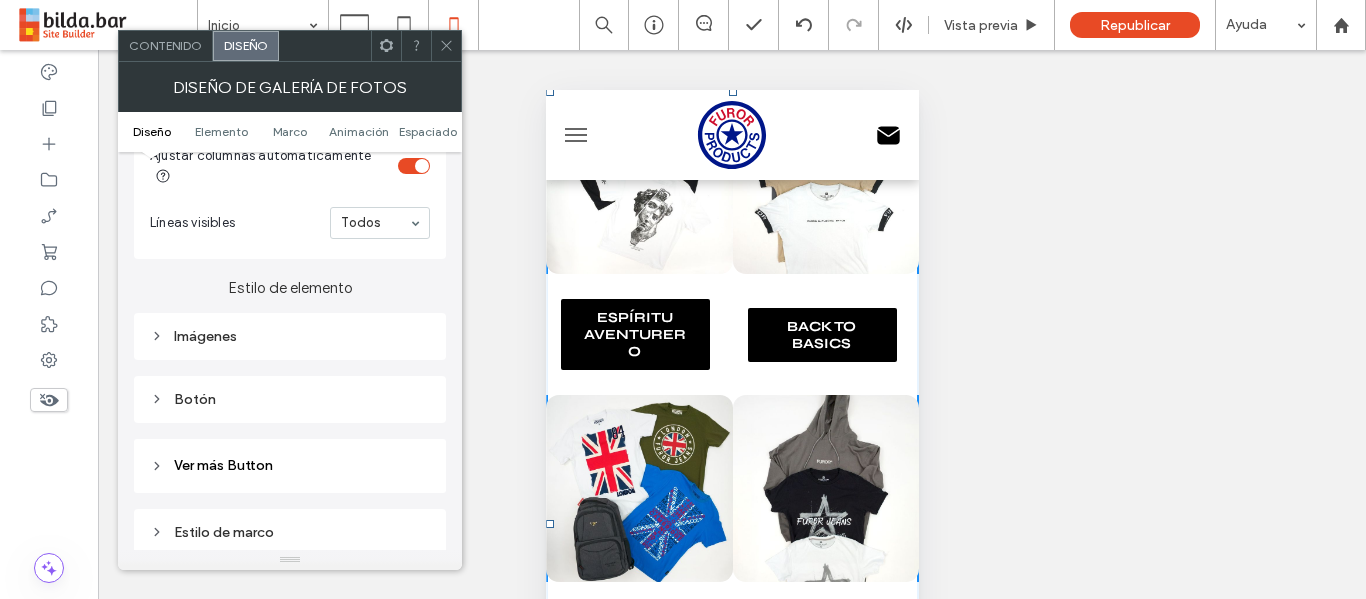 click on "Botón" at bounding box center (290, 399) 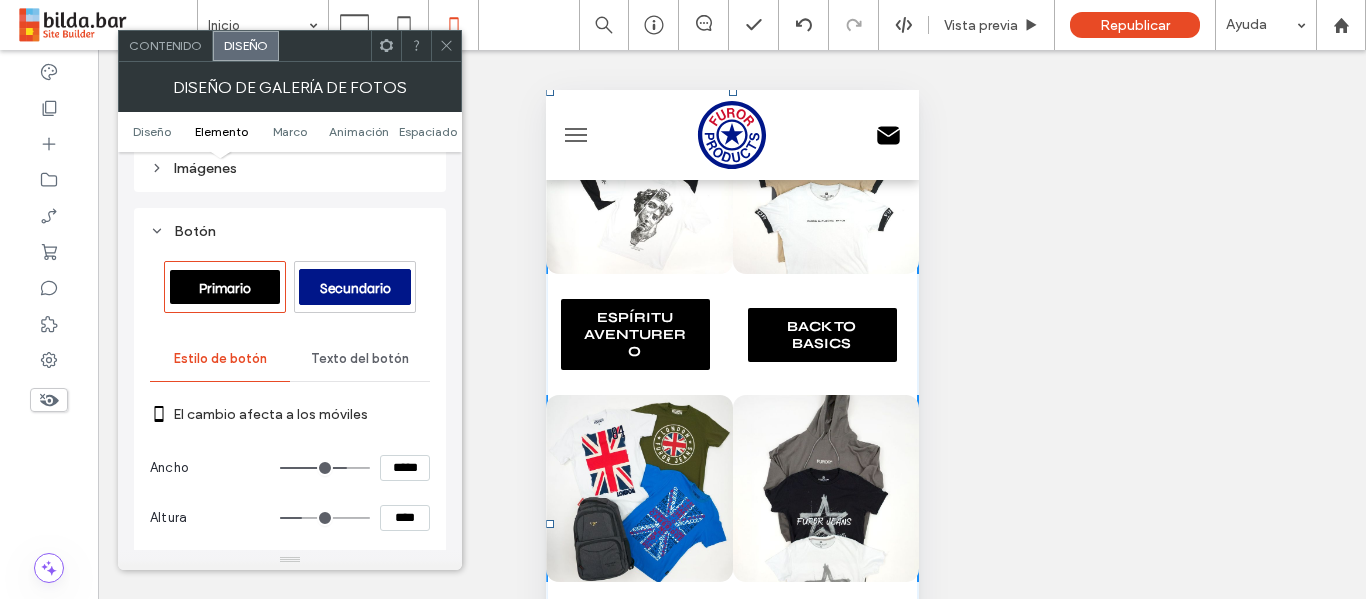 scroll, scrollTop: 810, scrollLeft: 0, axis: vertical 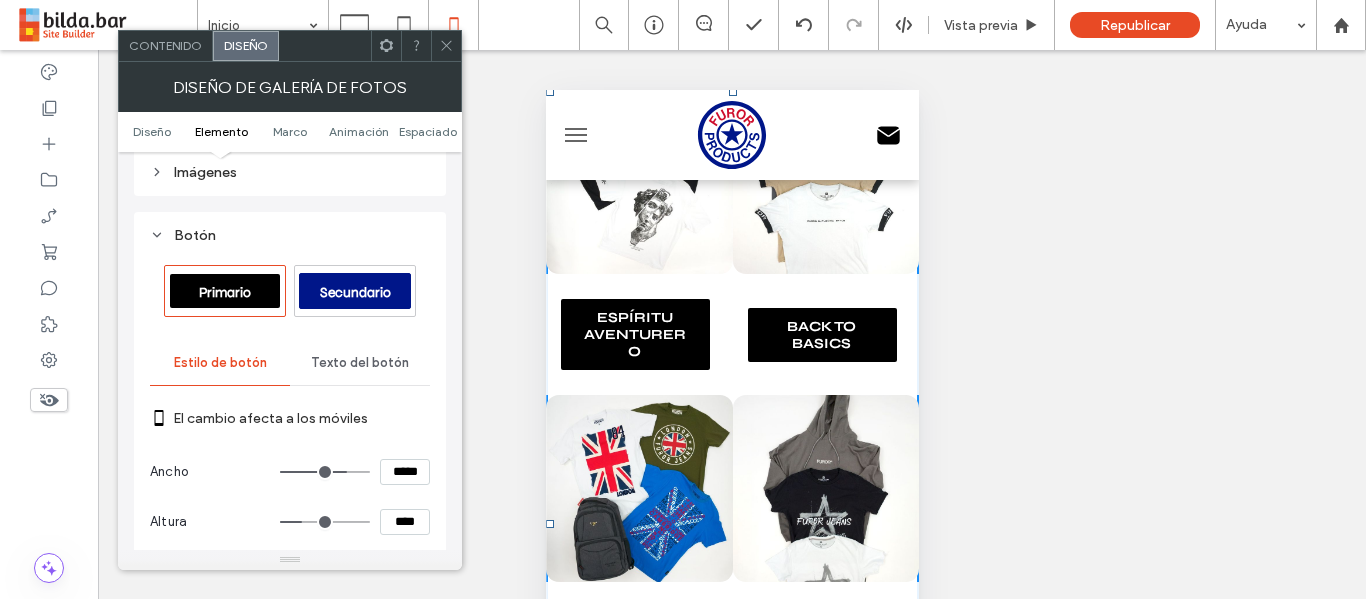 click on "Texto del botón" at bounding box center [360, 363] 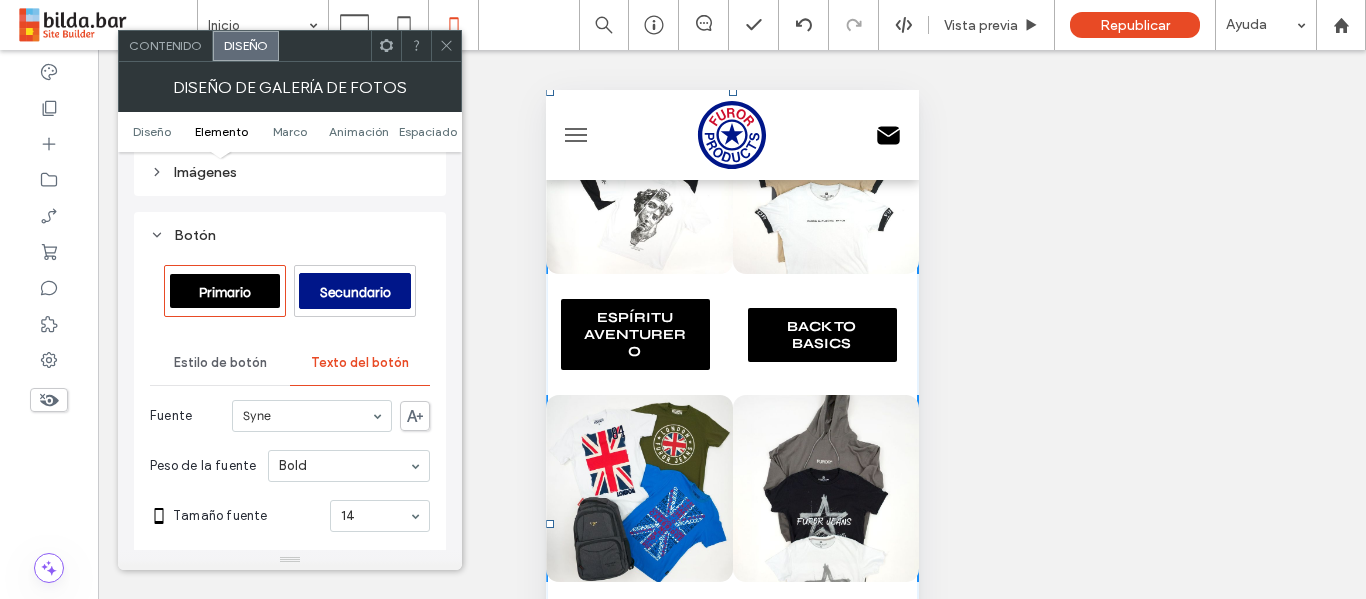 scroll, scrollTop: 940, scrollLeft: 0, axis: vertical 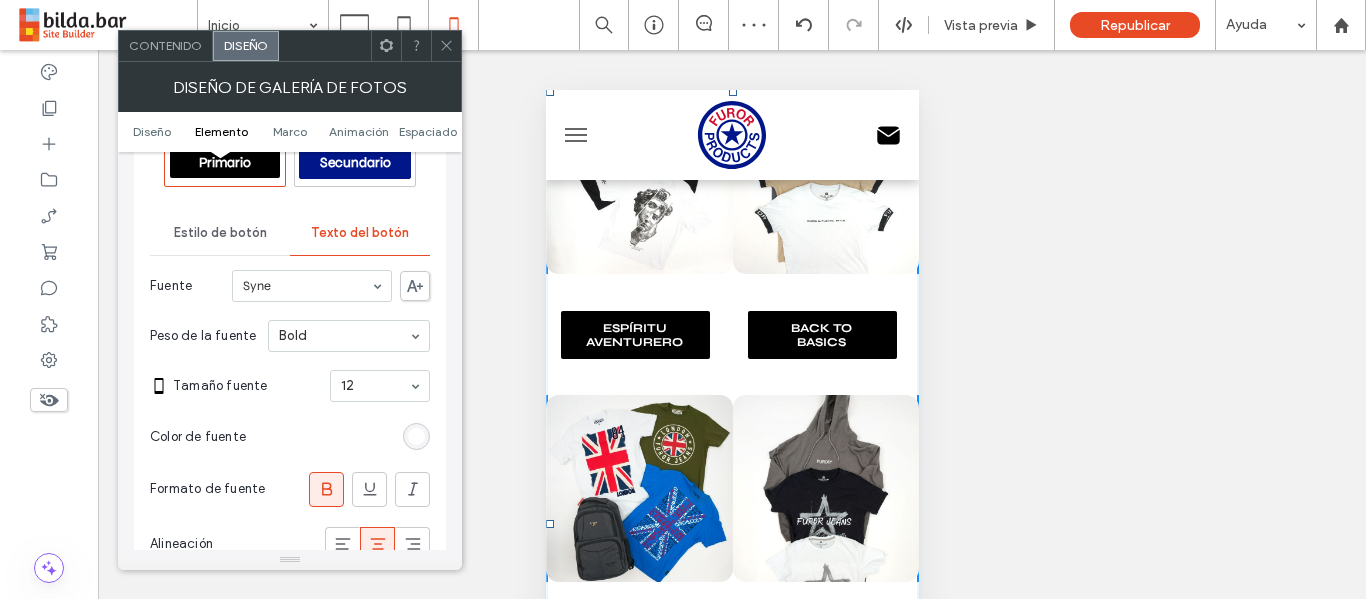 click 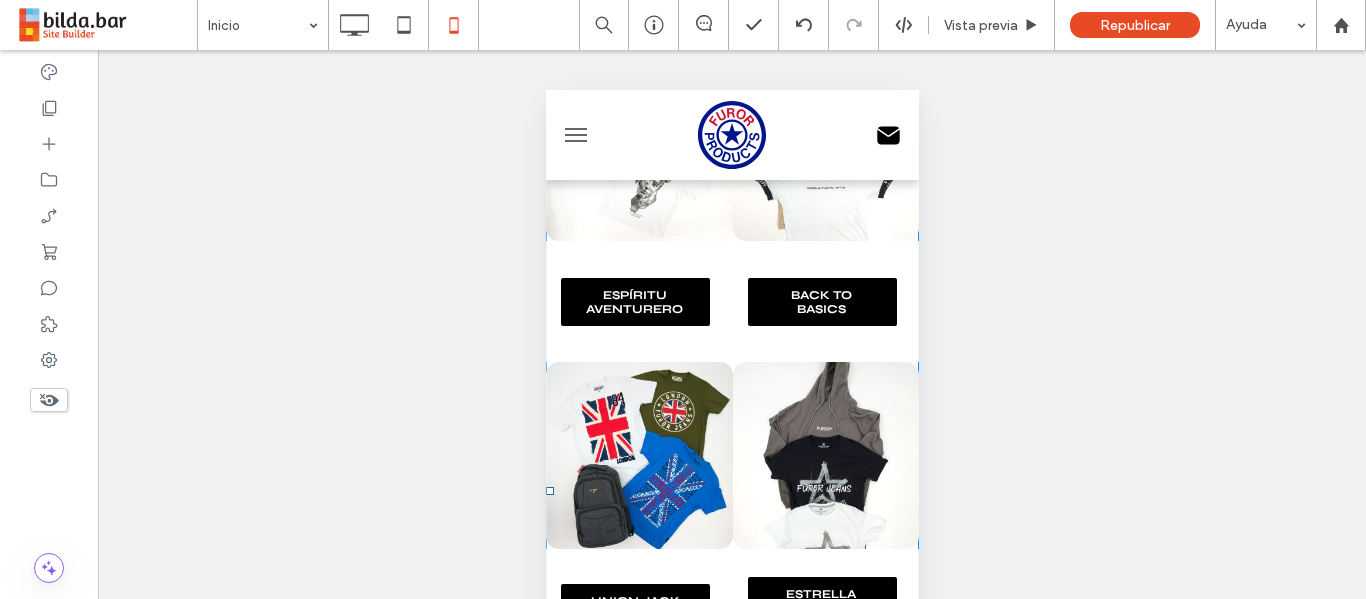 scroll, scrollTop: 632, scrollLeft: 0, axis: vertical 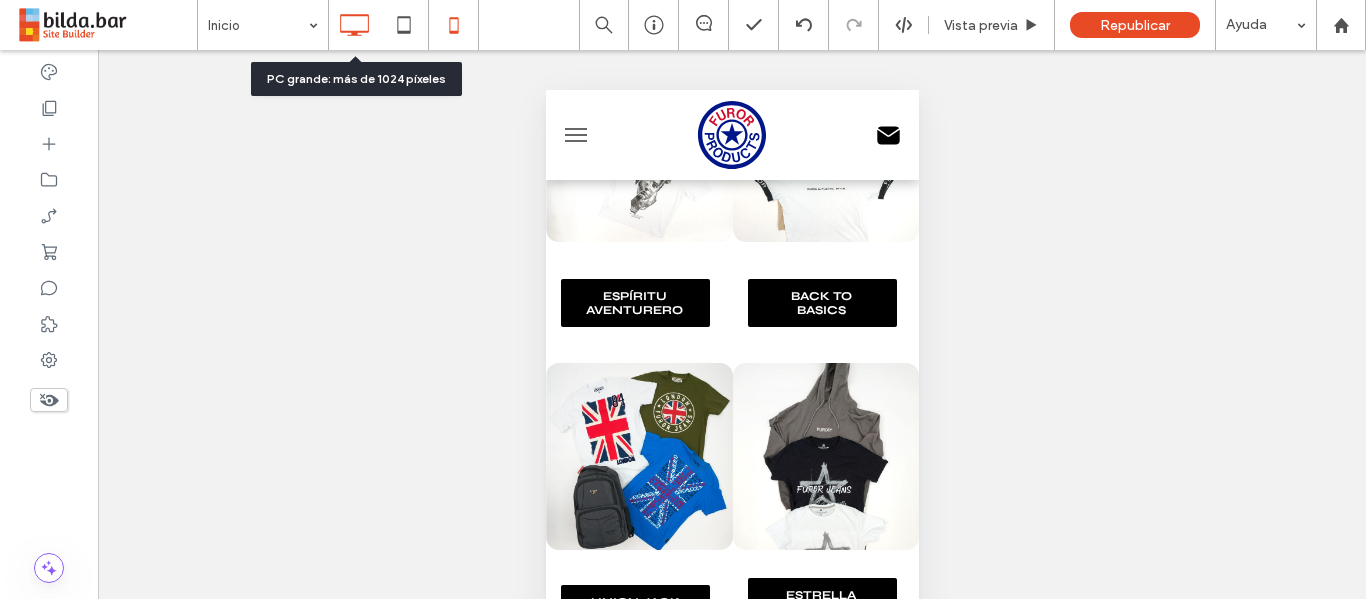 click 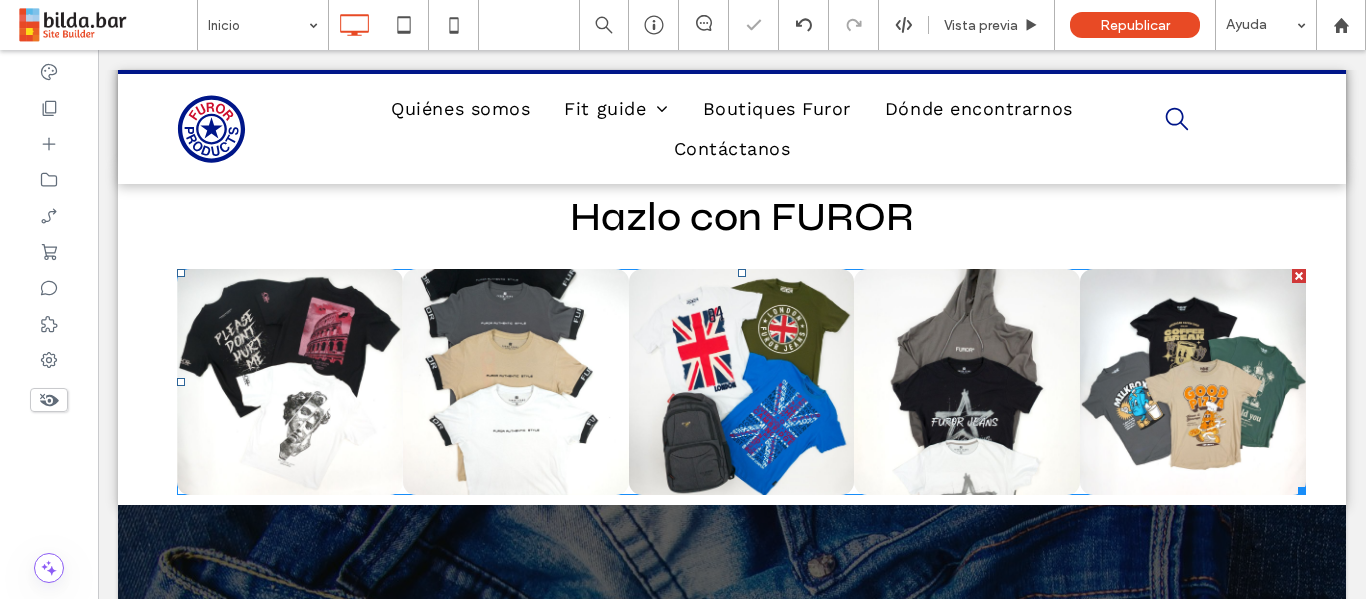 scroll, scrollTop: 867, scrollLeft: 0, axis: vertical 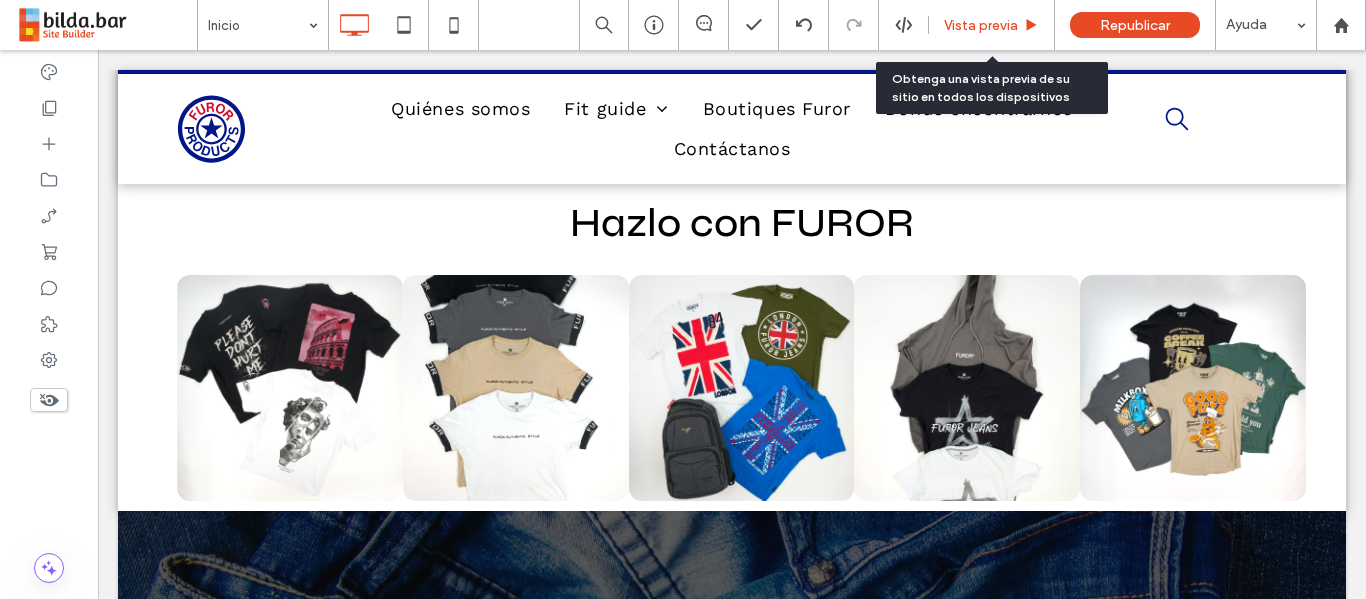 click on "Vista previa" at bounding box center [981, 25] 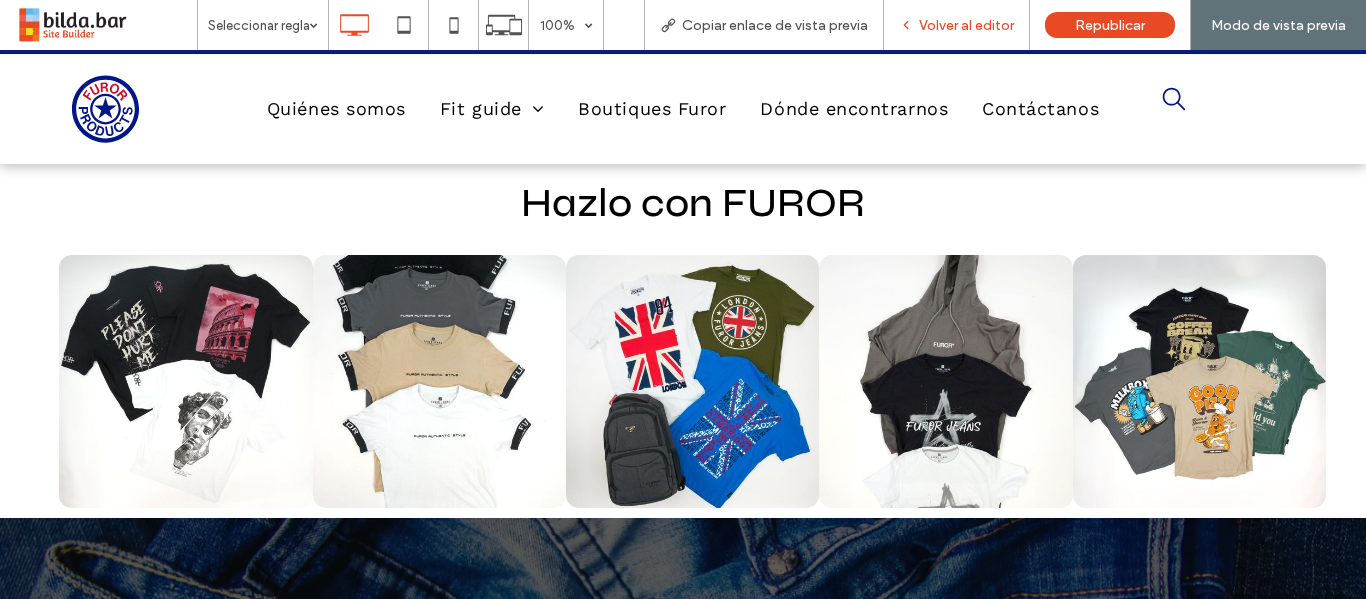 click on "Volver al editor" at bounding box center (966, 25) 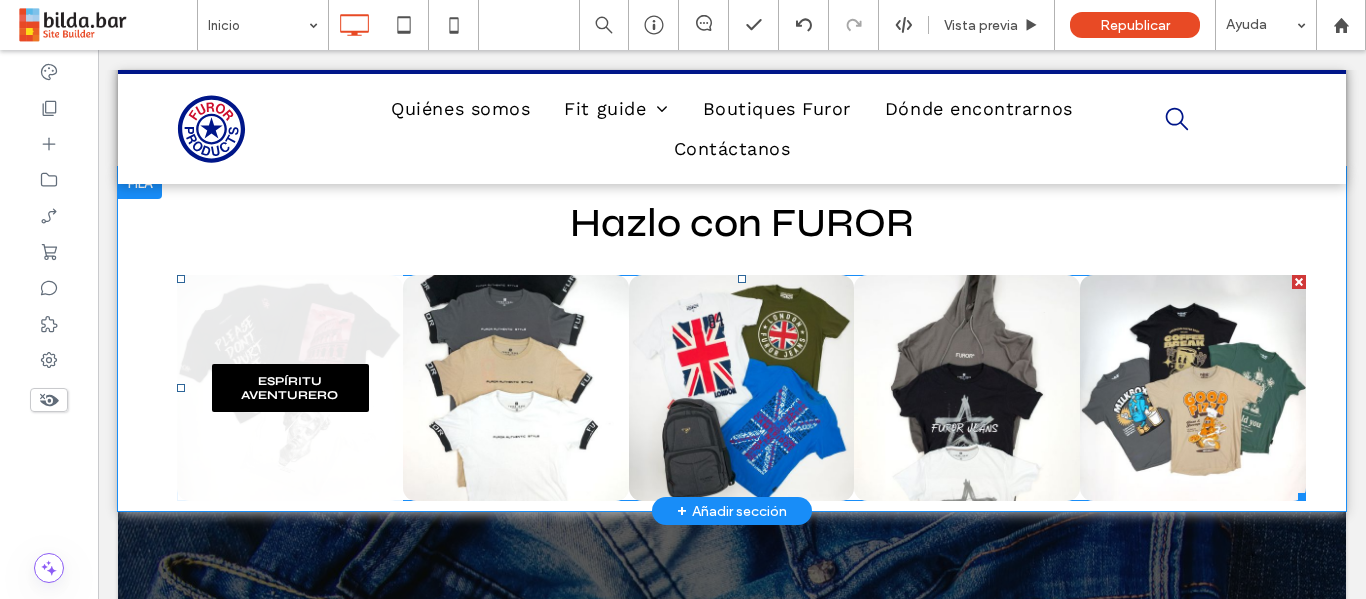 click at bounding box center (290, 388) 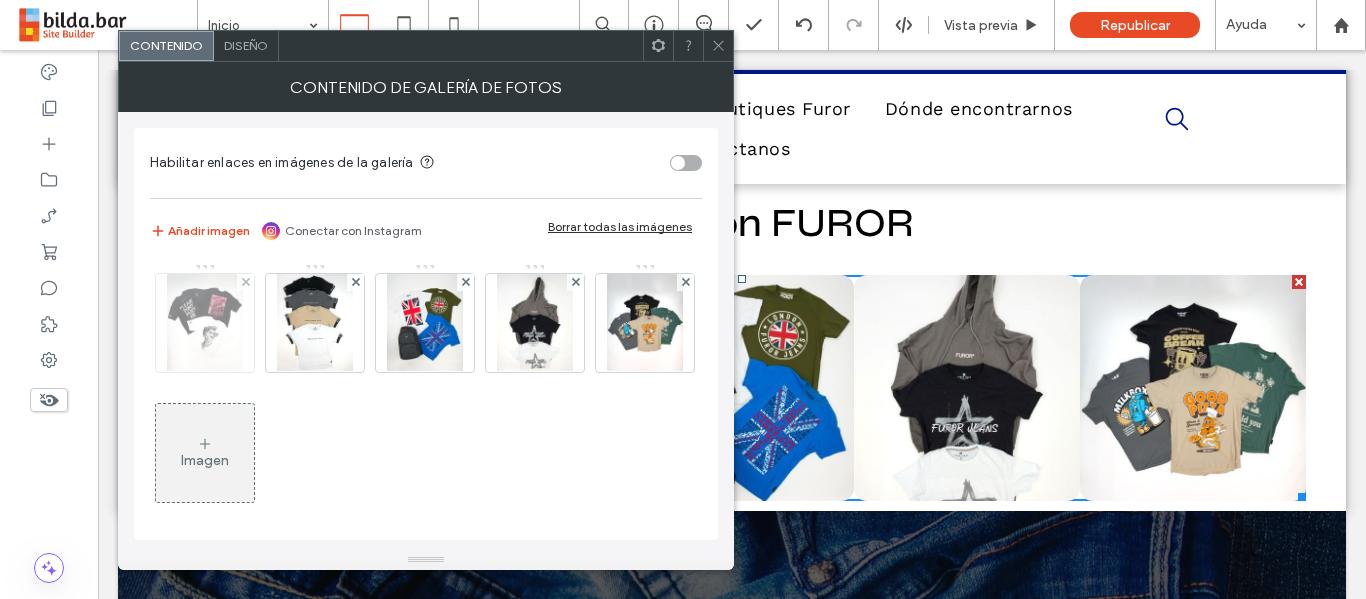 click at bounding box center (205, 323) 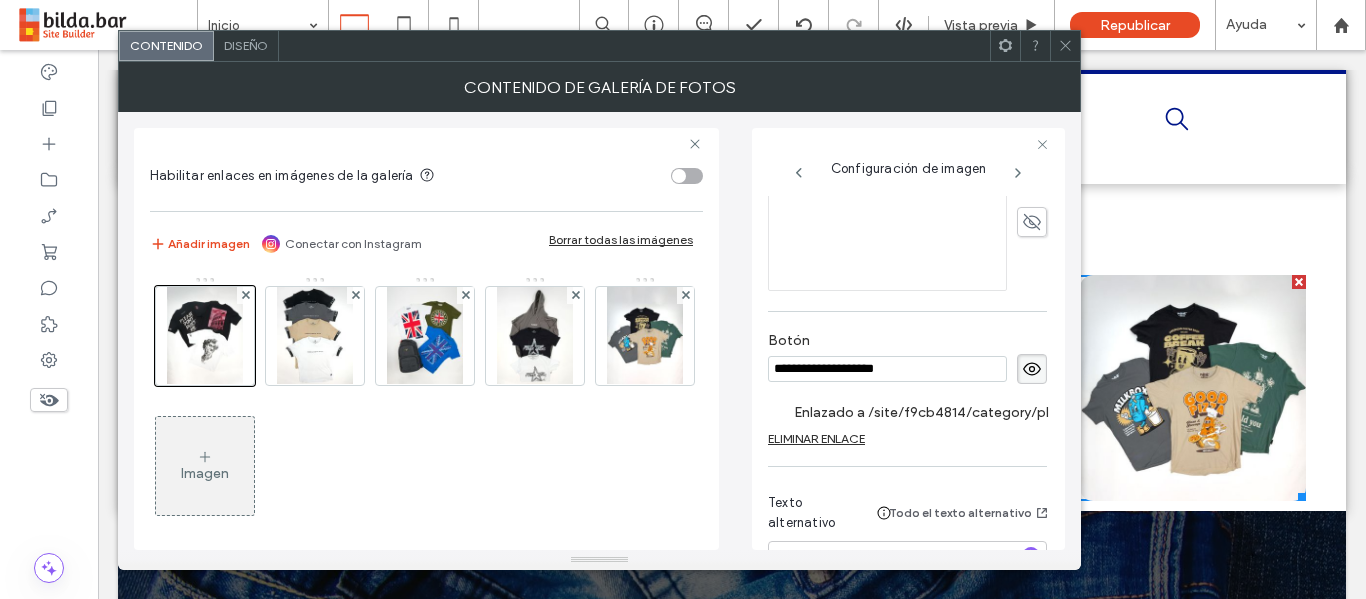 scroll, scrollTop: 509, scrollLeft: 0, axis: vertical 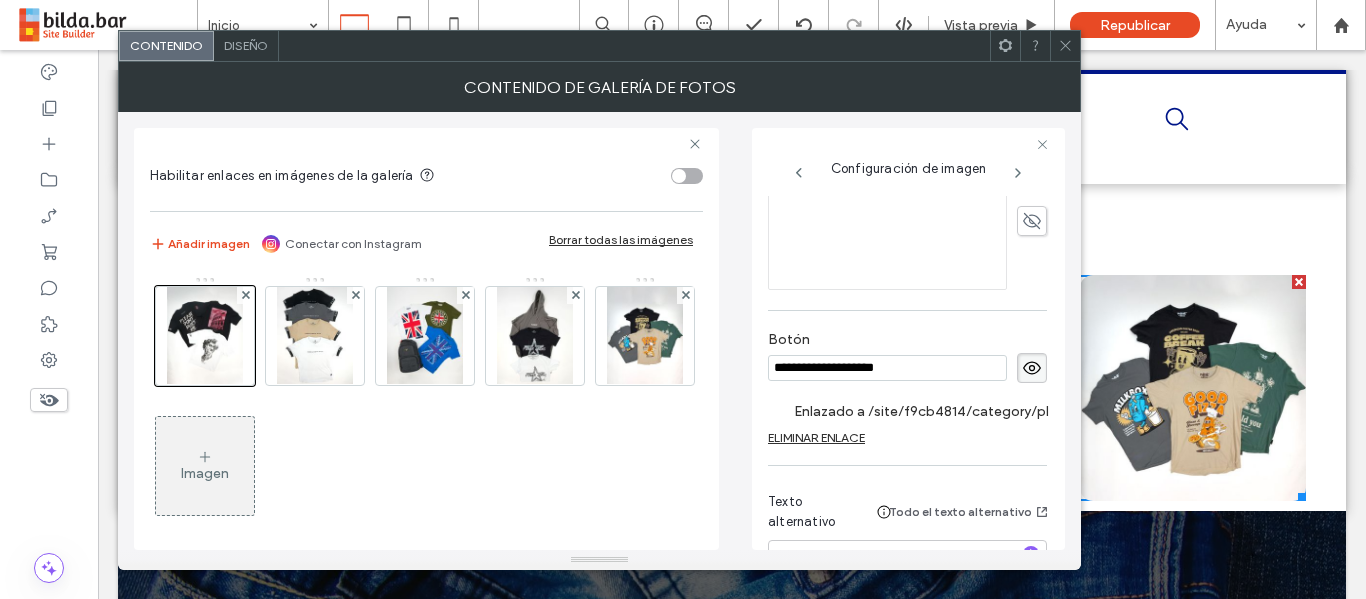 click on "Enlazado a /site/f9cb4814/category/playera?preview=true&nee=true&showOriginal=true&dm_checkSync=1&dm_try_mode=true&dm_device=desktop" at bounding box center [933, 411] 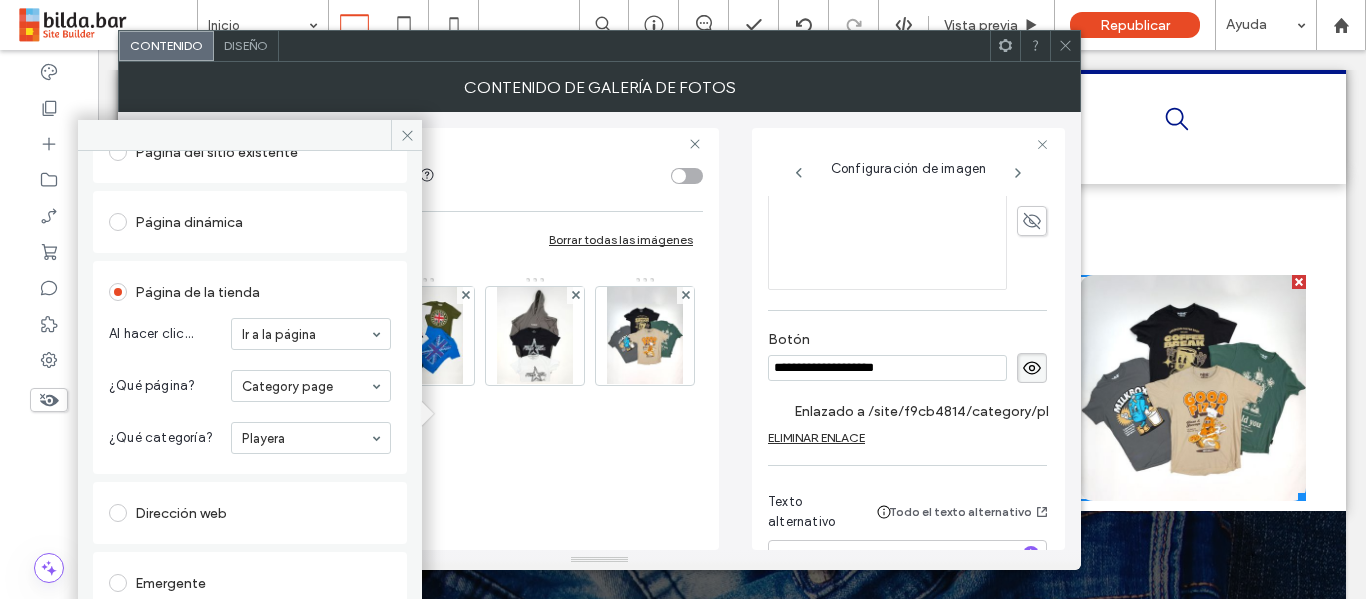scroll, scrollTop: 154, scrollLeft: 0, axis: vertical 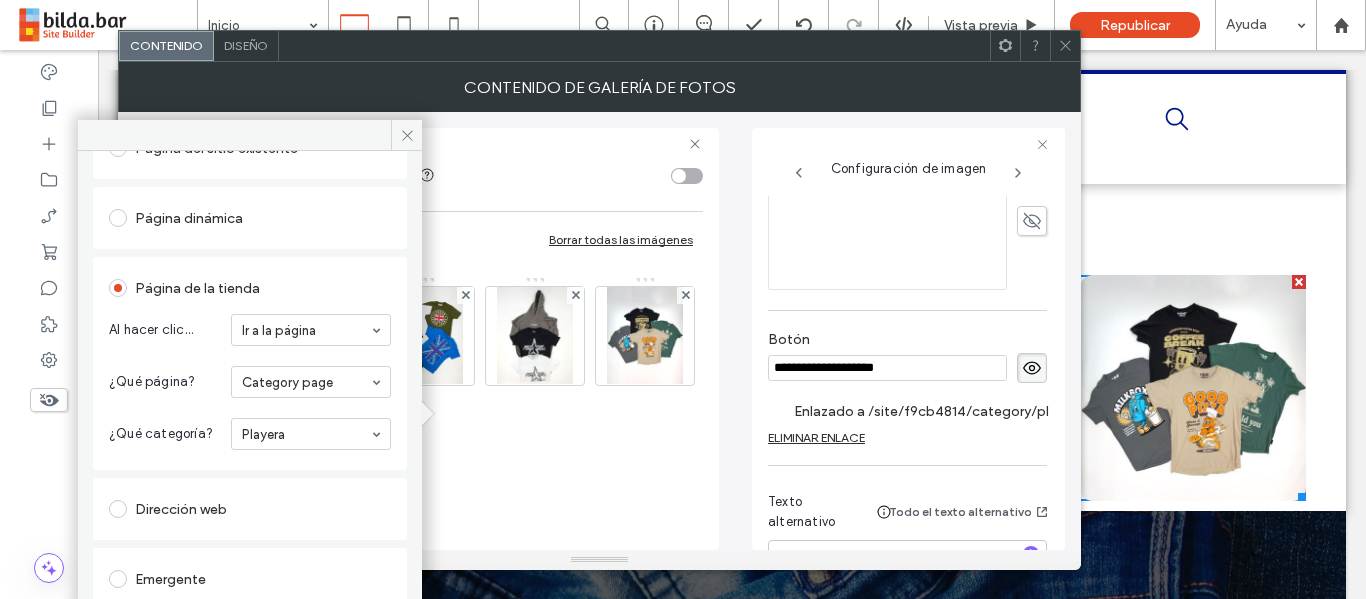 click on "Playera" at bounding box center [311, 434] 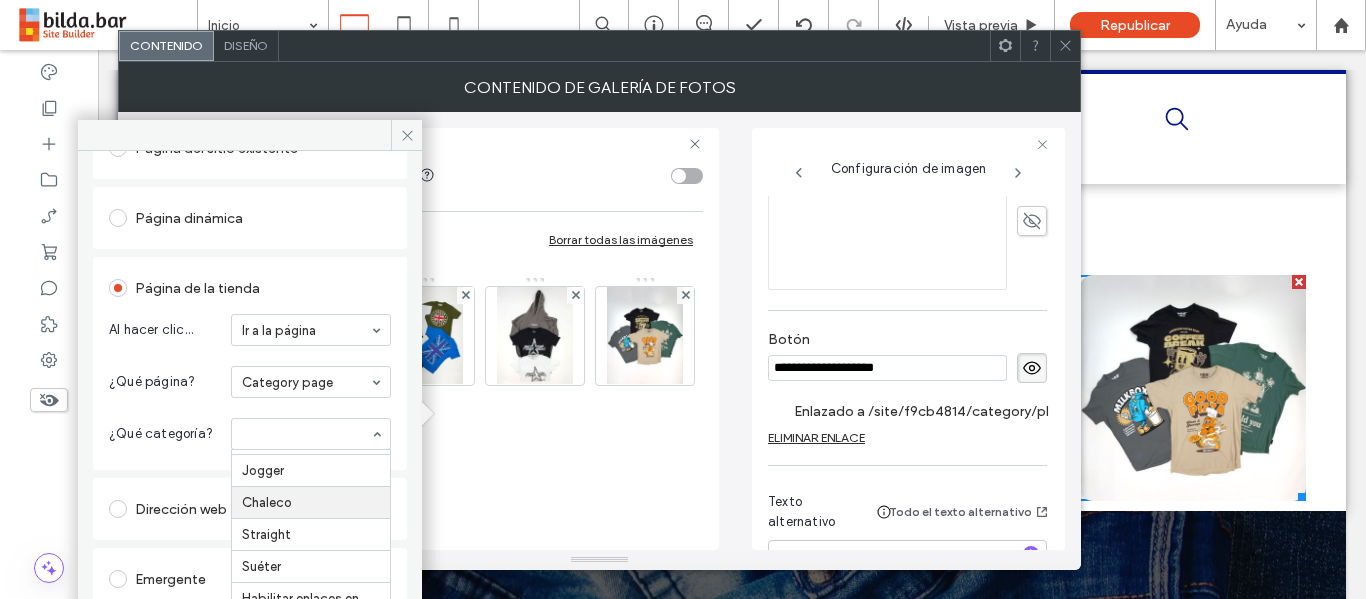 scroll, scrollTop: 0, scrollLeft: 0, axis: both 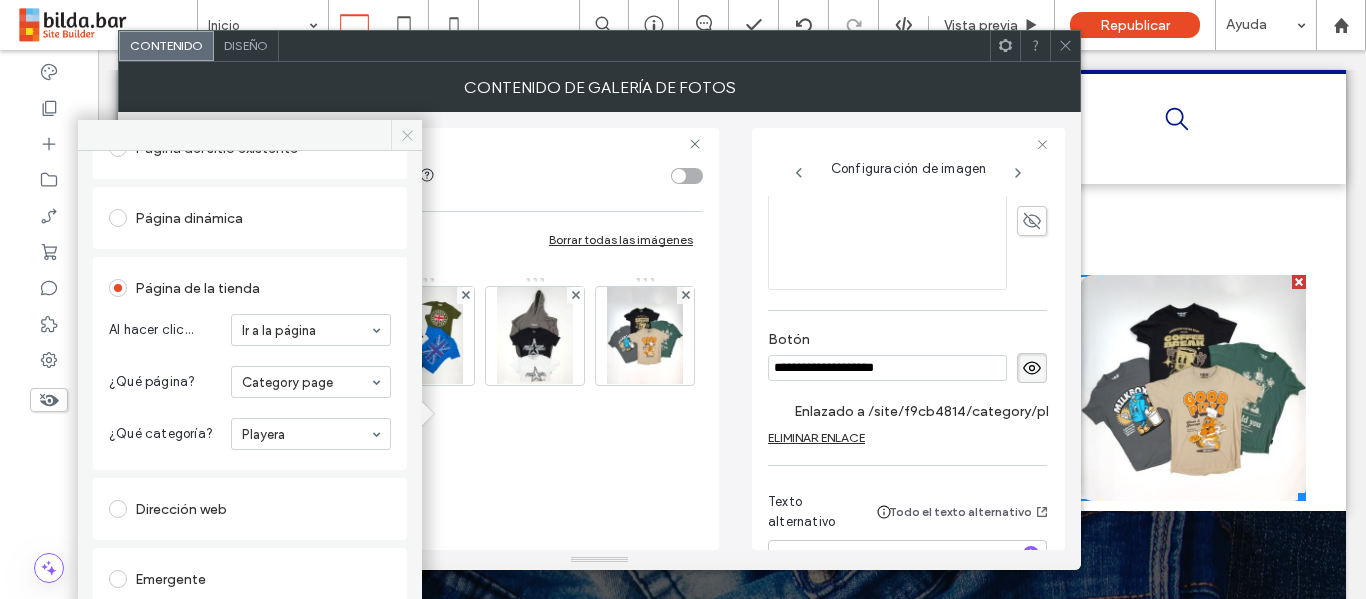 click at bounding box center (406, 135) 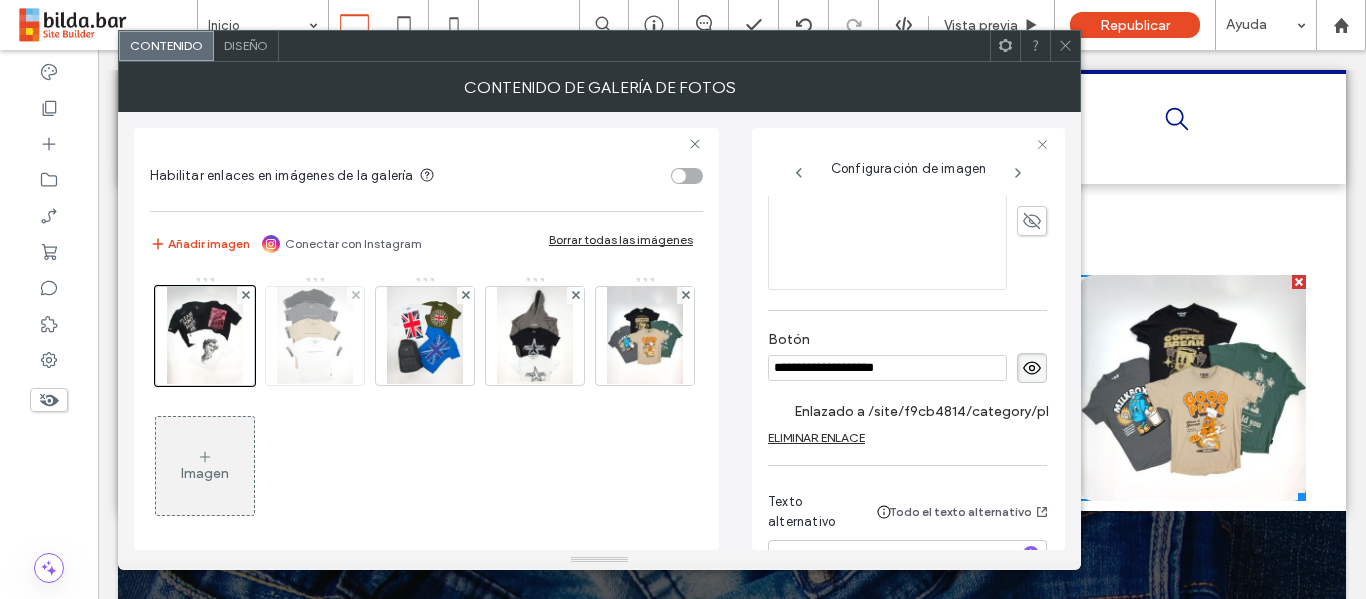 click at bounding box center [315, 336] 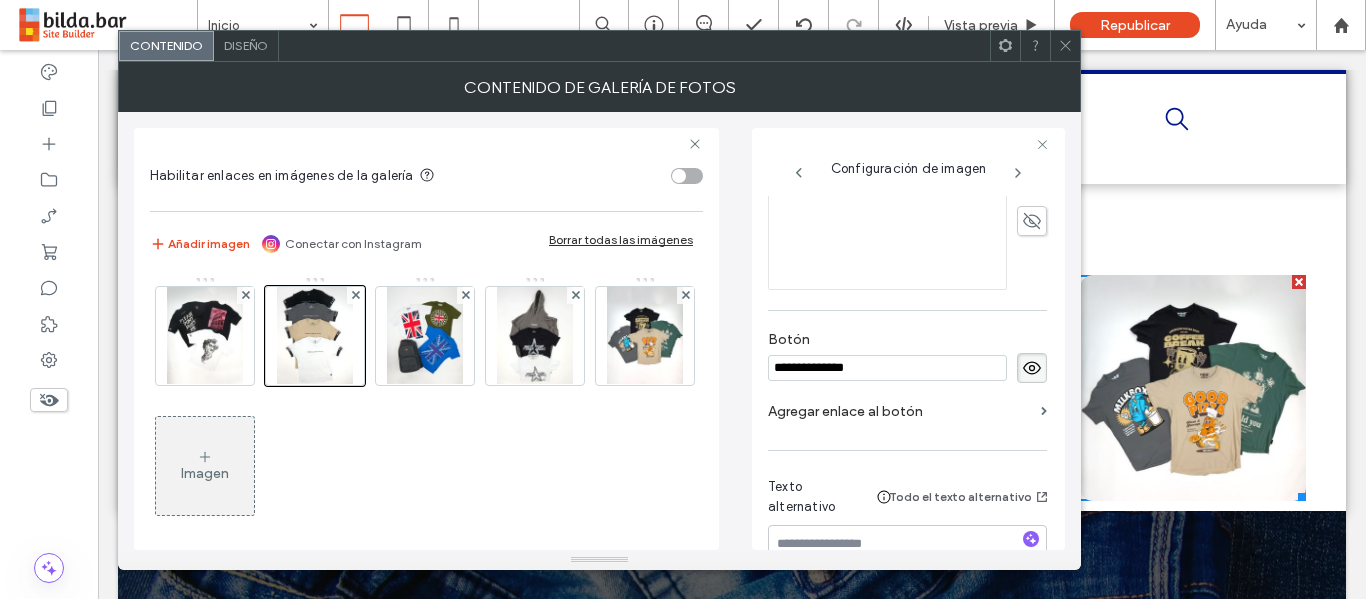 scroll, scrollTop: 577, scrollLeft: 0, axis: vertical 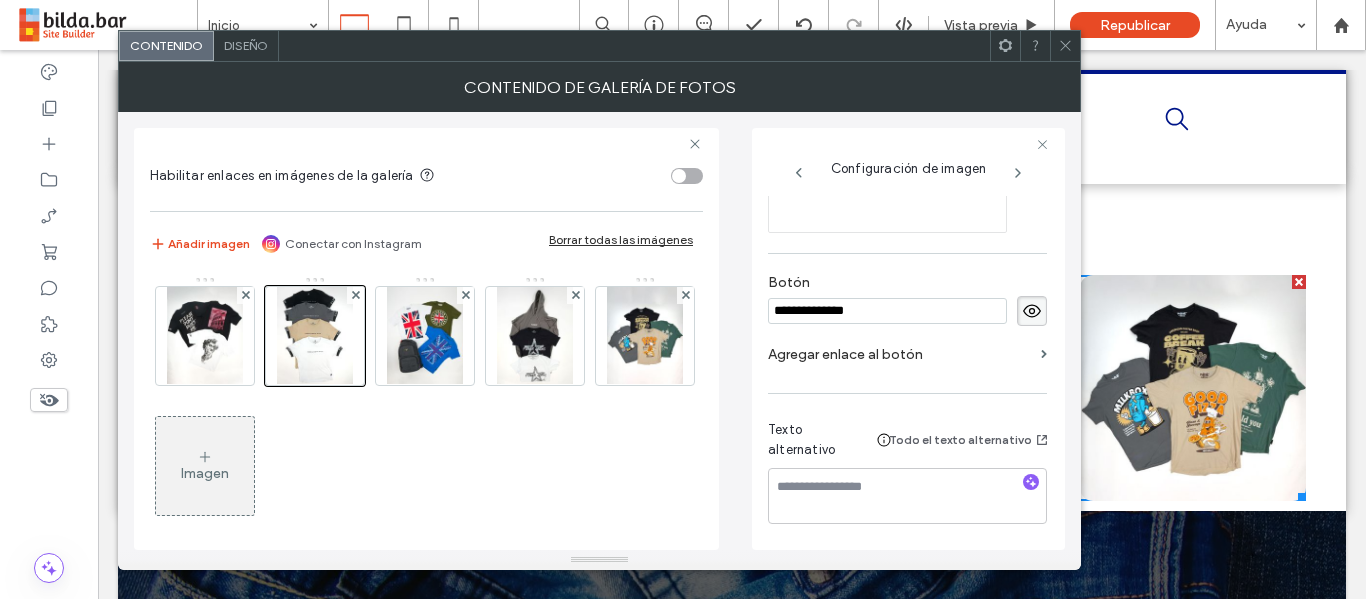 click on "Agregar enlace al botón" at bounding box center [900, 354] 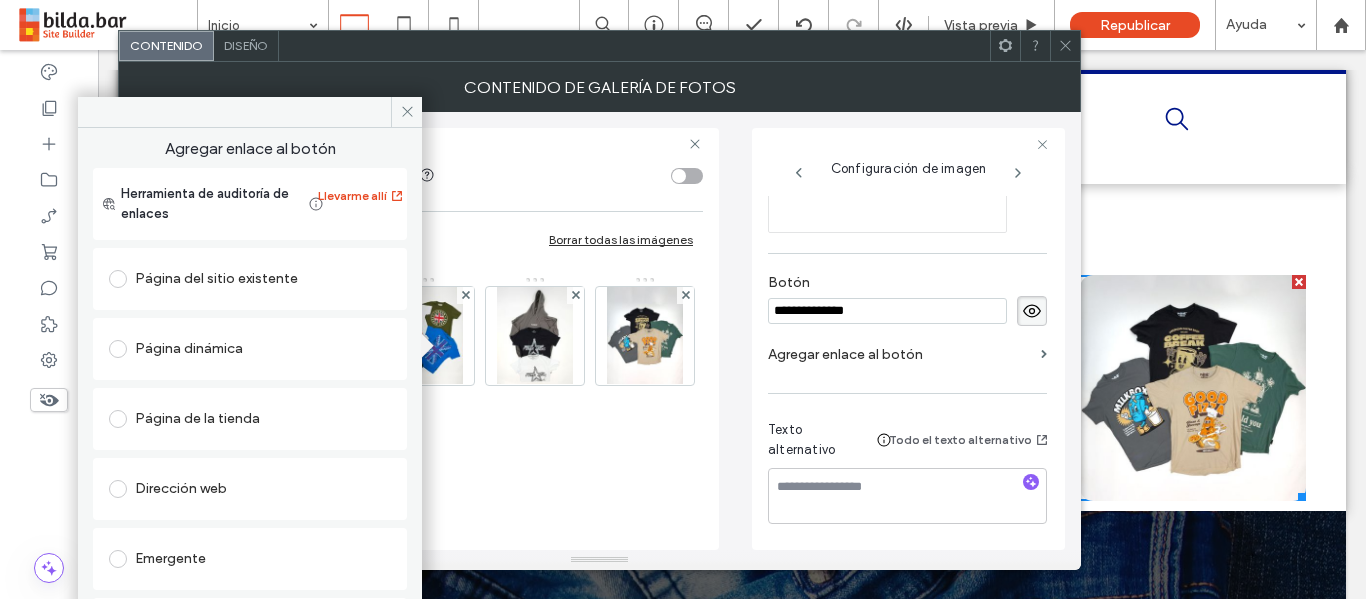 click on "Página de la tienda" at bounding box center [250, 419] 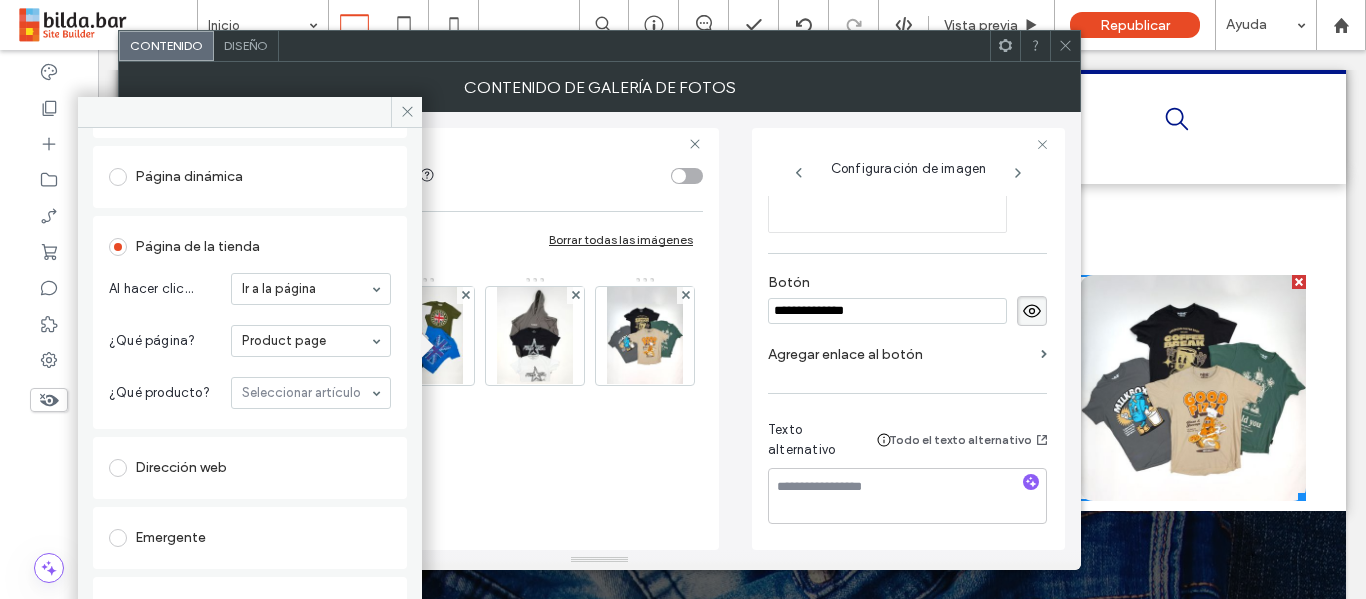 scroll, scrollTop: 175, scrollLeft: 0, axis: vertical 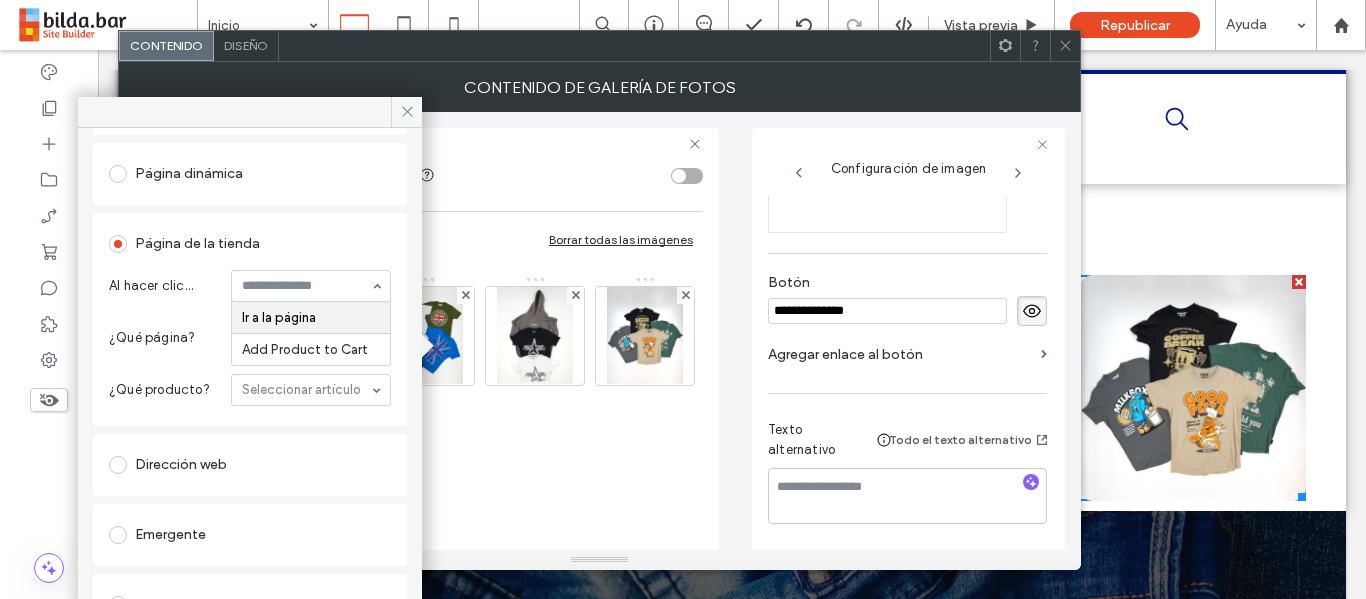 click at bounding box center [306, 286] 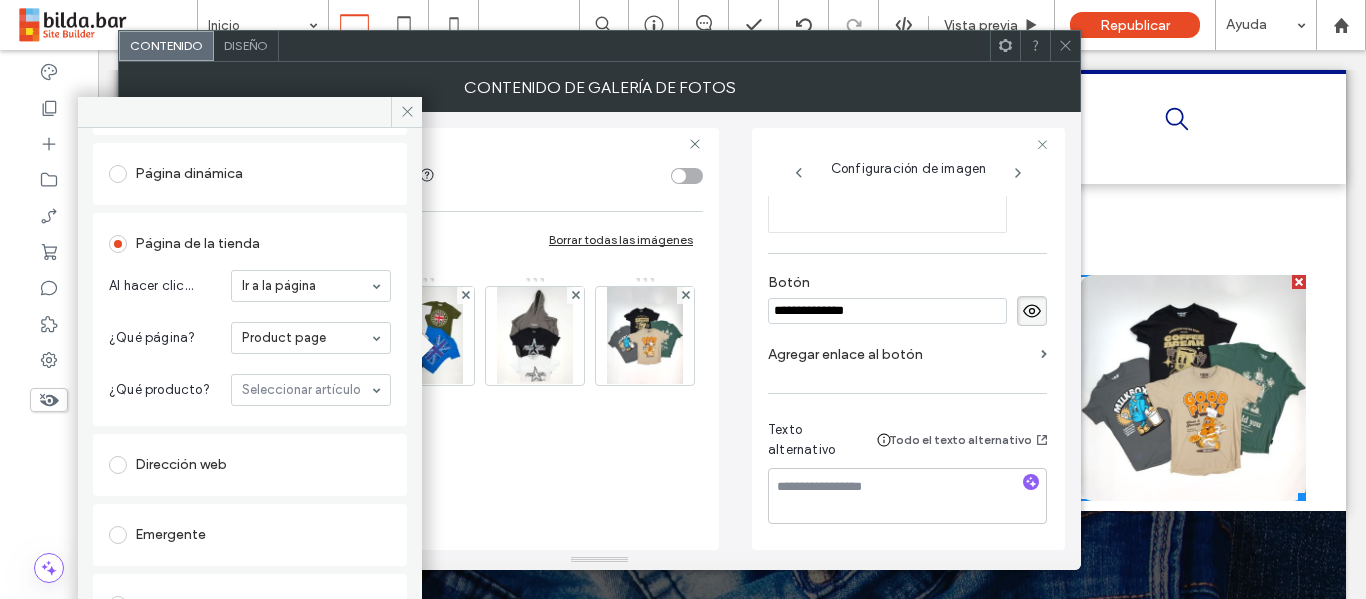 click on "Página de la tienda" at bounding box center (250, 244) 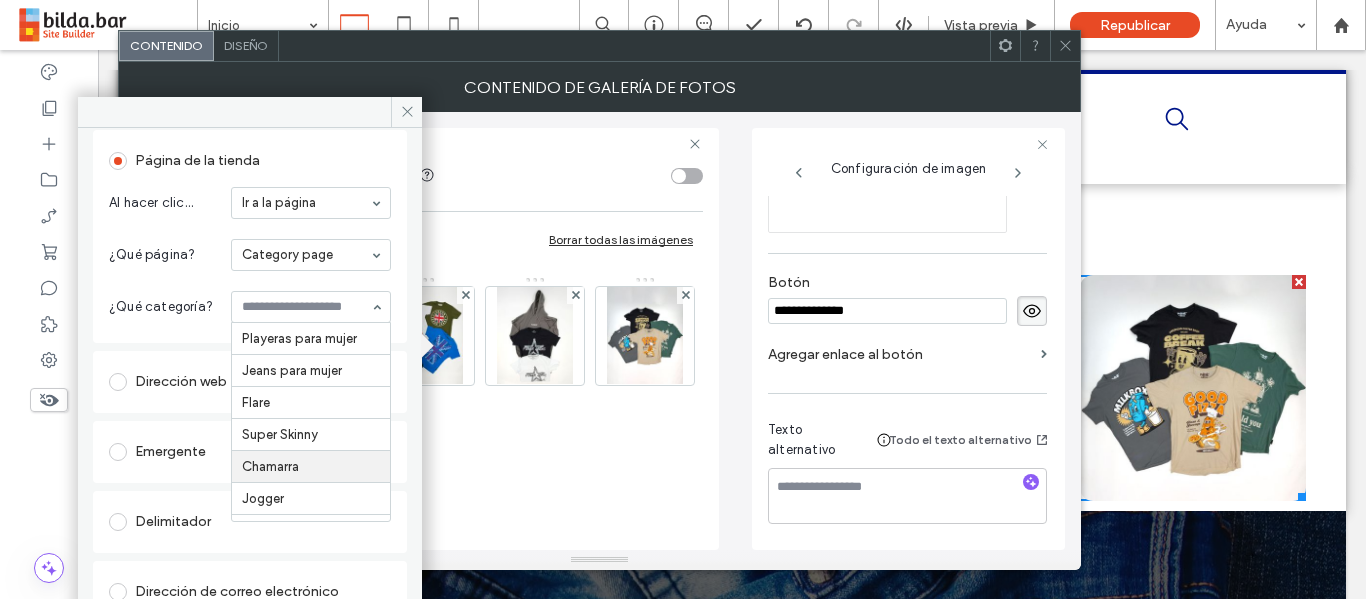 scroll, scrollTop: 259, scrollLeft: 0, axis: vertical 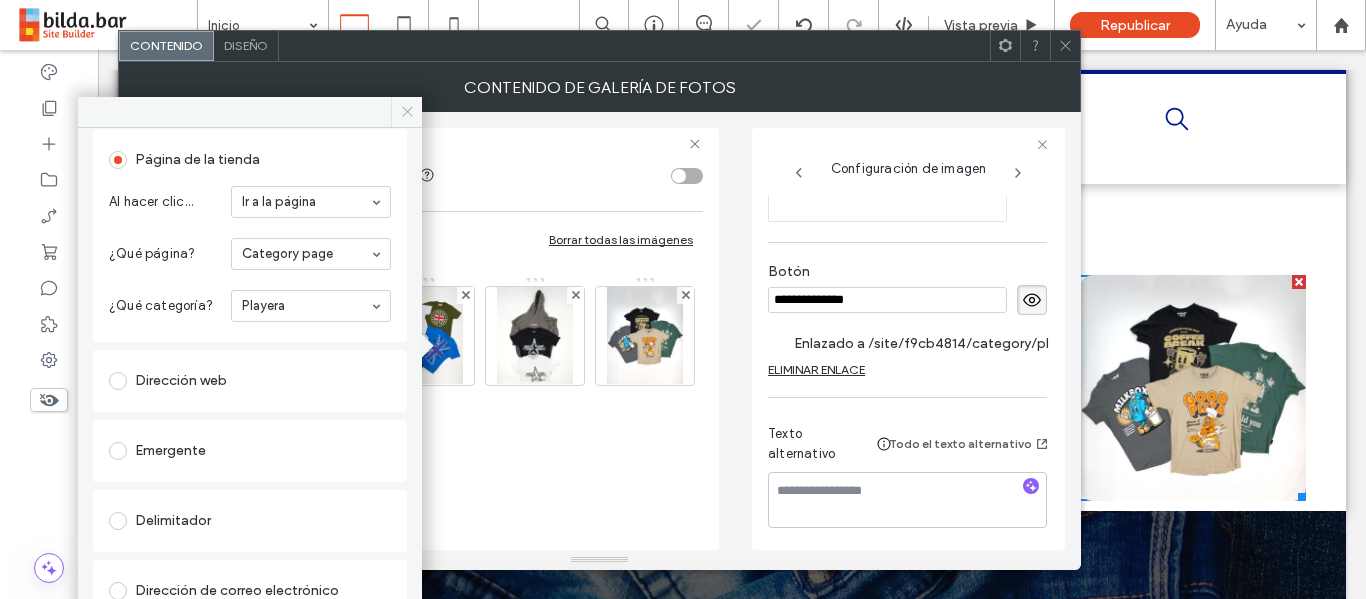 click 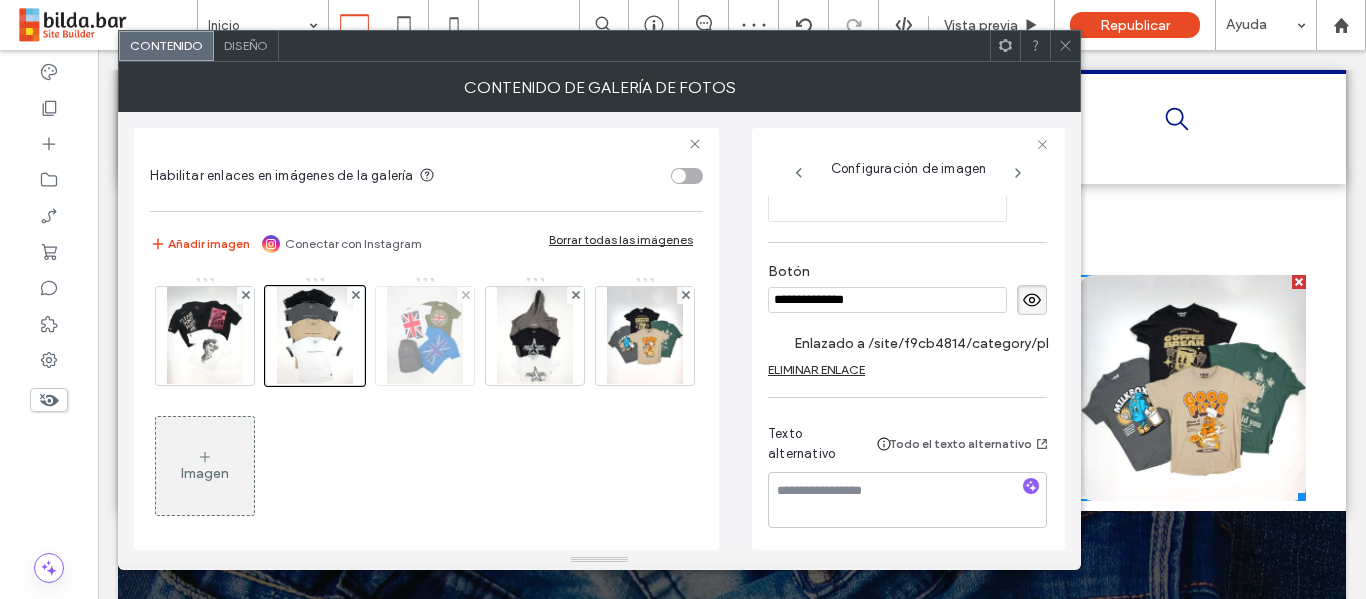 click at bounding box center (425, 336) 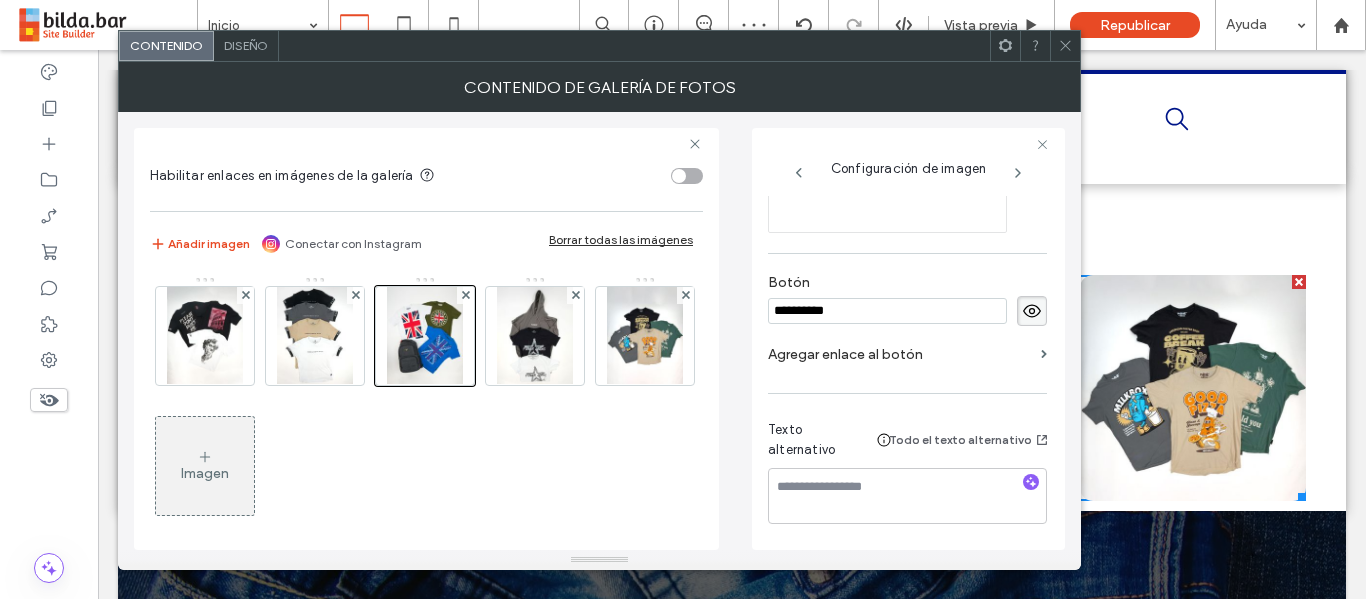 click on "Agregar enlace al botón" at bounding box center (900, 354) 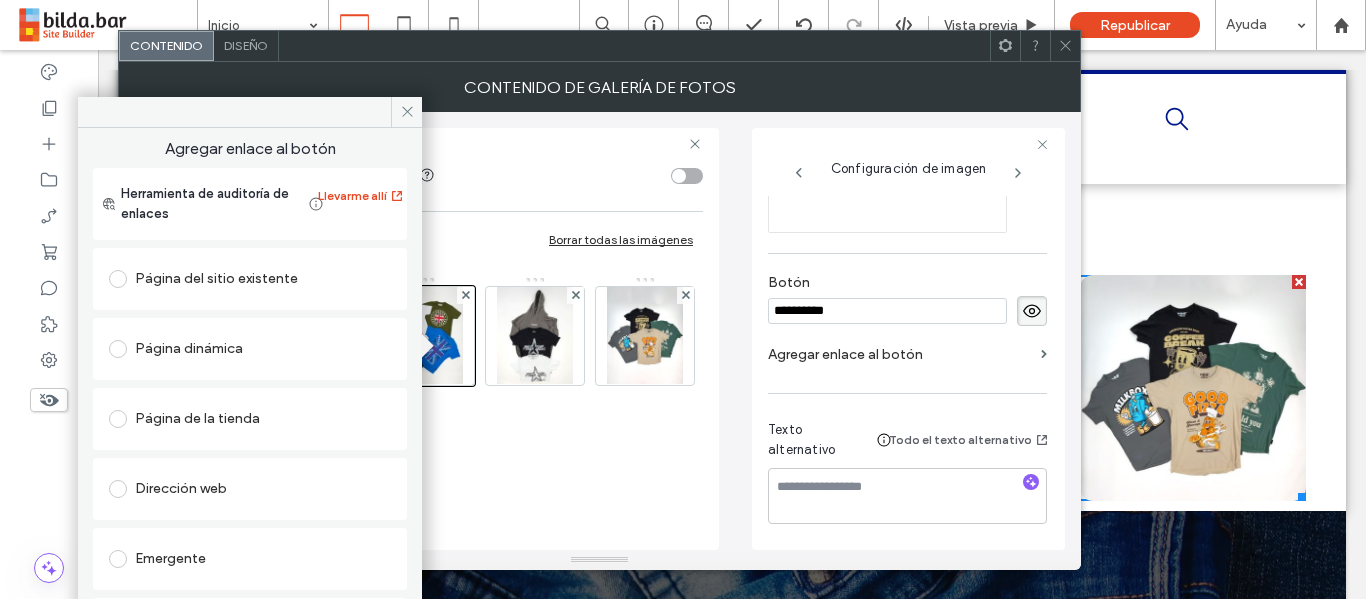drag, startPoint x: 169, startPoint y: 396, endPoint x: 166, endPoint y: 406, distance: 10.440307 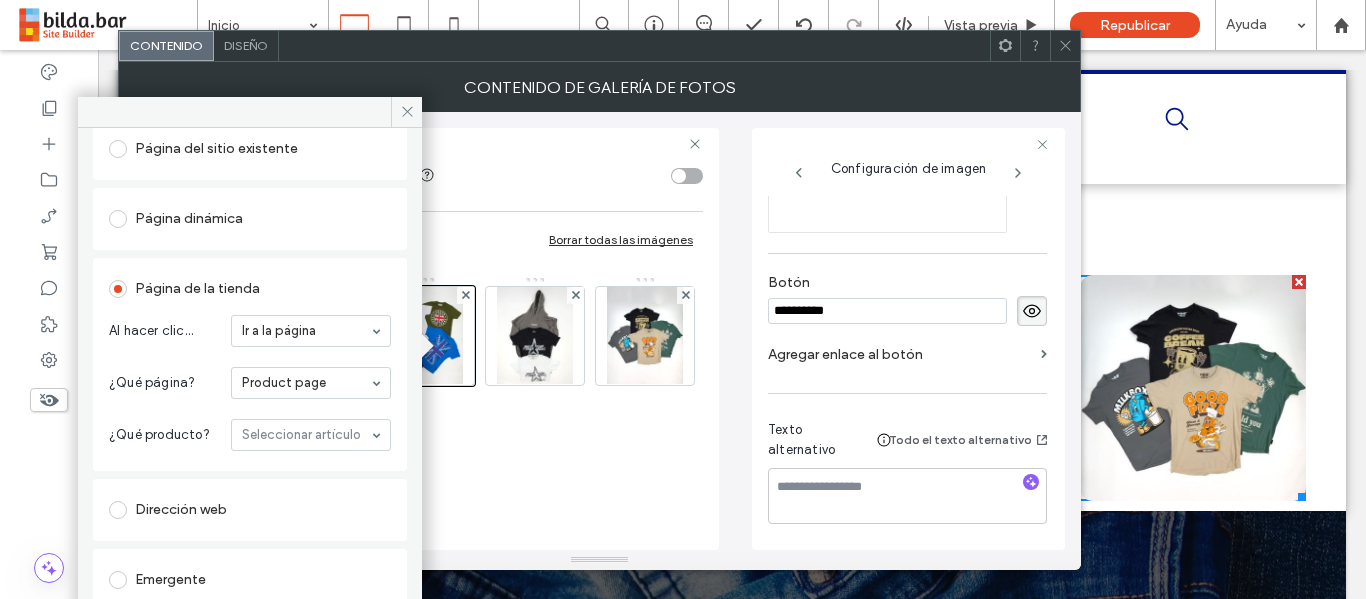 scroll, scrollTop: 131, scrollLeft: 0, axis: vertical 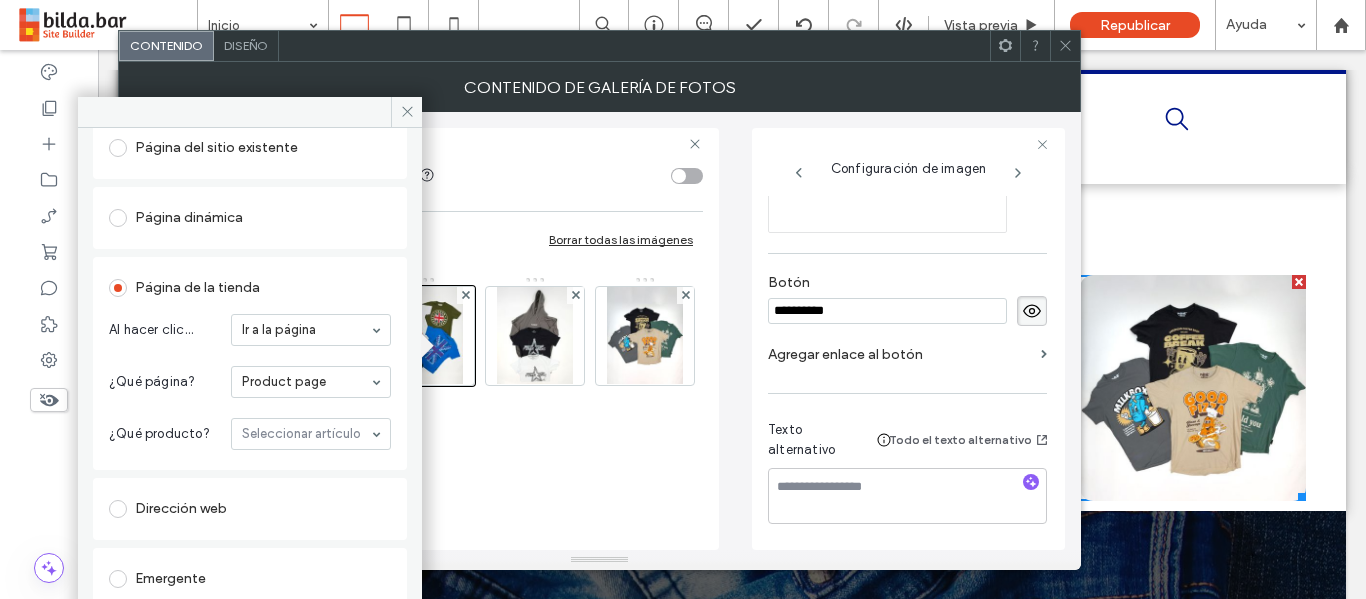 drag, startPoint x: 341, startPoint y: 363, endPoint x: 324, endPoint y: 379, distance: 23.345236 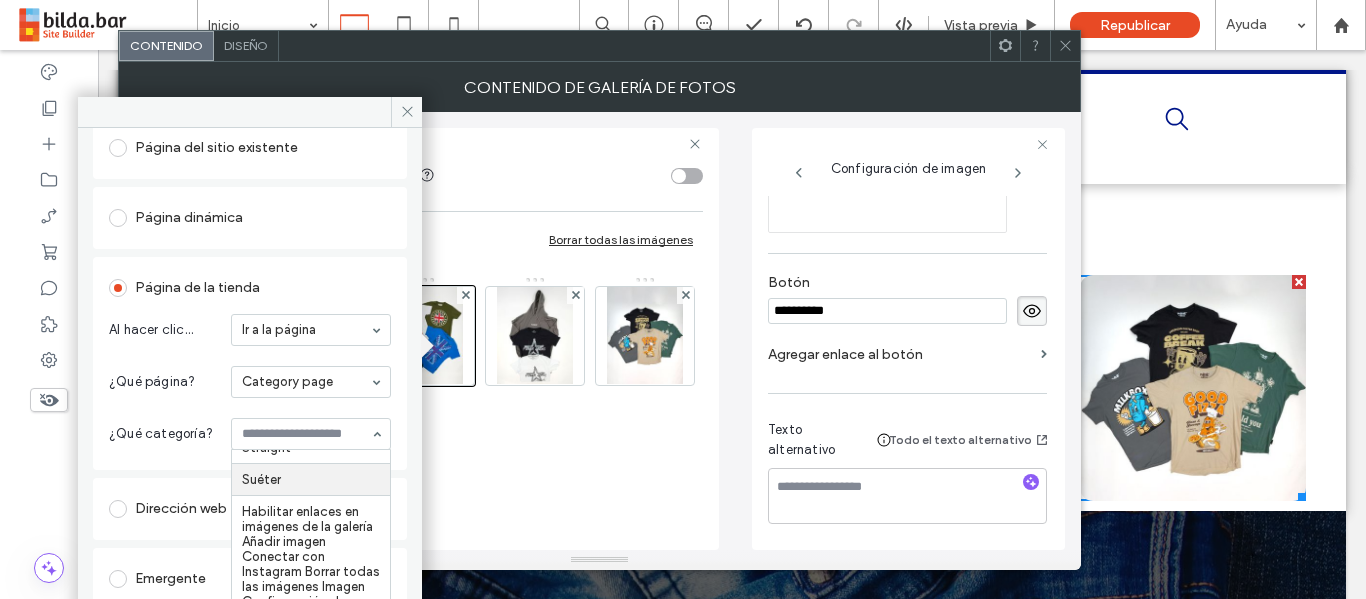 scroll, scrollTop: 261, scrollLeft: 0, axis: vertical 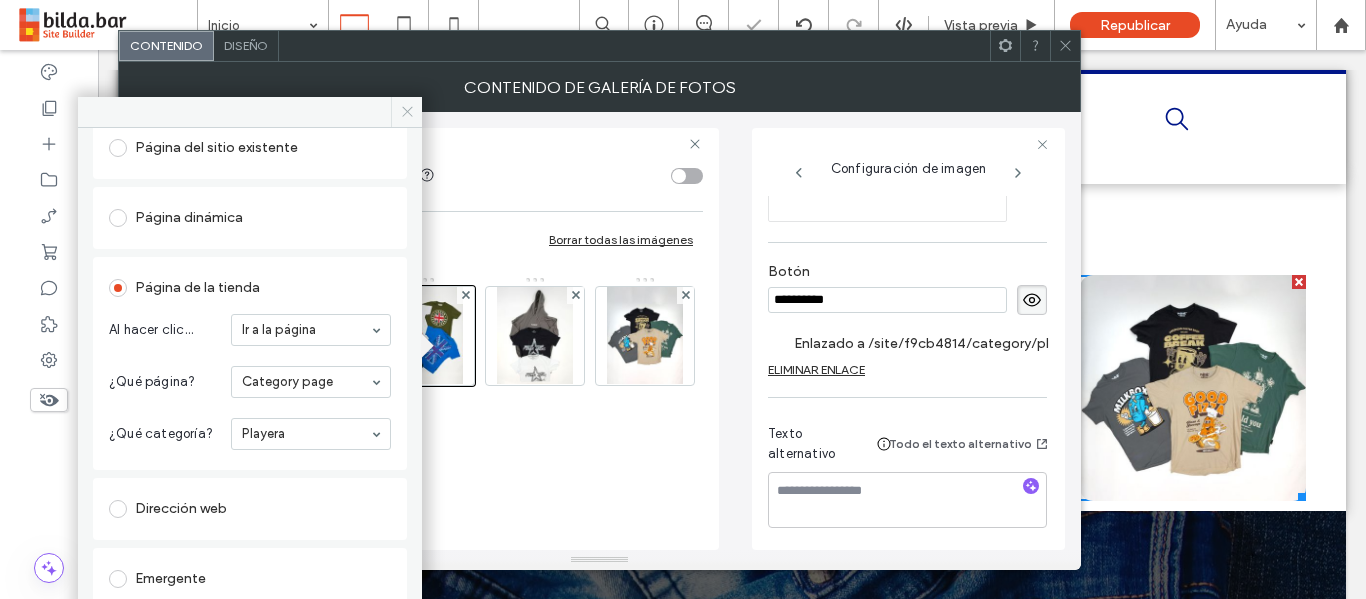 click at bounding box center [406, 112] 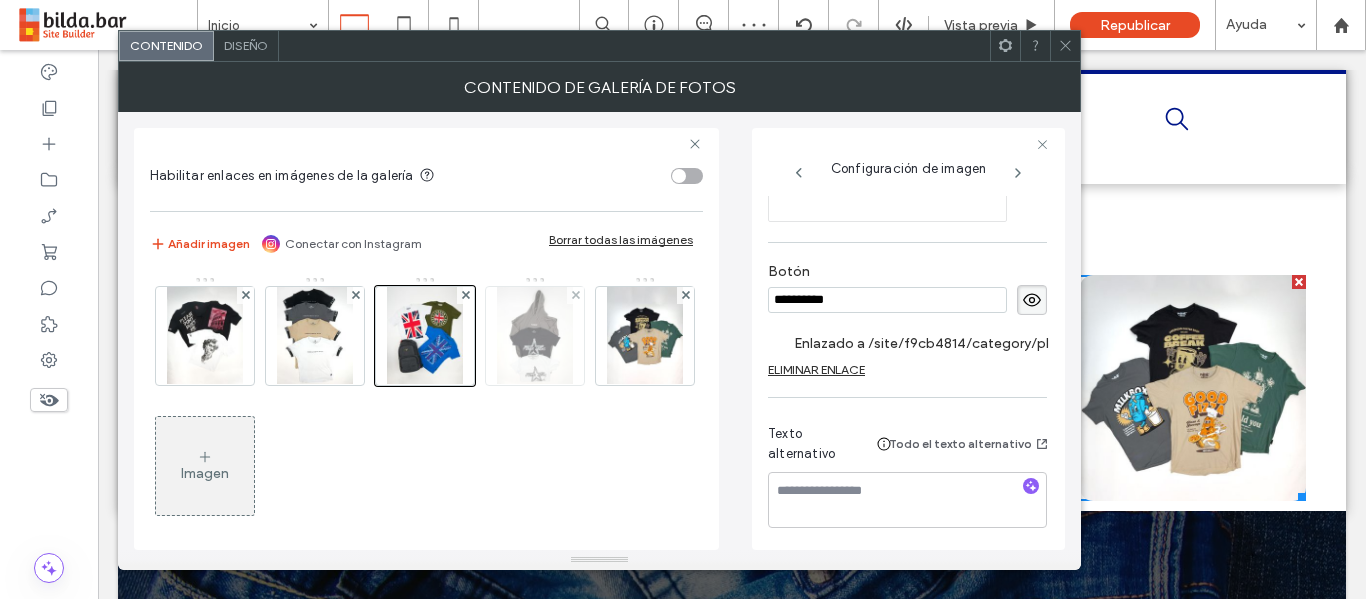click at bounding box center (535, 336) 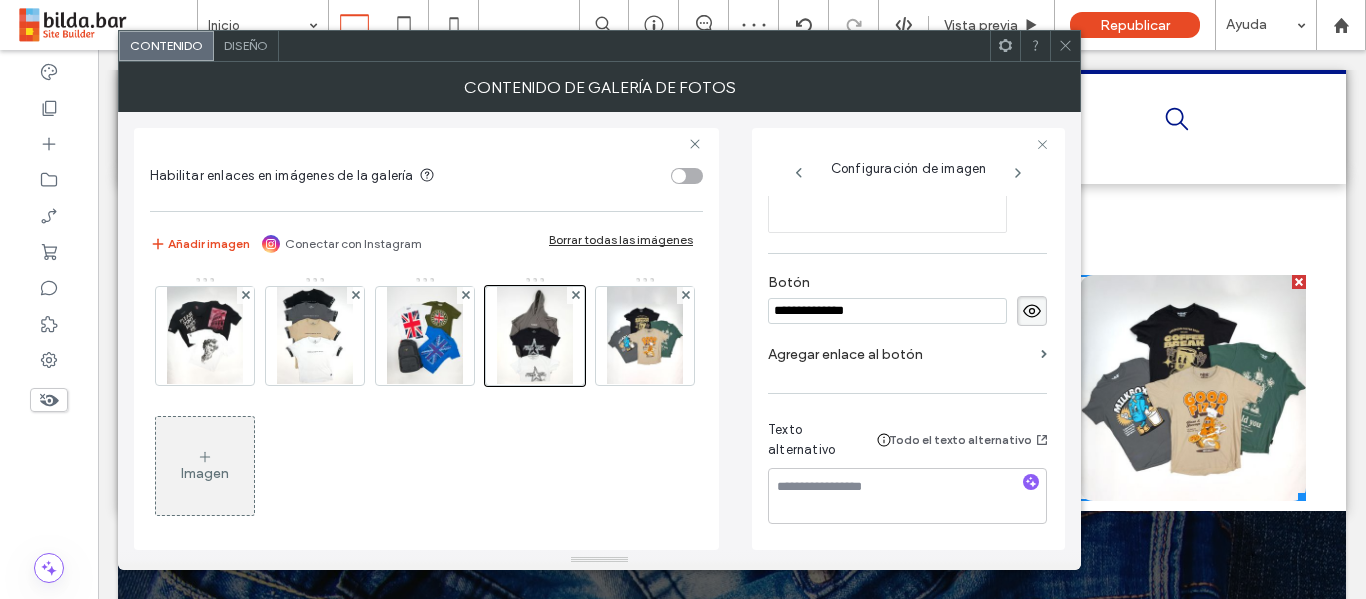 click on "Agregar enlace al botón" at bounding box center [900, 354] 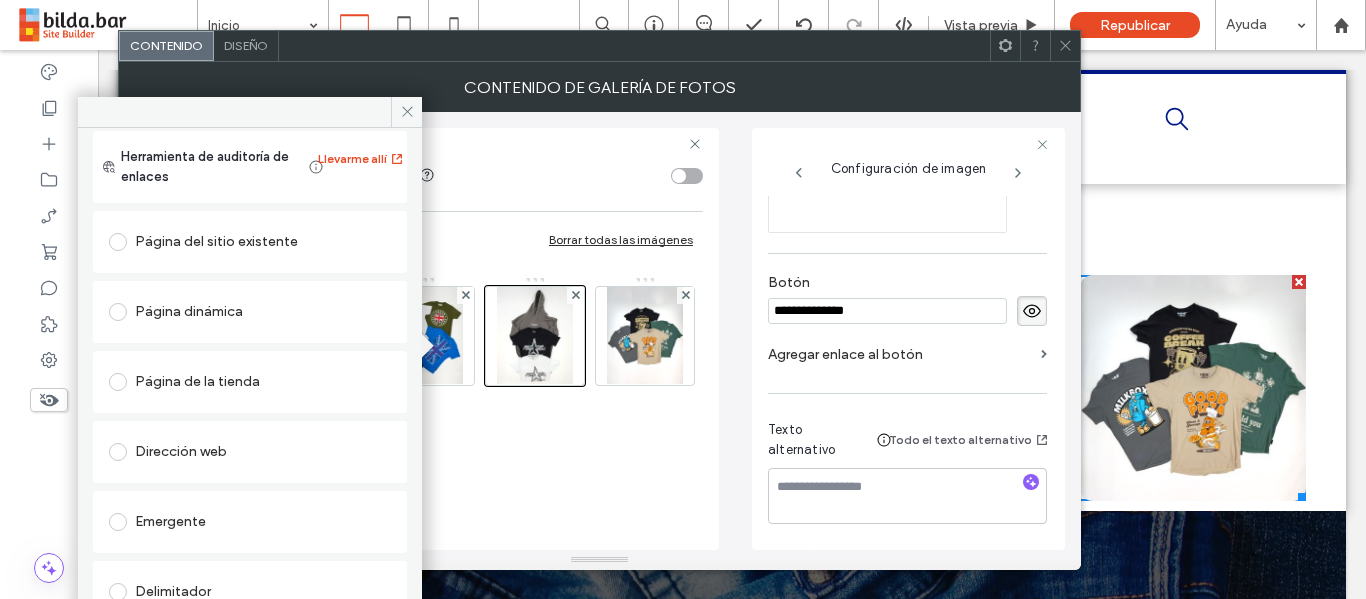 scroll, scrollTop: 38, scrollLeft: 0, axis: vertical 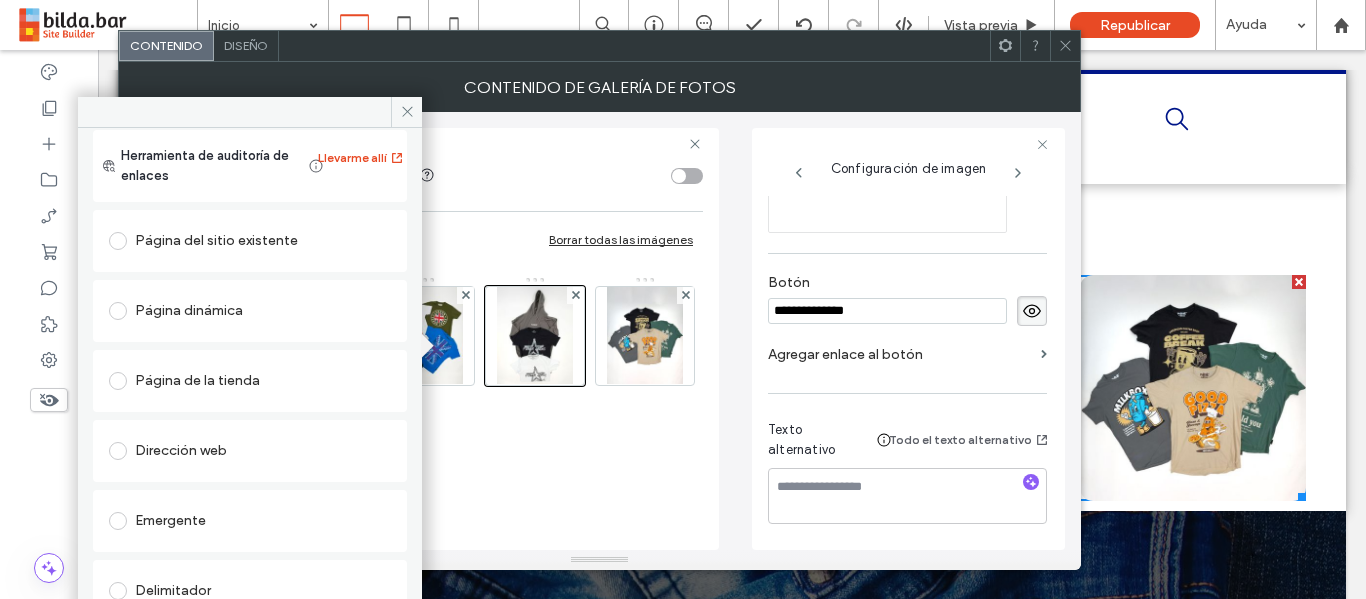 click on "Página de la tienda" at bounding box center [250, 381] 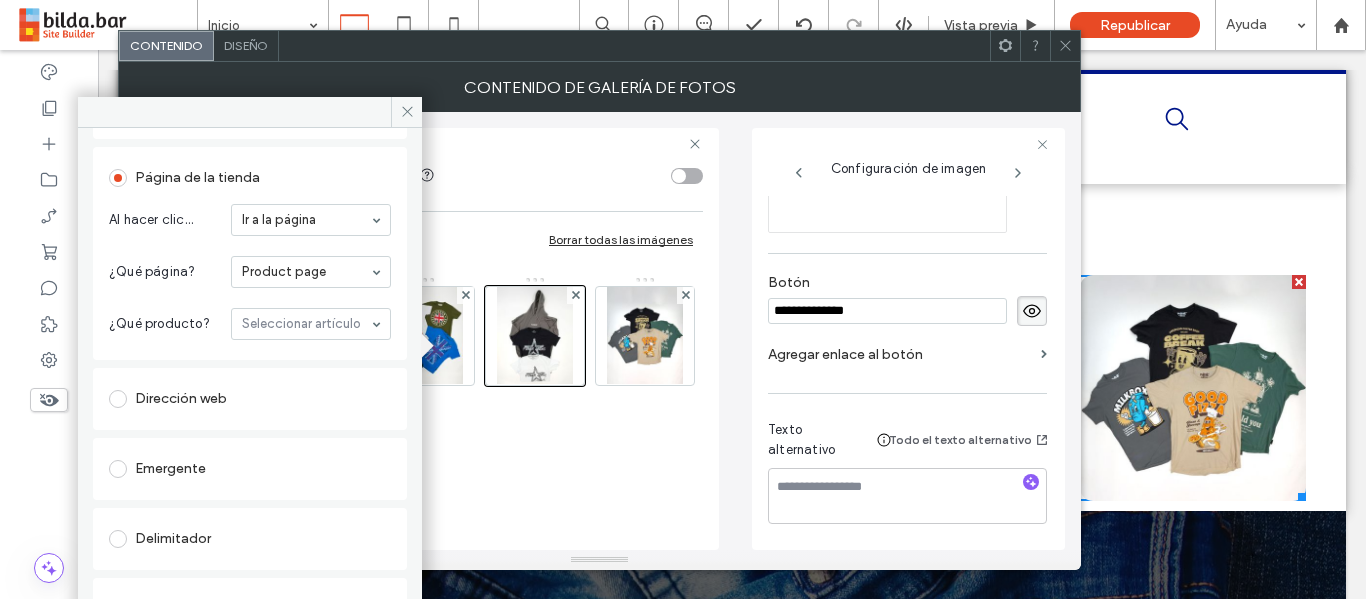 scroll, scrollTop: 242, scrollLeft: 0, axis: vertical 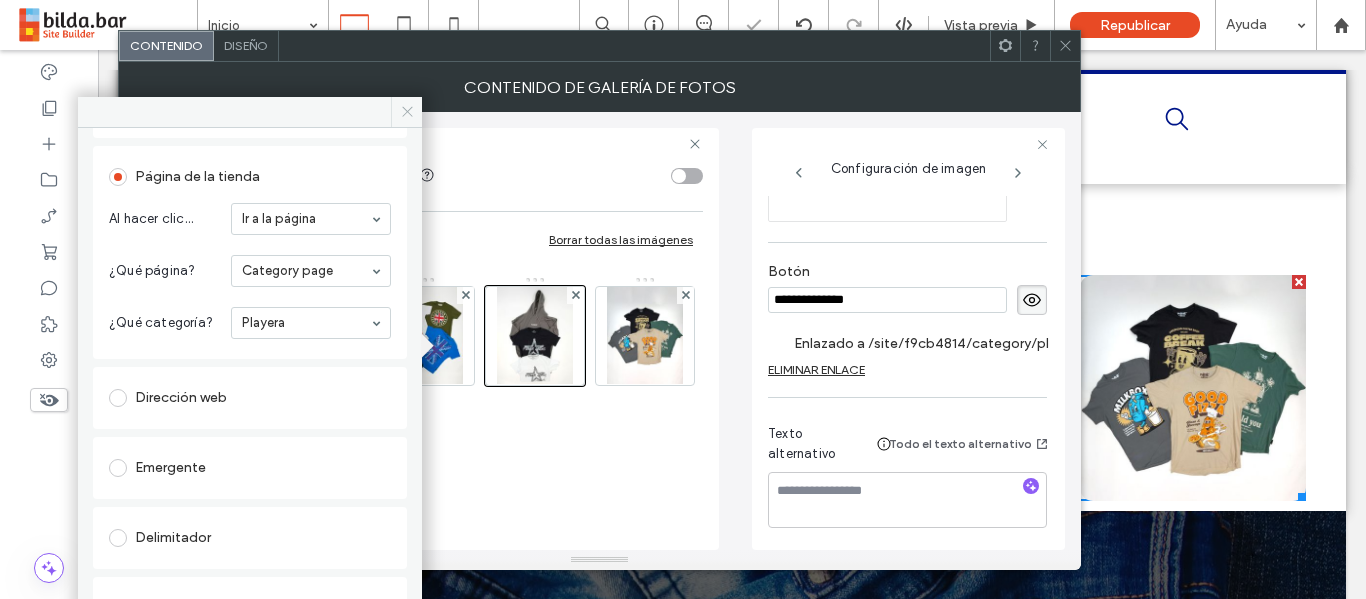 click 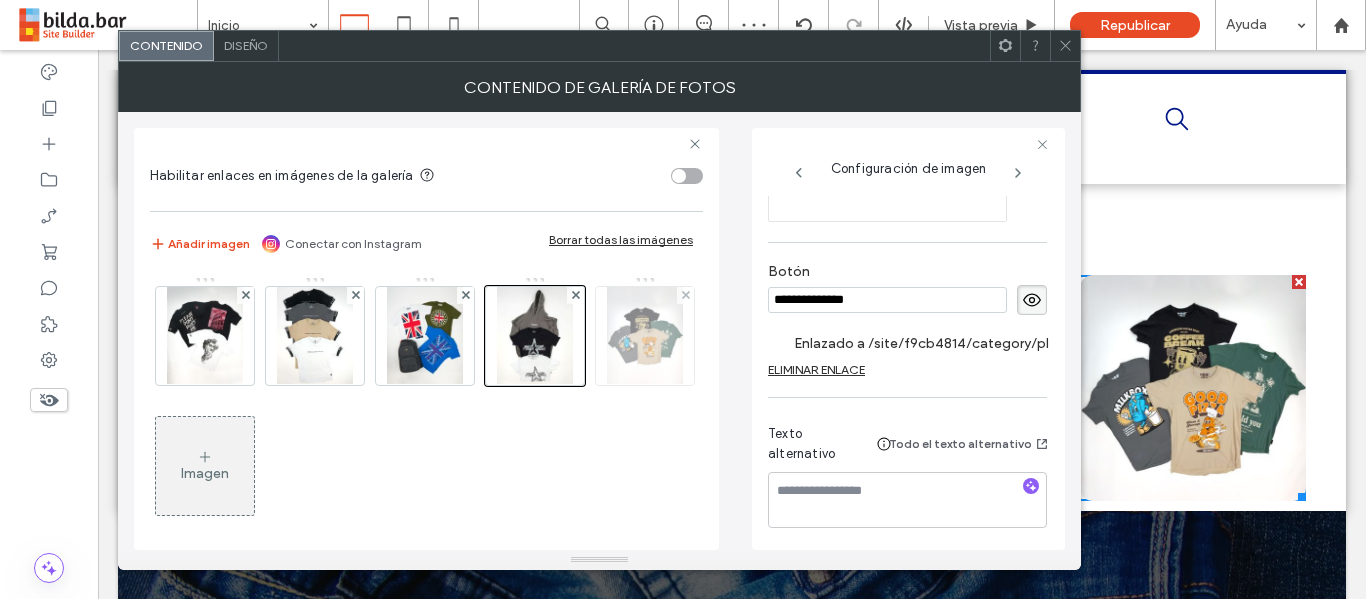 click at bounding box center [645, 336] 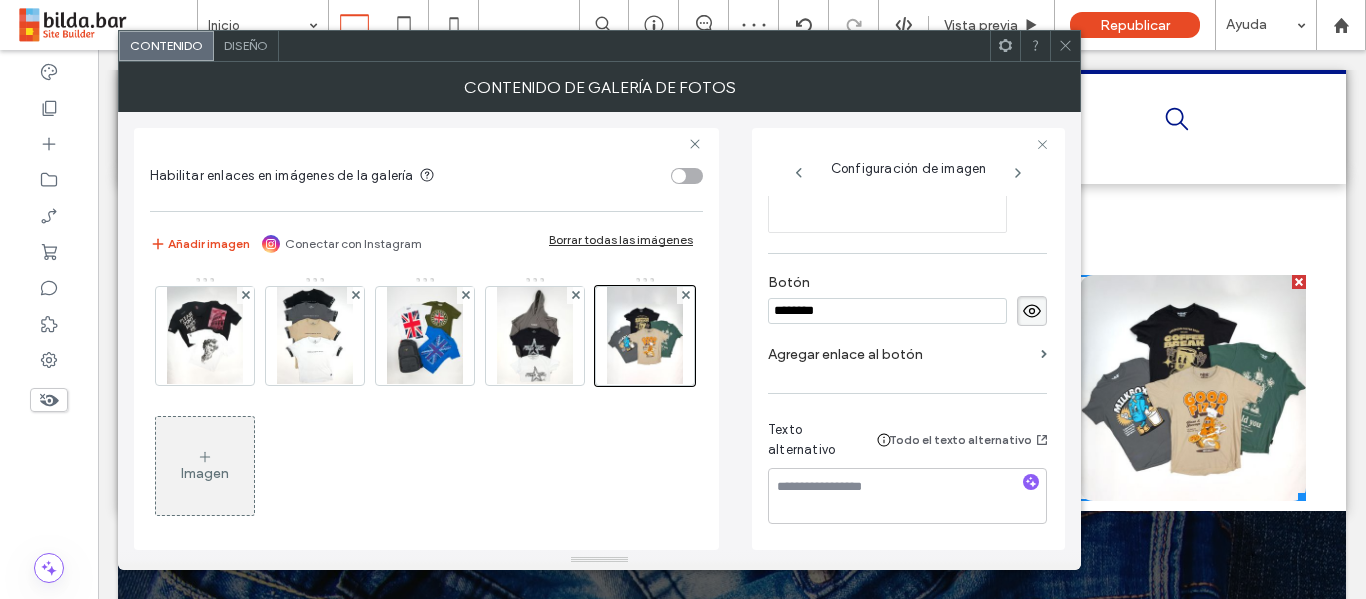 click on "Agregar enlace al botón" at bounding box center [900, 354] 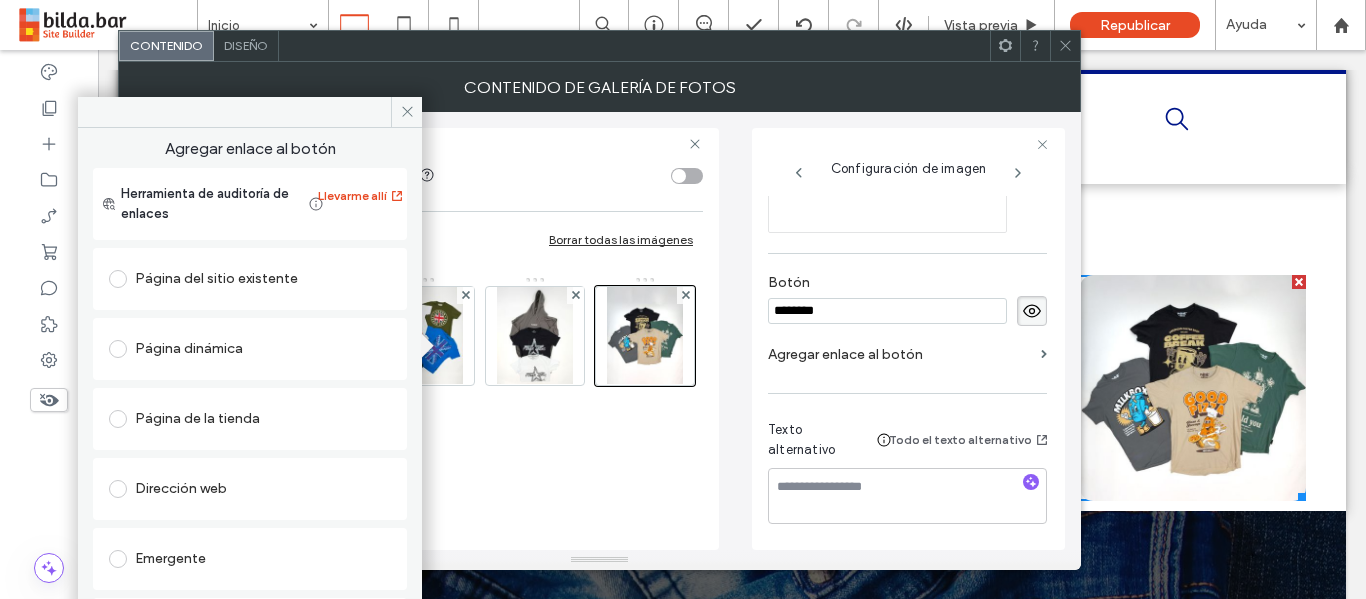 click on "Página del sitio existente" at bounding box center (250, 279) 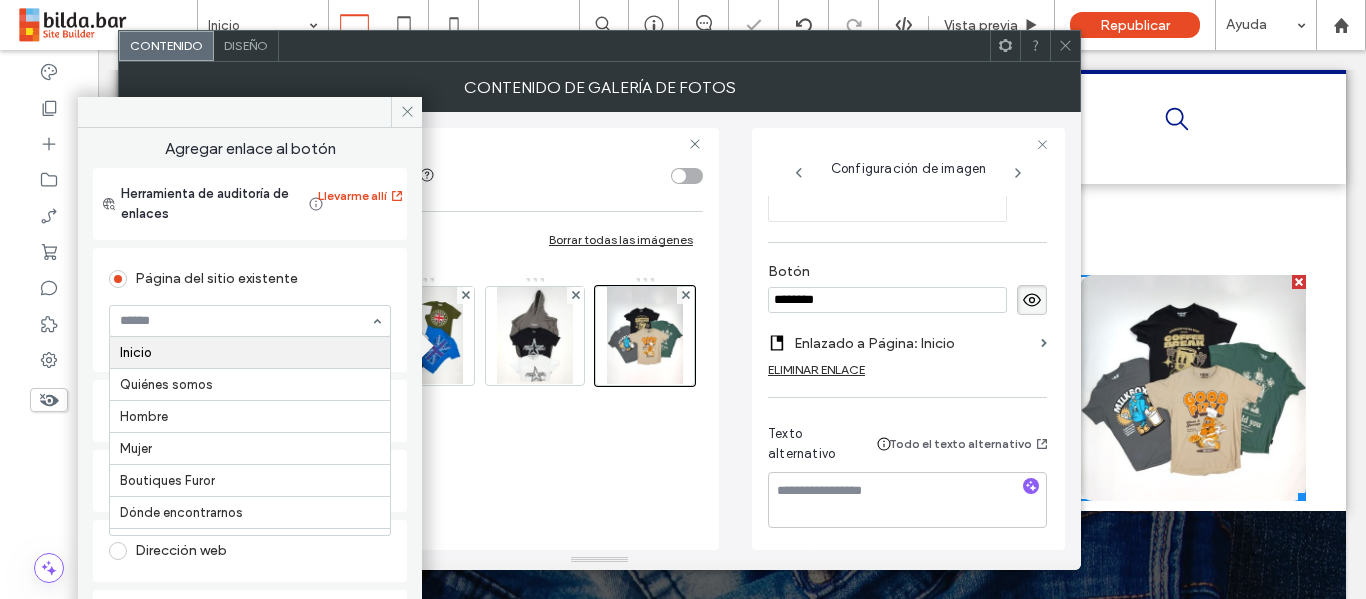 click at bounding box center [245, 321] 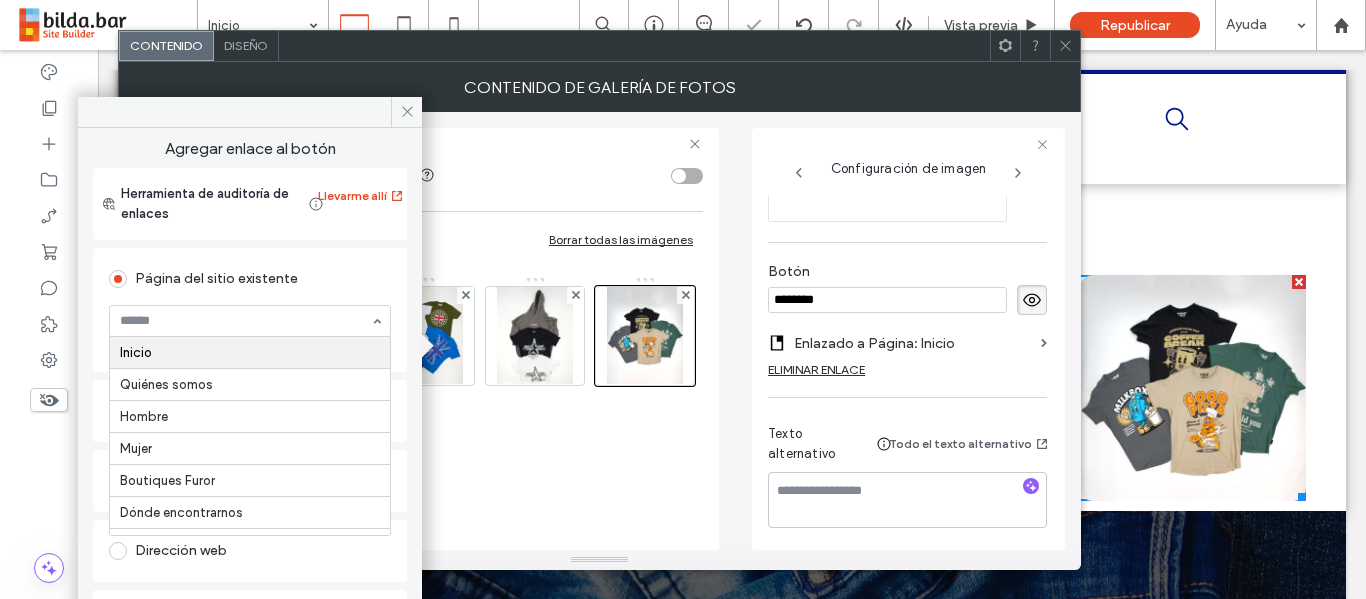 click on "Página del sitio existente" at bounding box center [250, 279] 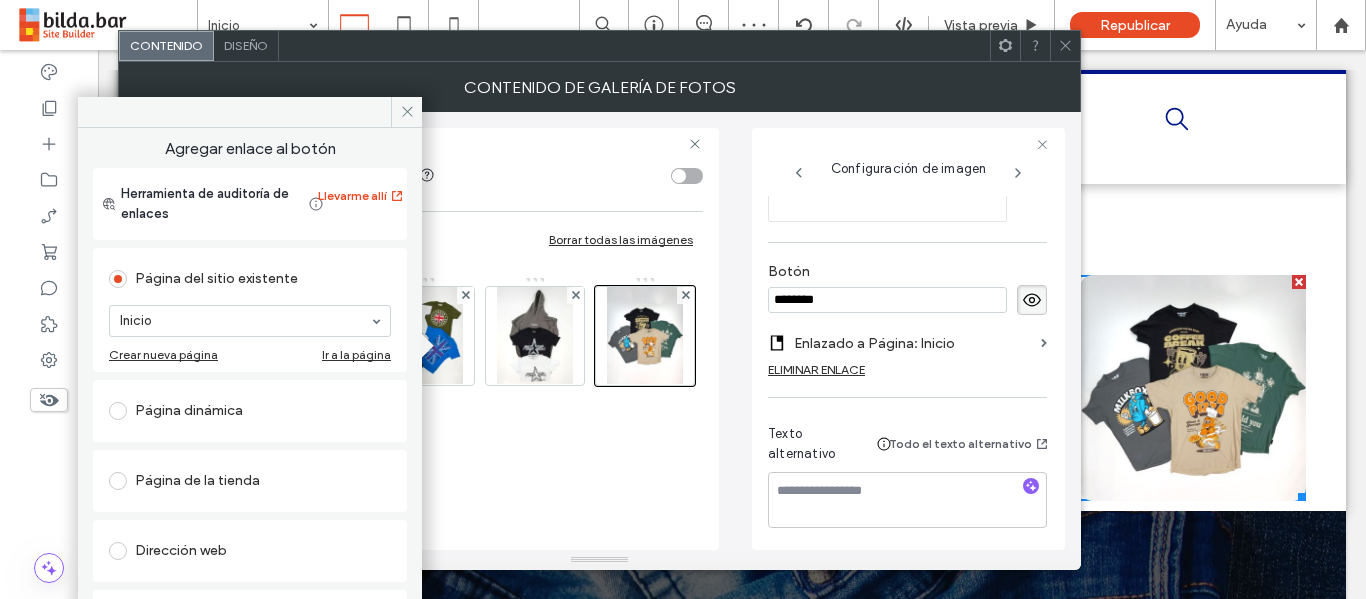 click on "Página de la tienda" at bounding box center [250, 481] 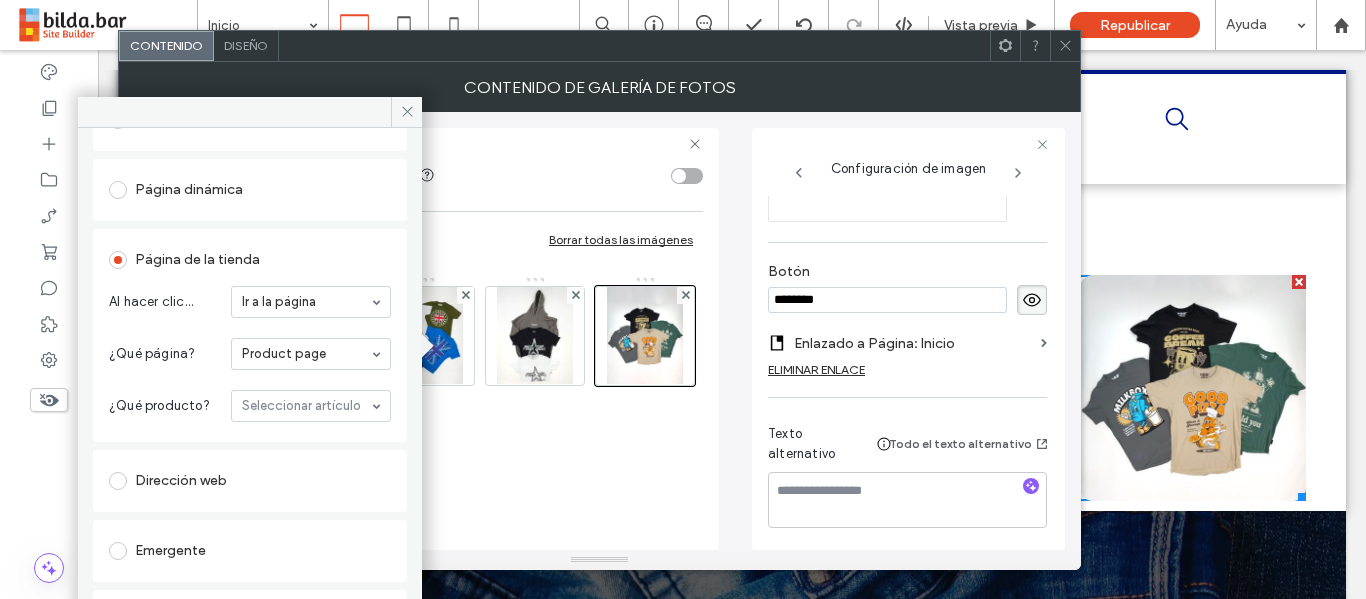 scroll, scrollTop: 160, scrollLeft: 0, axis: vertical 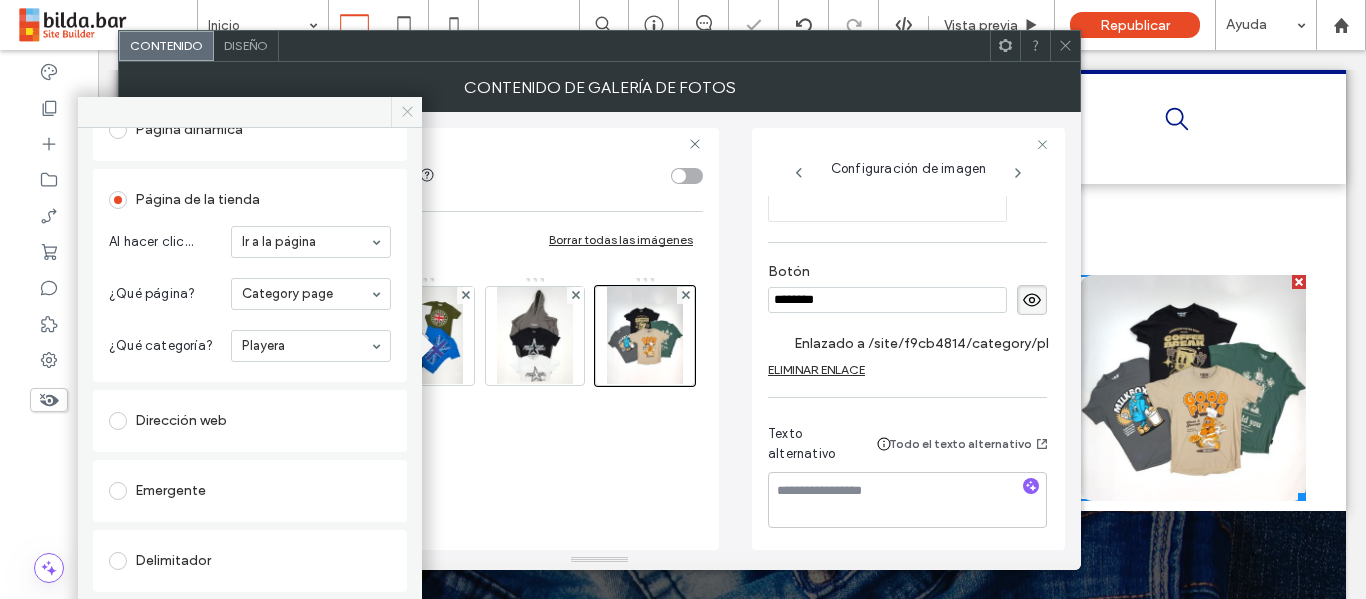 click 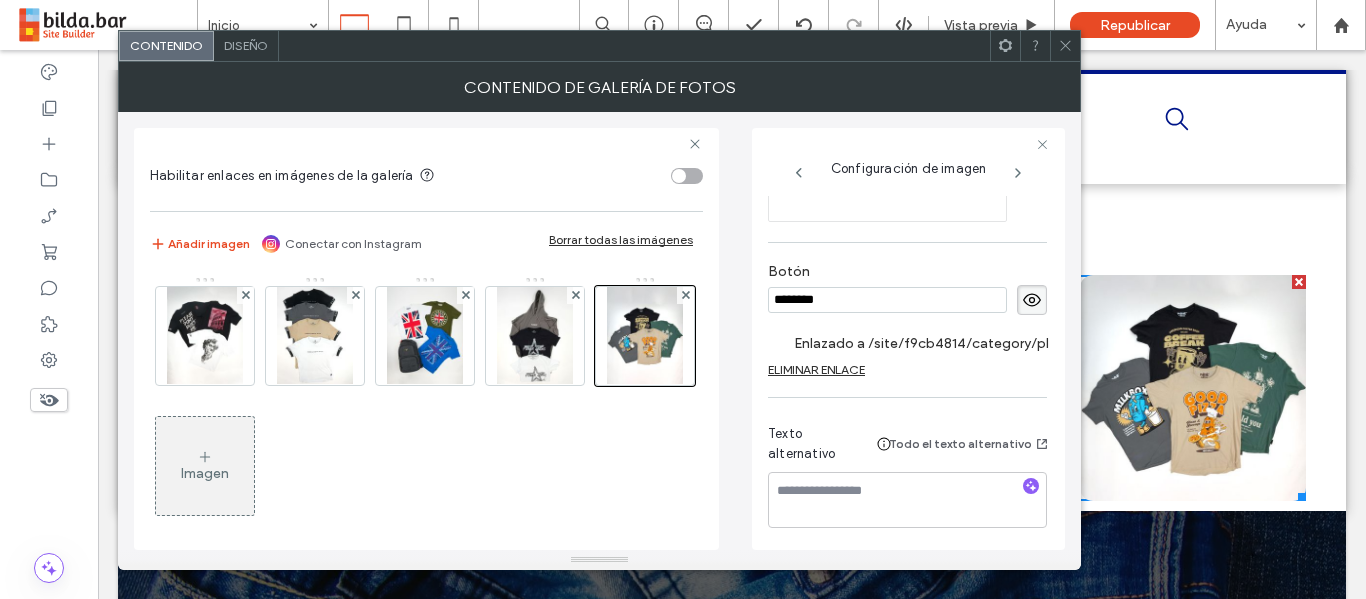 click at bounding box center (1065, 46) 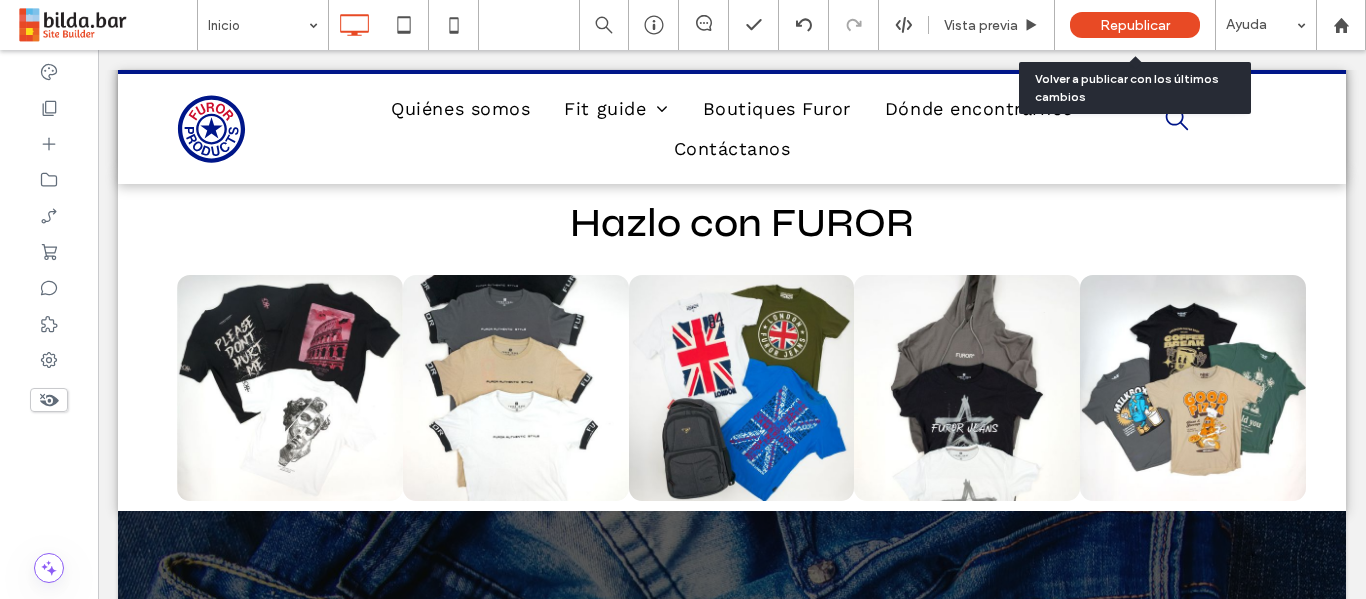 click on "Republicar" at bounding box center [1135, 25] 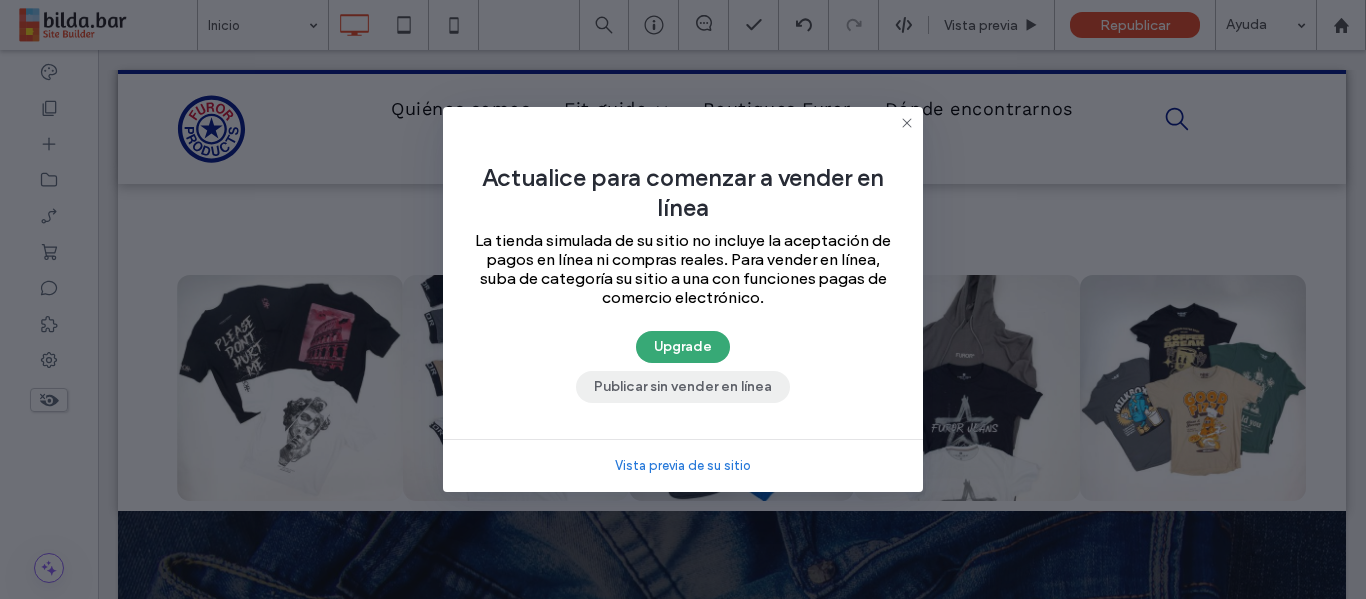 click on "Publicar sin vender en línea" at bounding box center [683, 387] 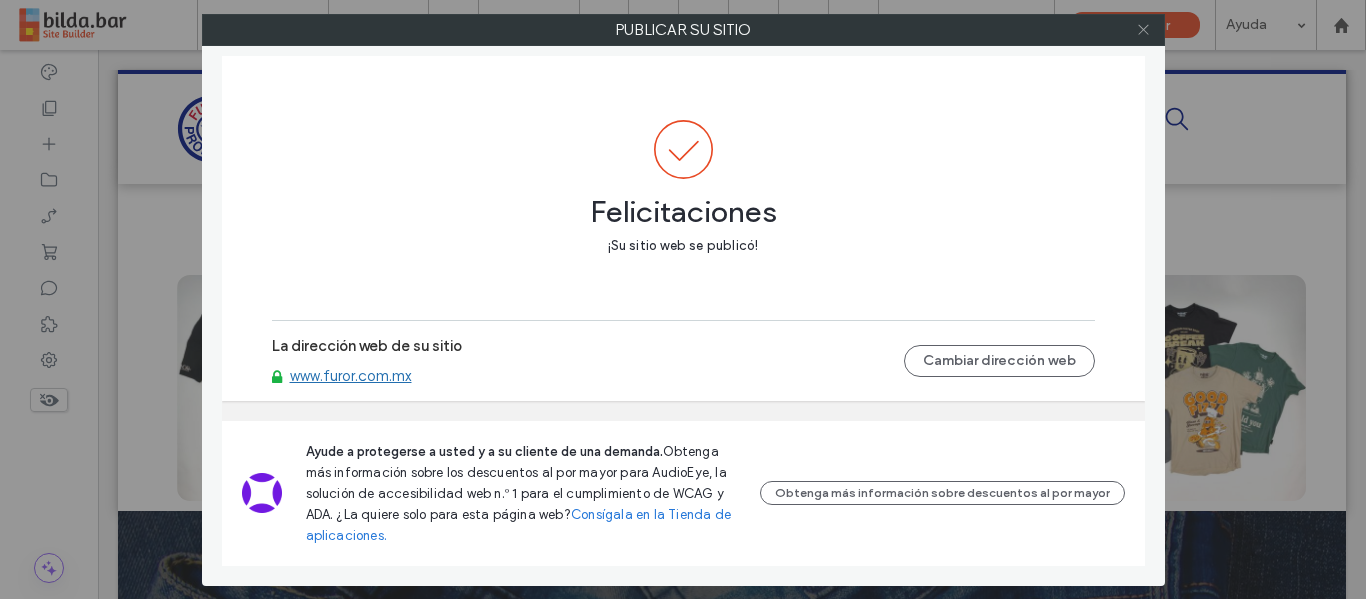 click at bounding box center [1143, 30] 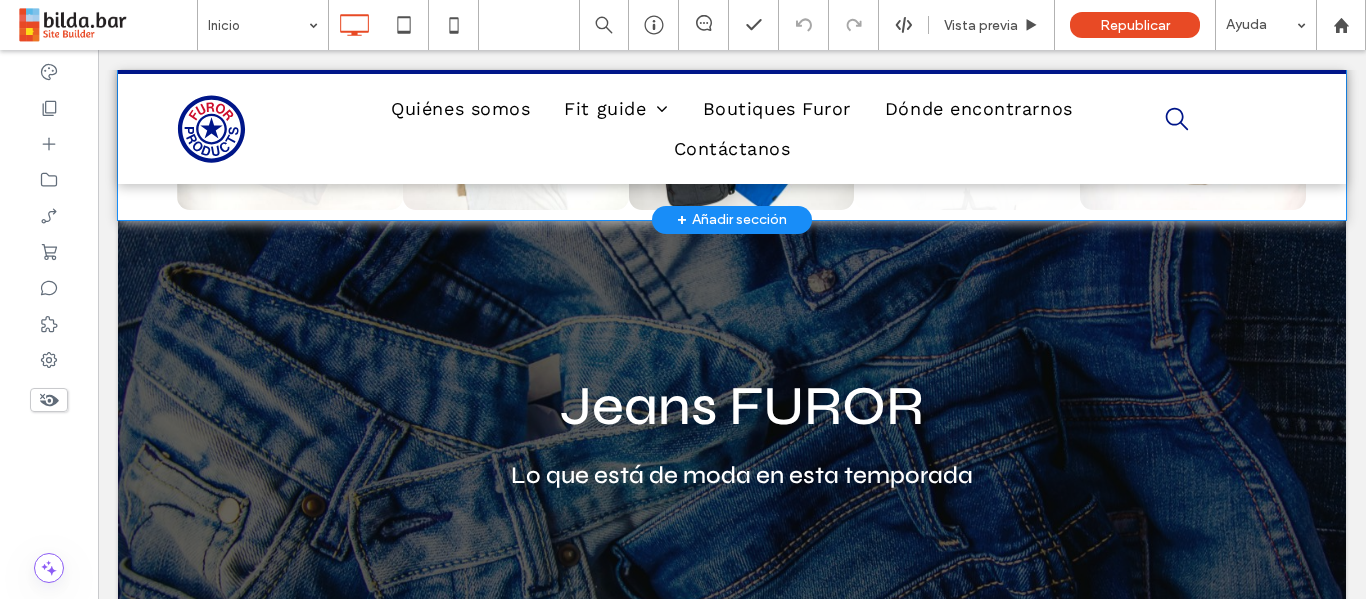 scroll, scrollTop: 1338, scrollLeft: 0, axis: vertical 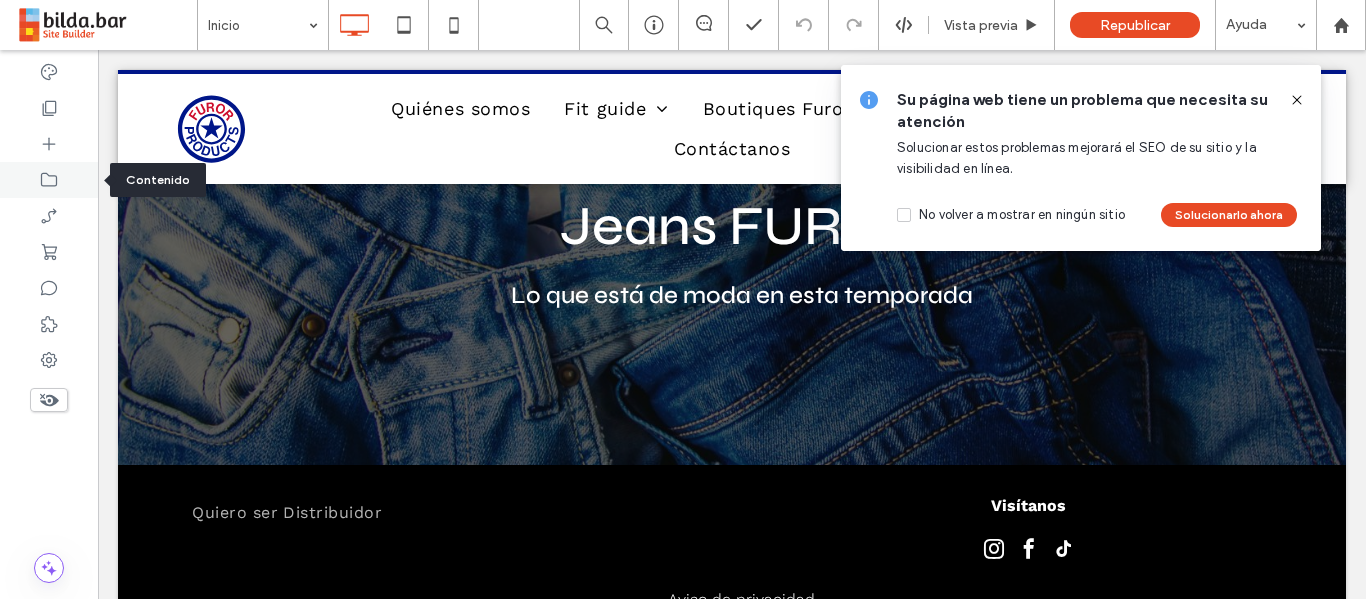click 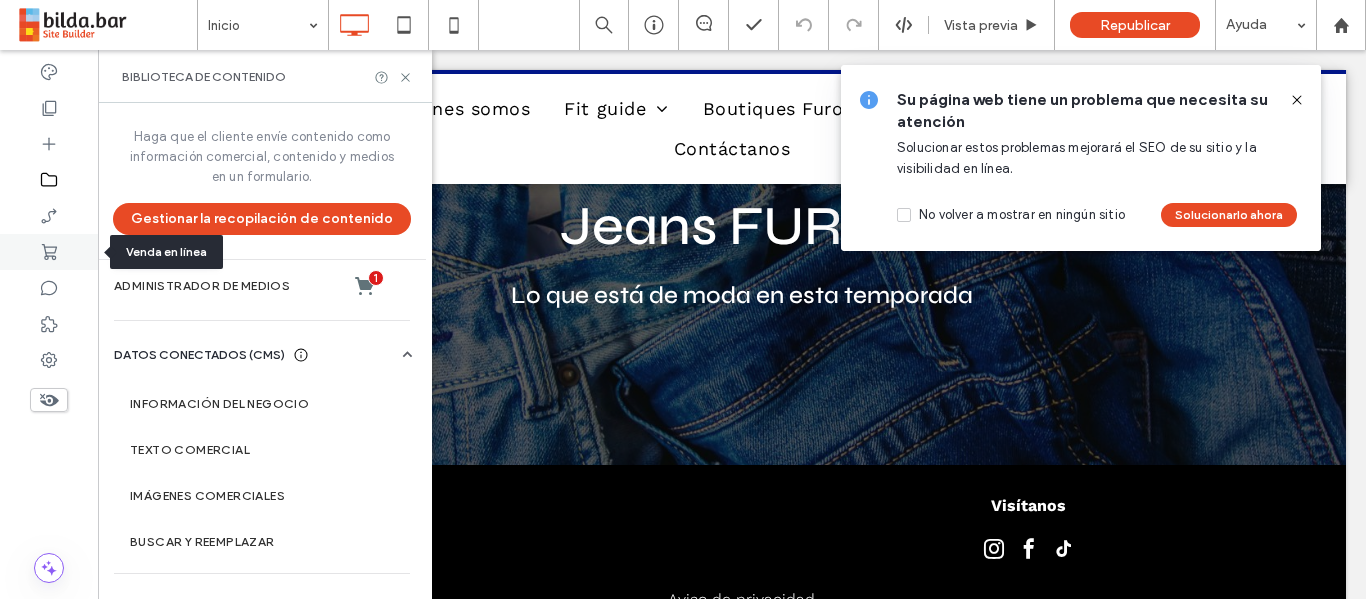 click at bounding box center (49, 252) 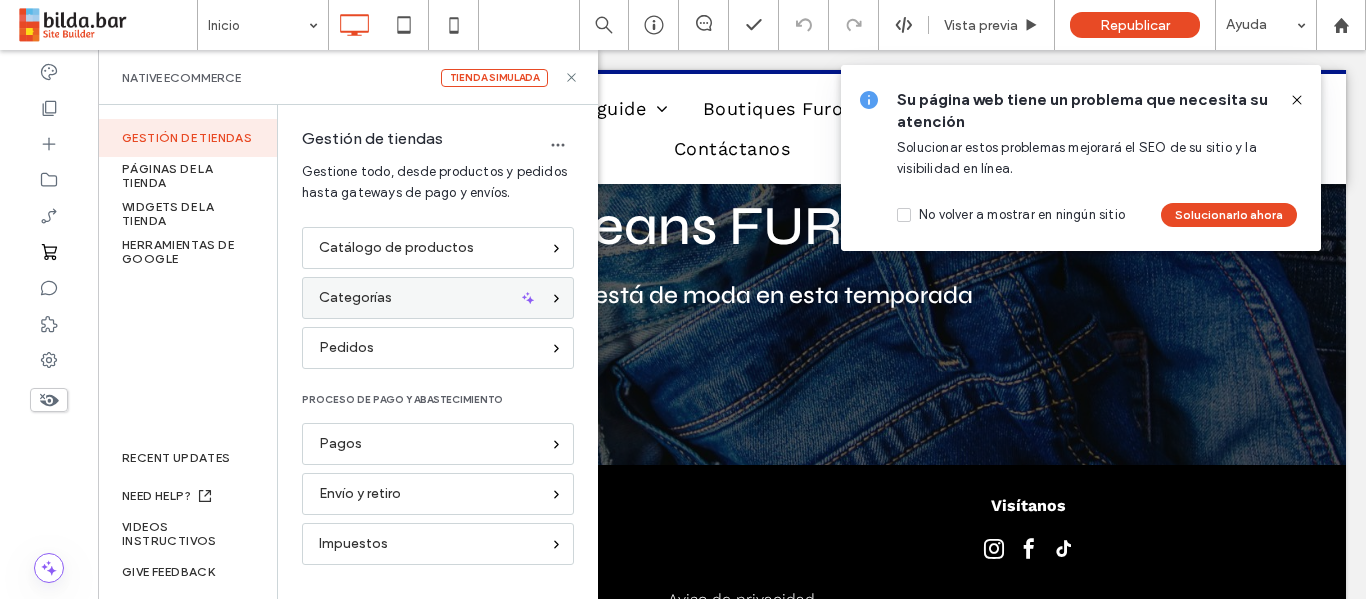 click on "Categorías" at bounding box center [429, 298] 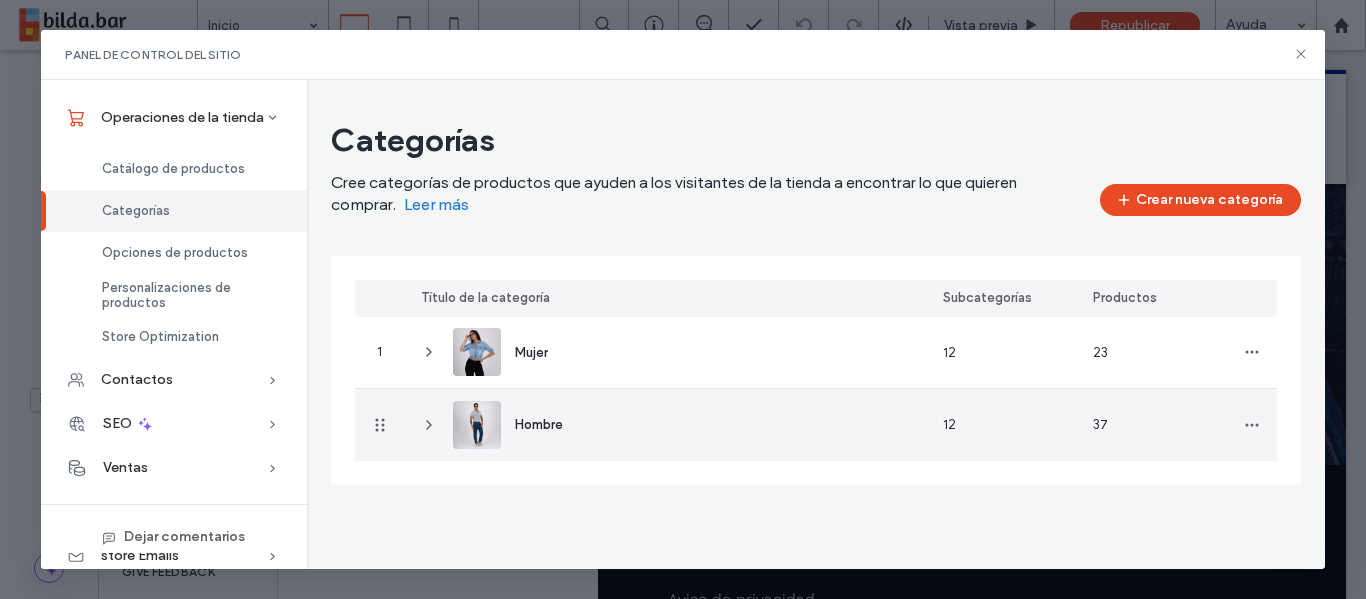 click on "Hombre" at bounding box center (666, 425) 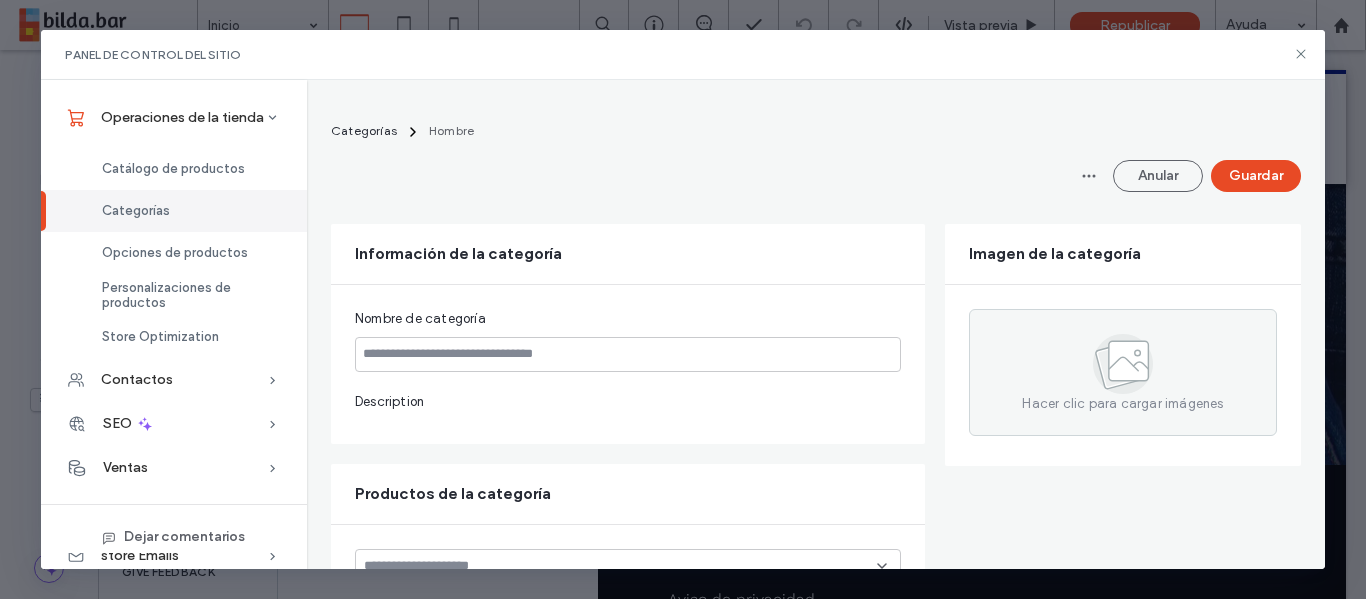 type on "******" 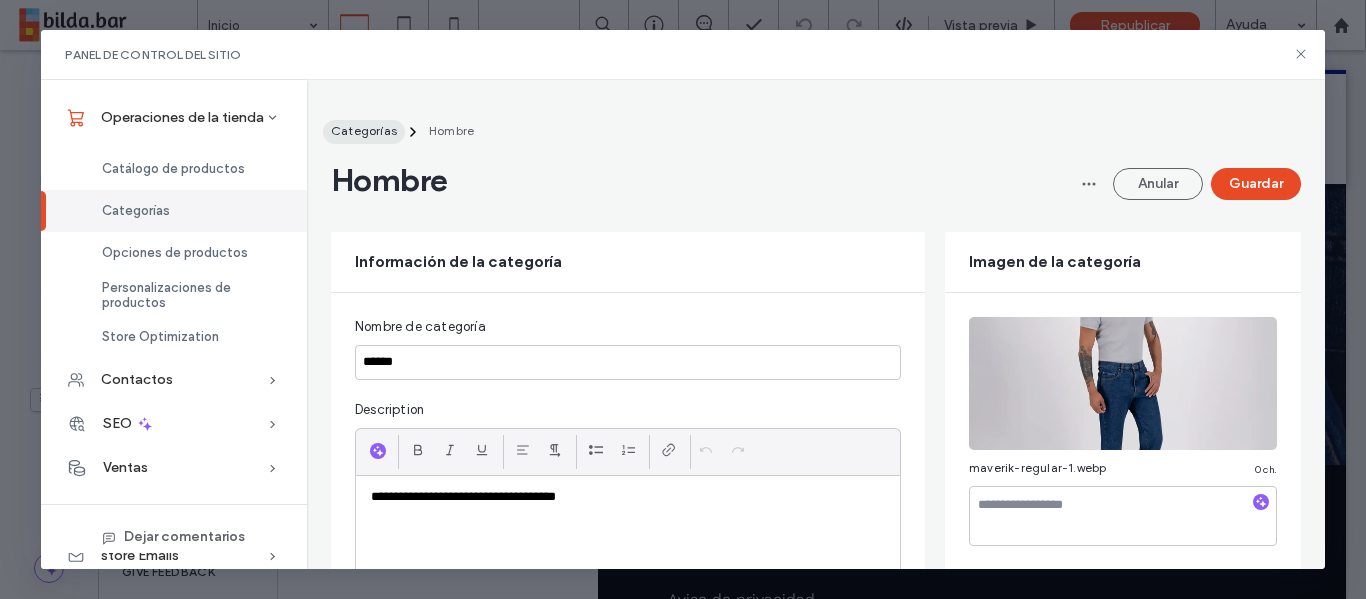 click on "Categorías" at bounding box center (364, 130) 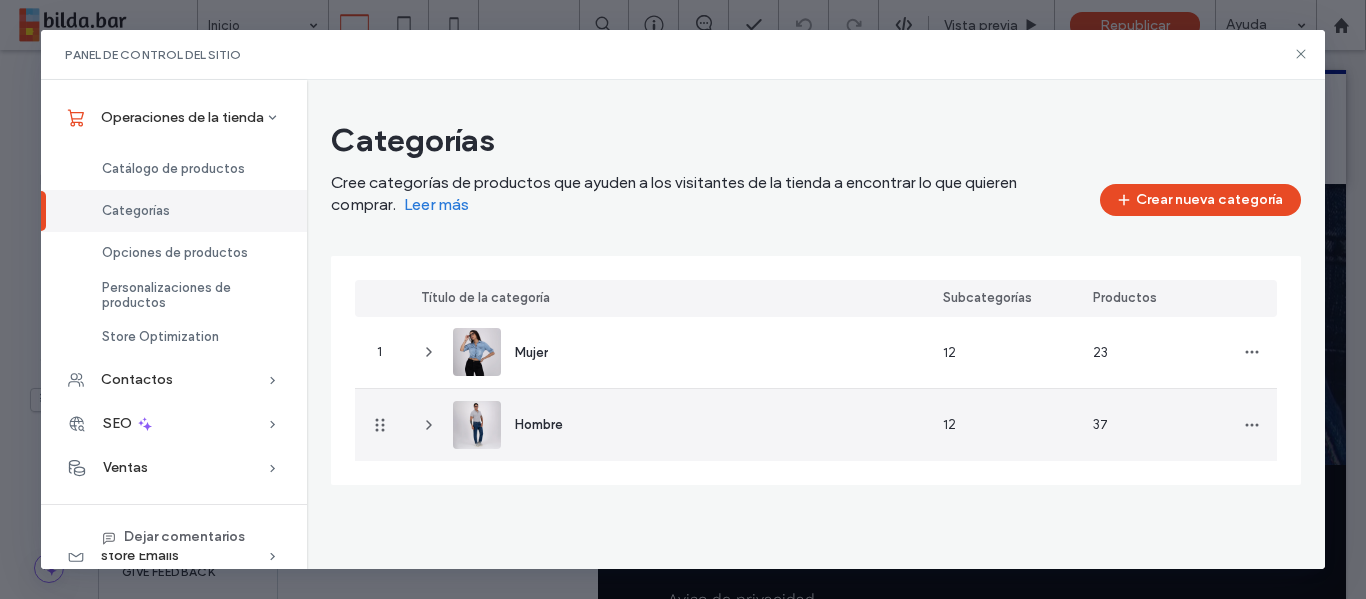 click 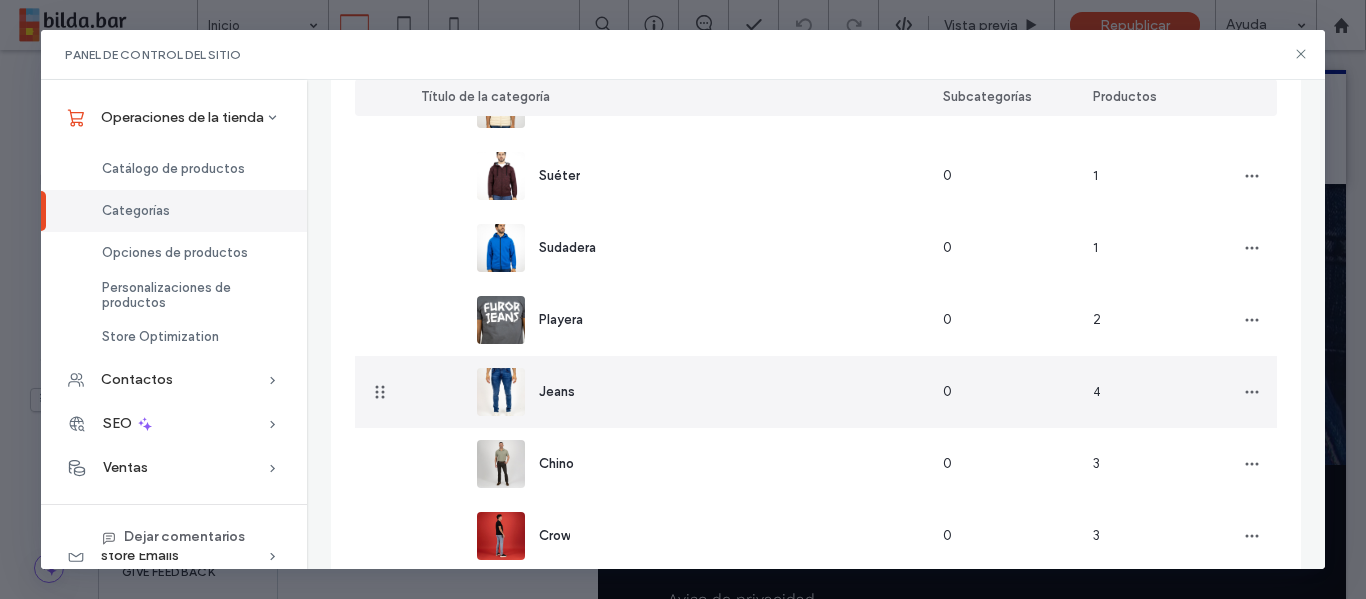scroll, scrollTop: 466, scrollLeft: 0, axis: vertical 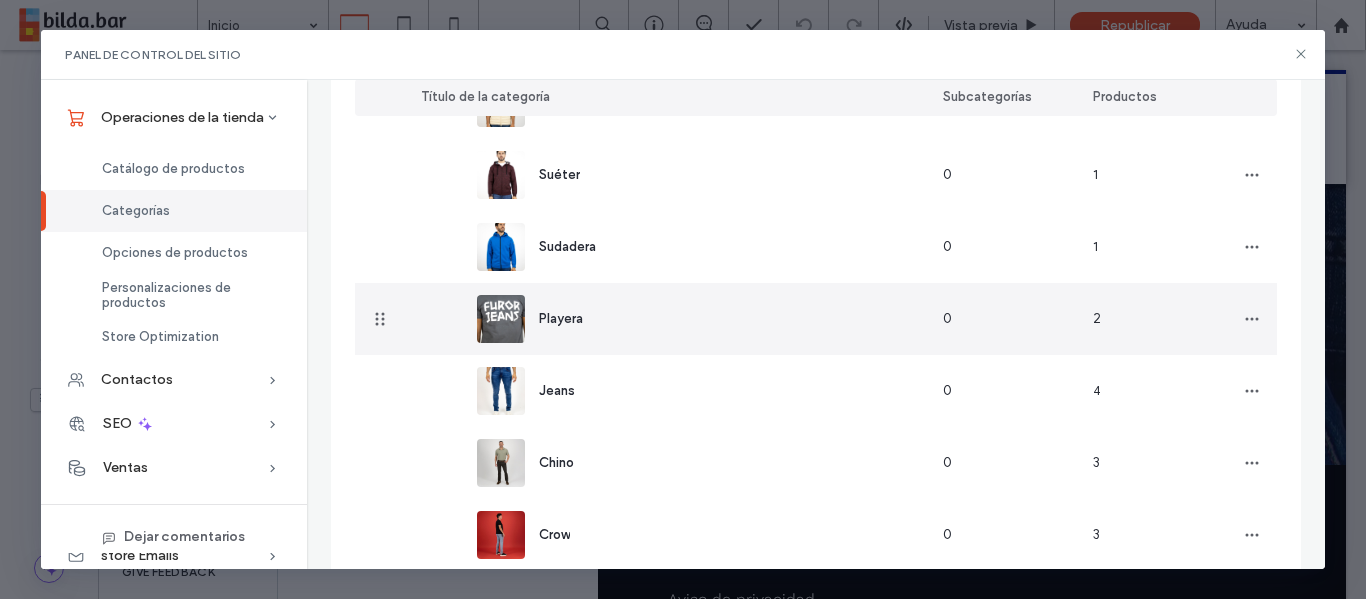 click on "Playera" at bounding box center [538, 319] 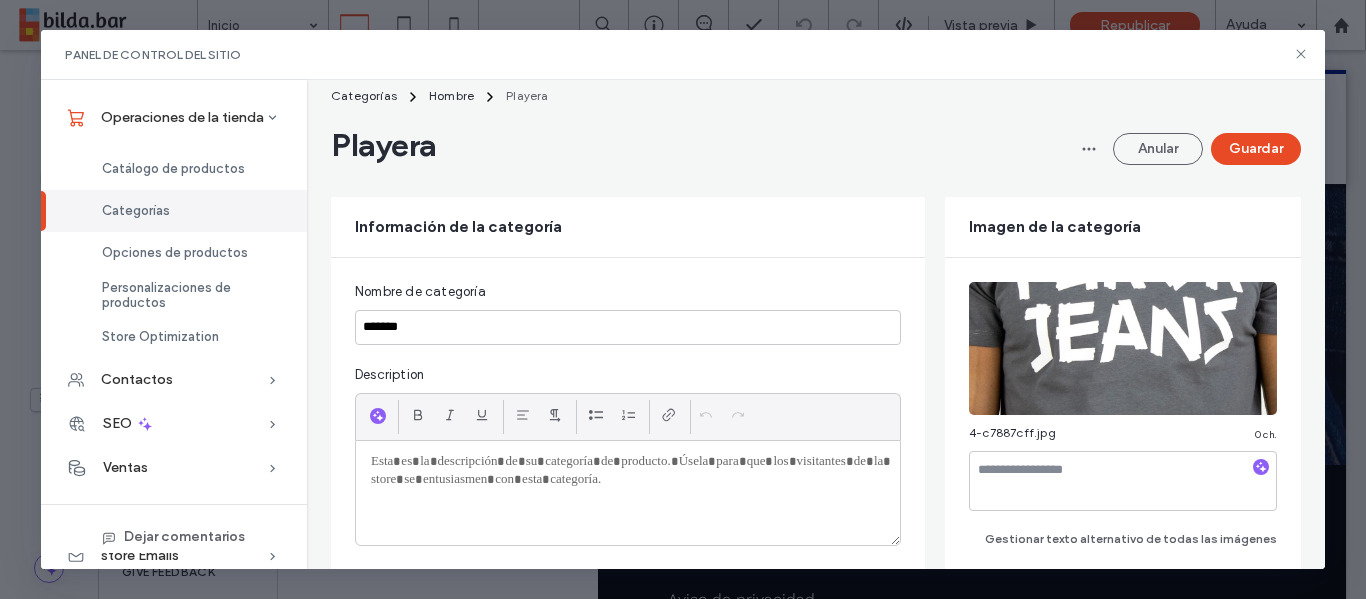 scroll, scrollTop: 34, scrollLeft: 0, axis: vertical 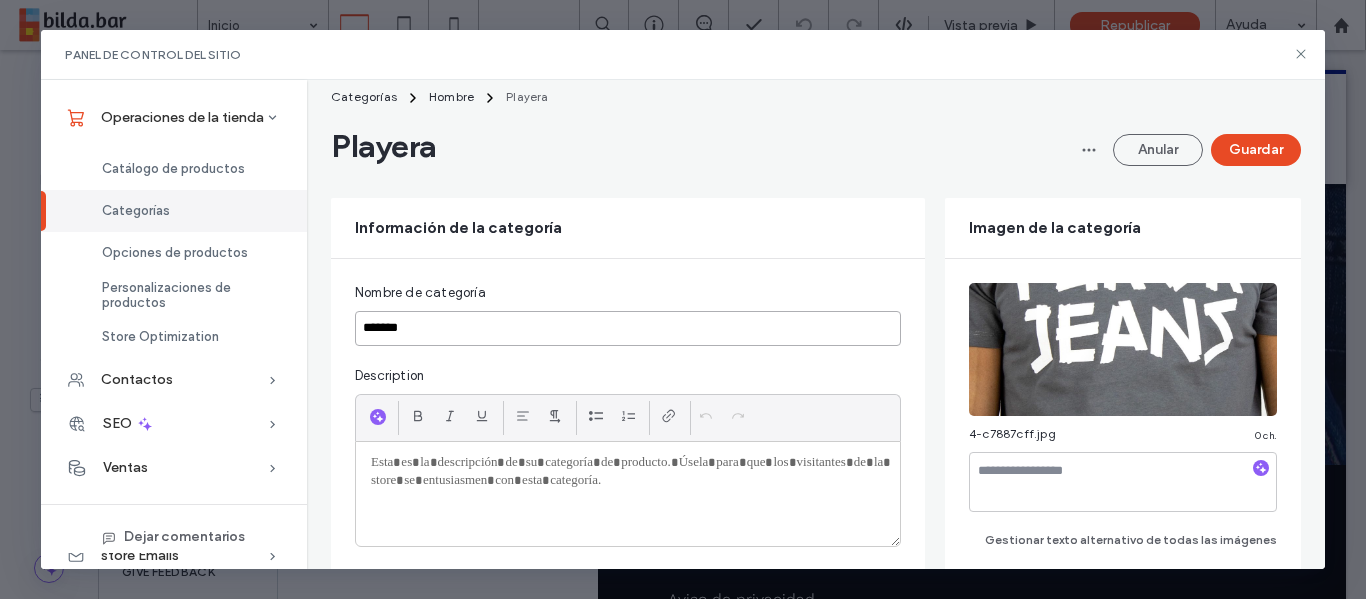 click on "*******" at bounding box center (628, 328) 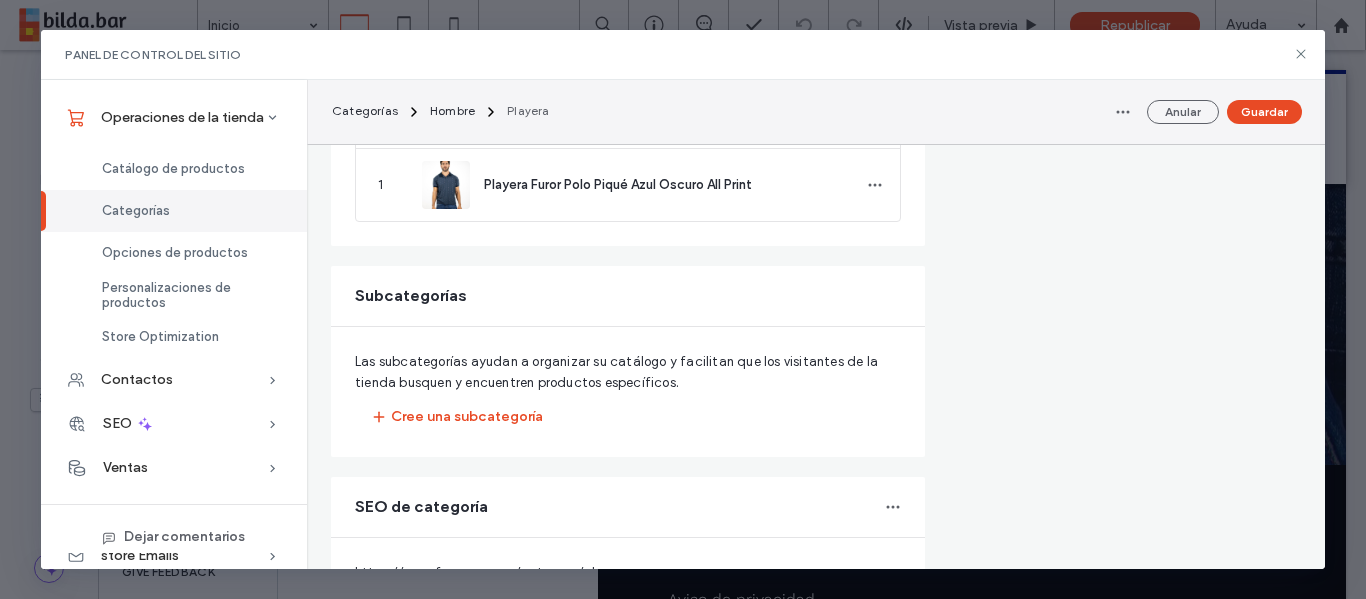 scroll, scrollTop: 918, scrollLeft: 0, axis: vertical 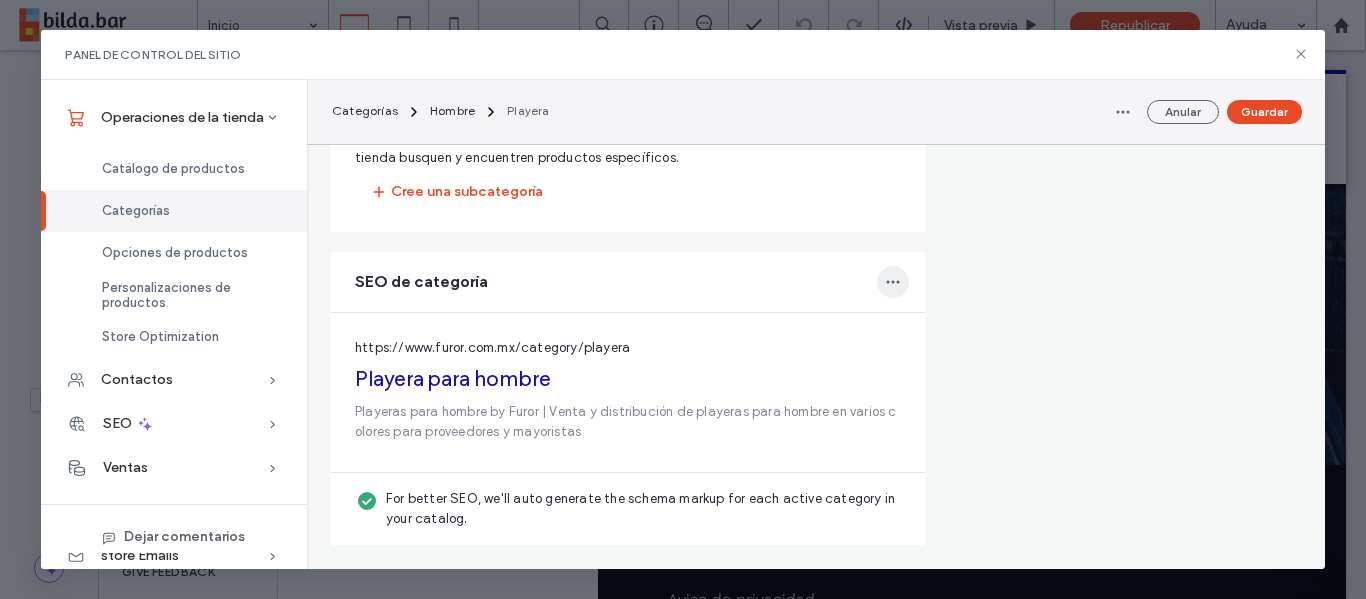 type on "********" 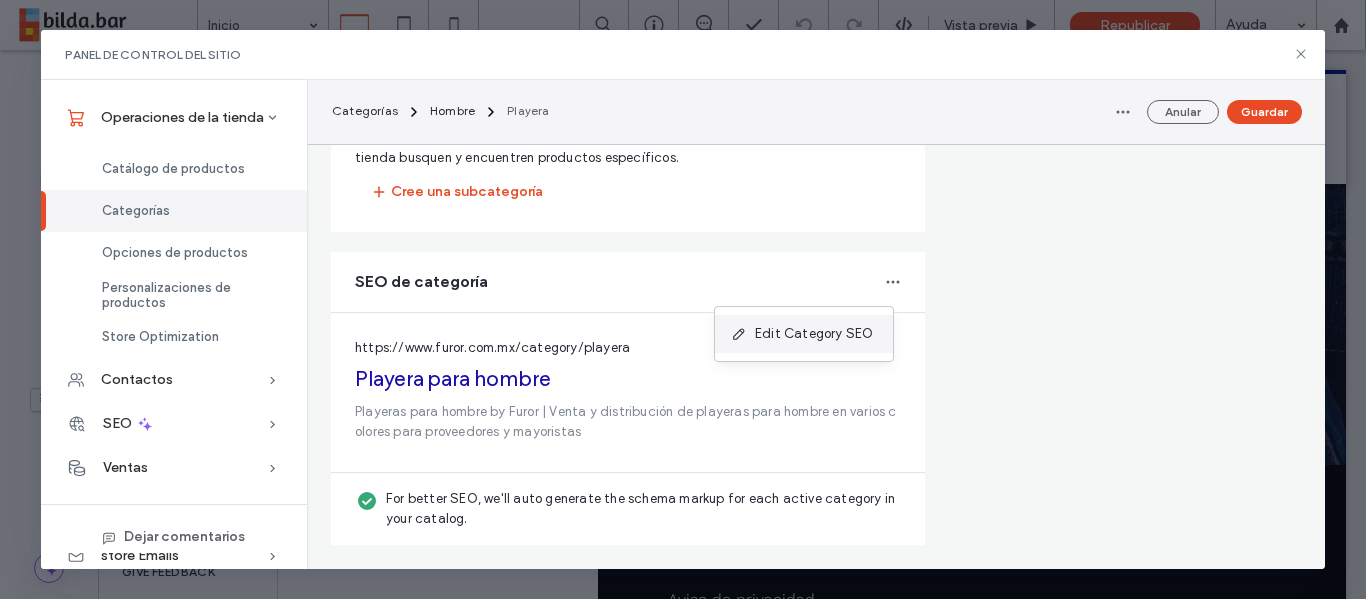 click on "Edit Category SEO" at bounding box center [814, 334] 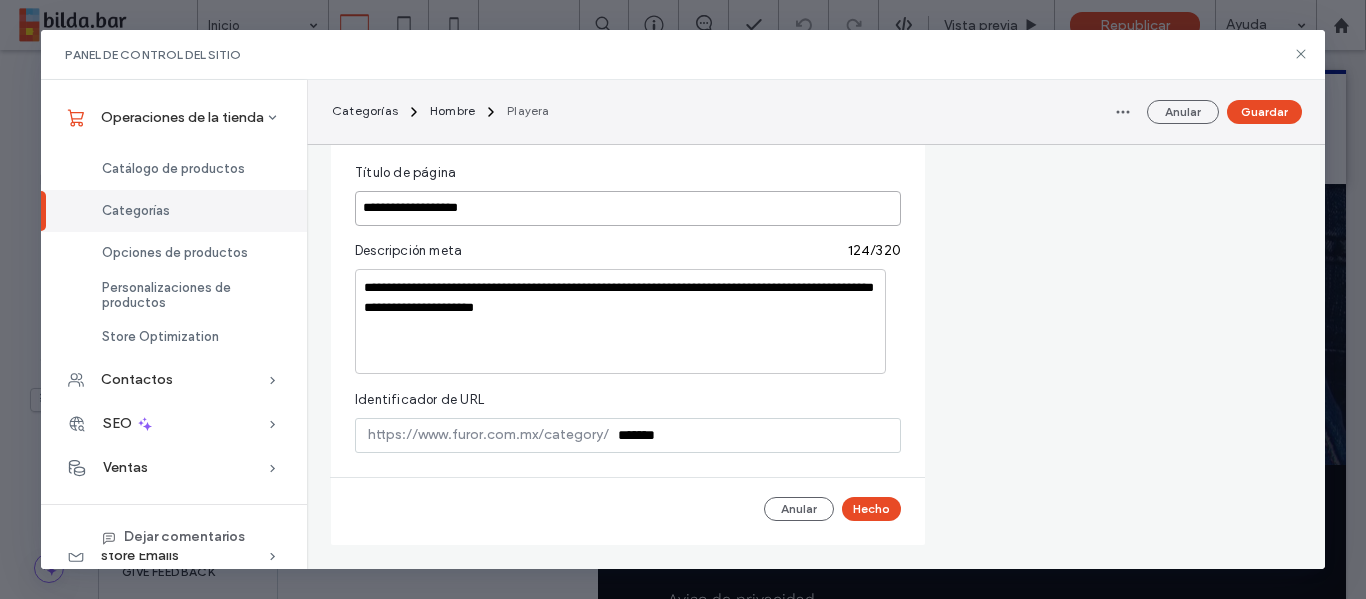 click on "**********" at bounding box center [628, 208] 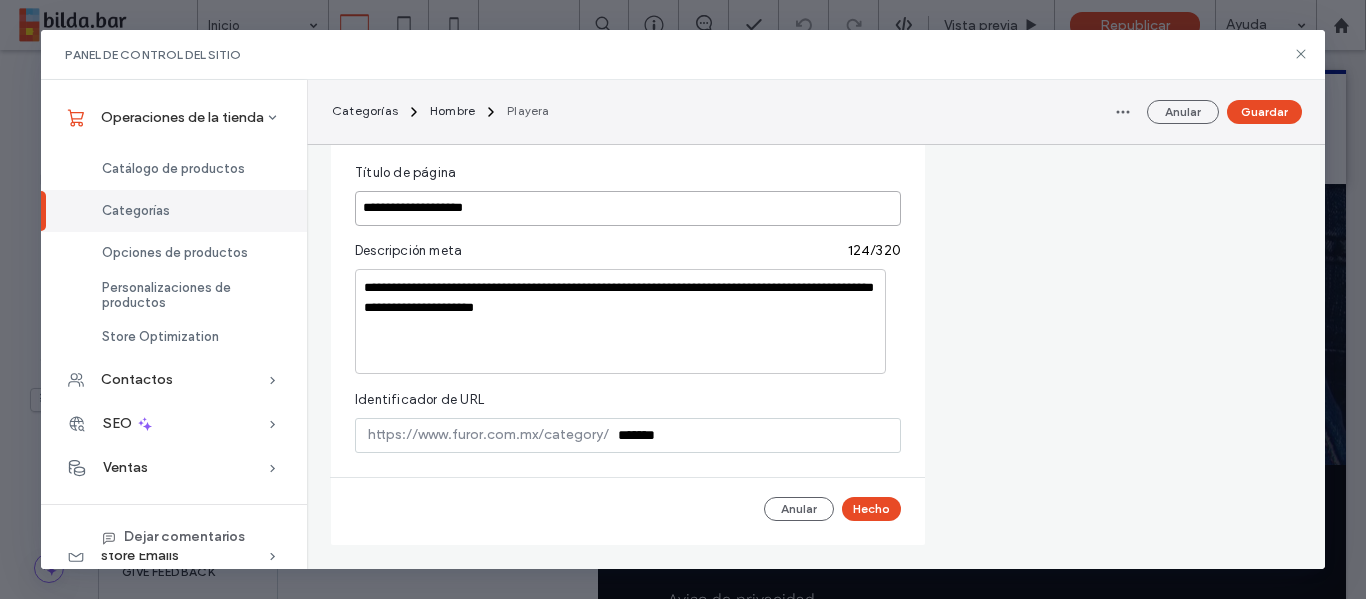 type on "**********" 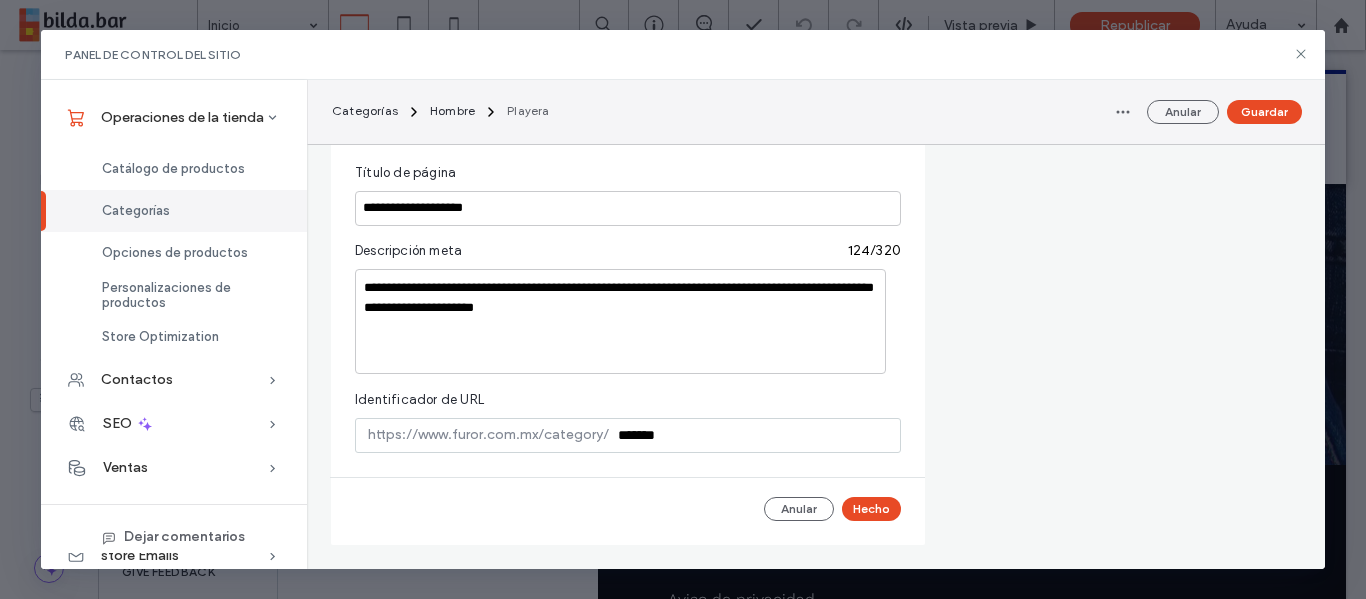 click on "******* https://www.furor.com.mx/category/" at bounding box center (628, 435) 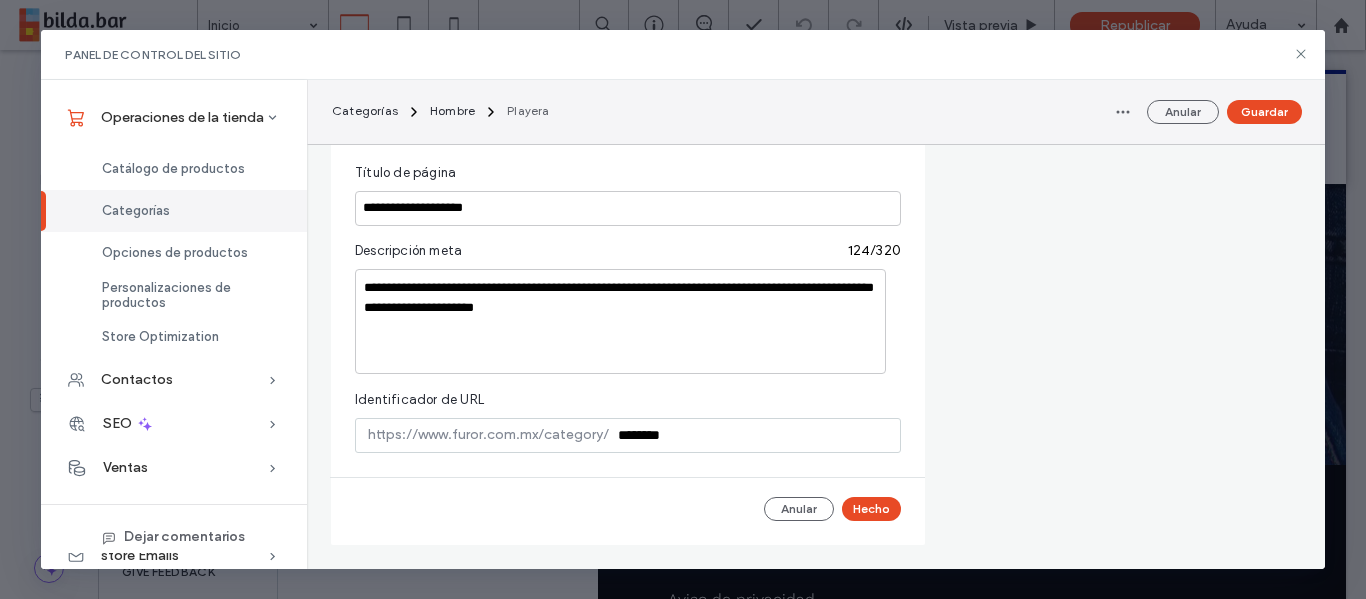 type on "********" 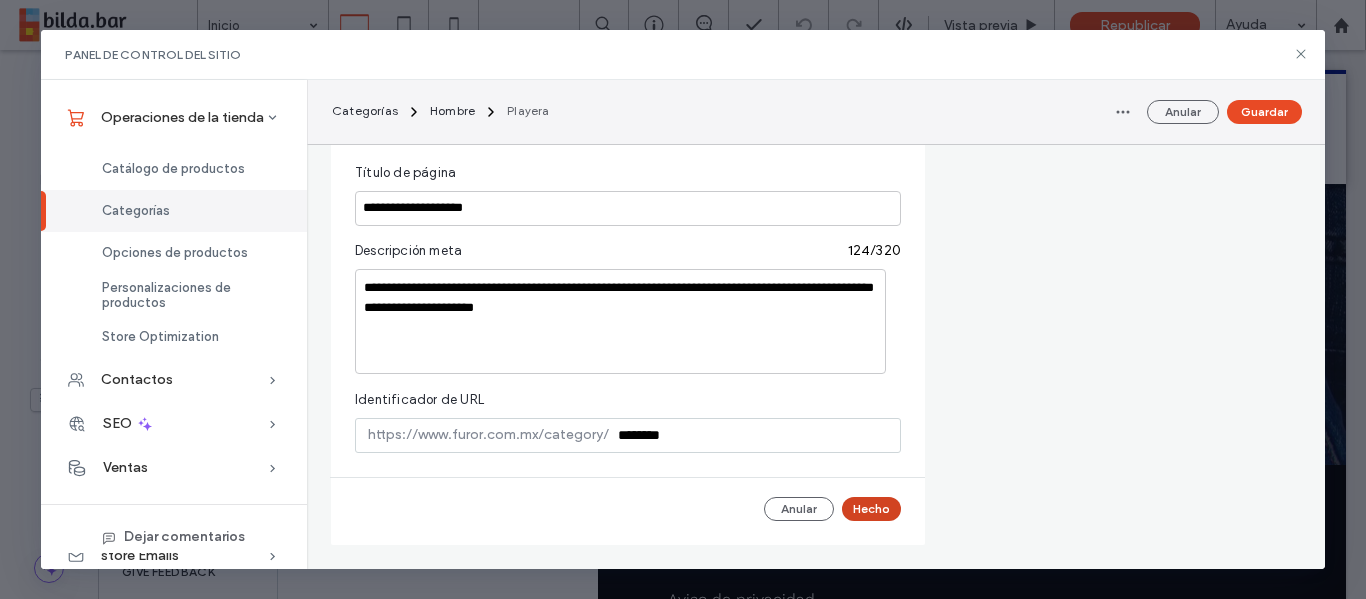 click on "Hecho" at bounding box center (871, 509) 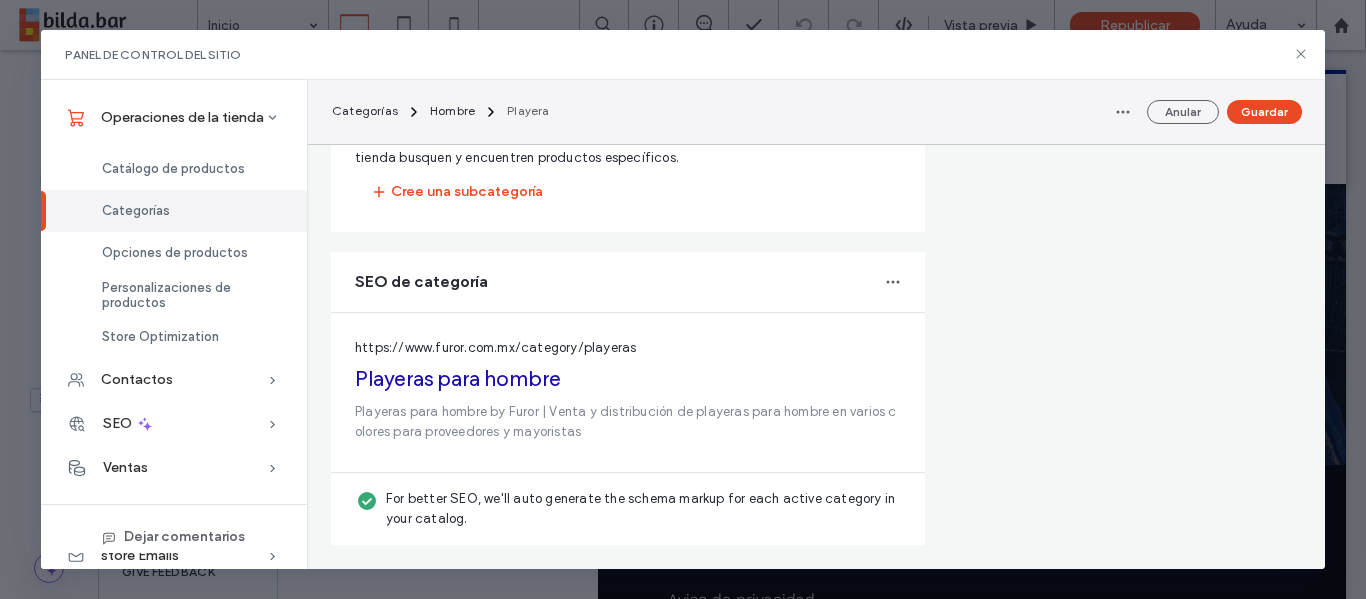 scroll, scrollTop: 918, scrollLeft: 0, axis: vertical 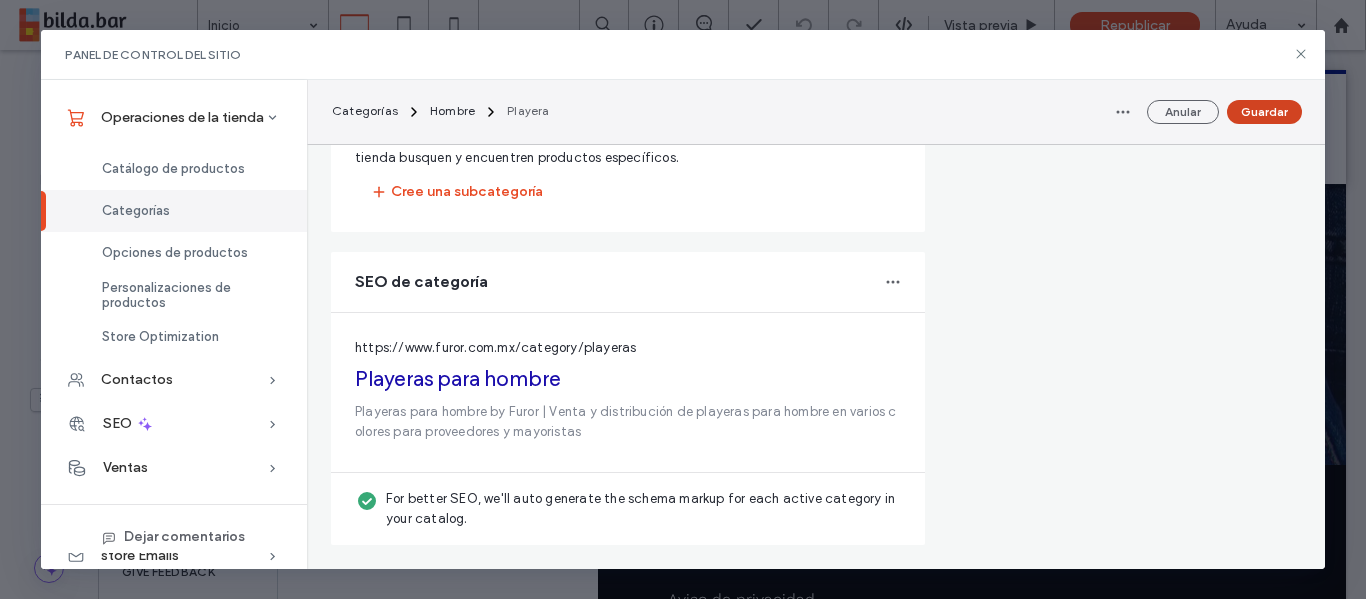 click on "Guardar" at bounding box center (1264, 112) 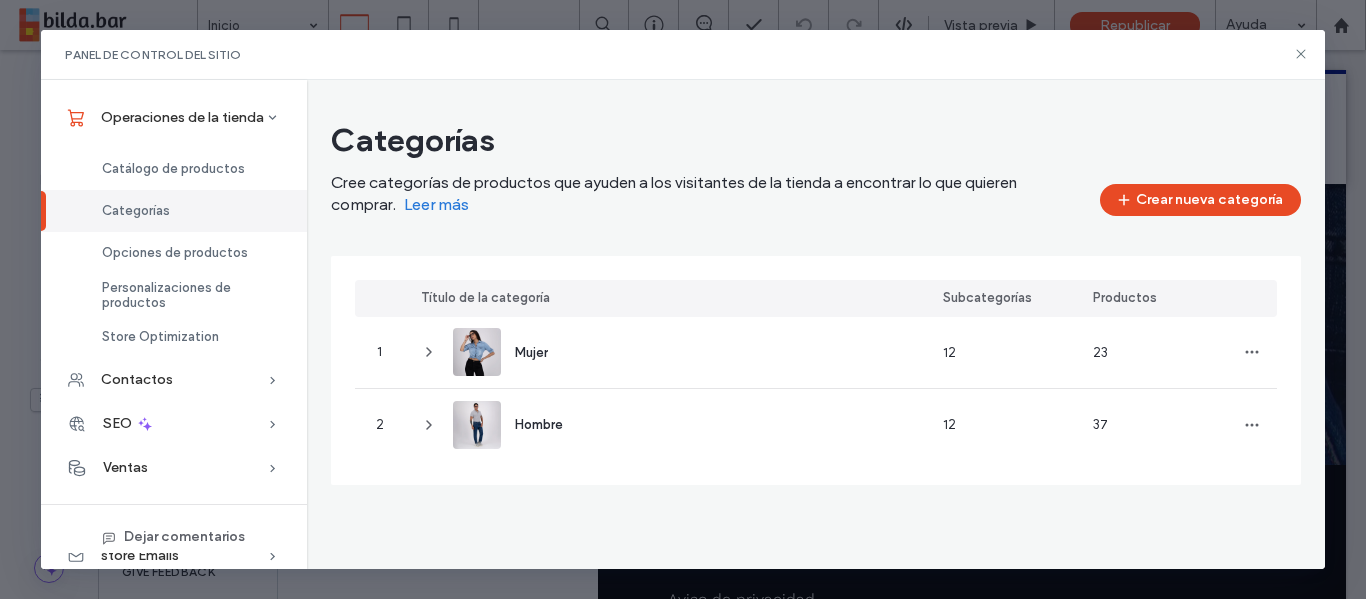 scroll, scrollTop: 0, scrollLeft: 0, axis: both 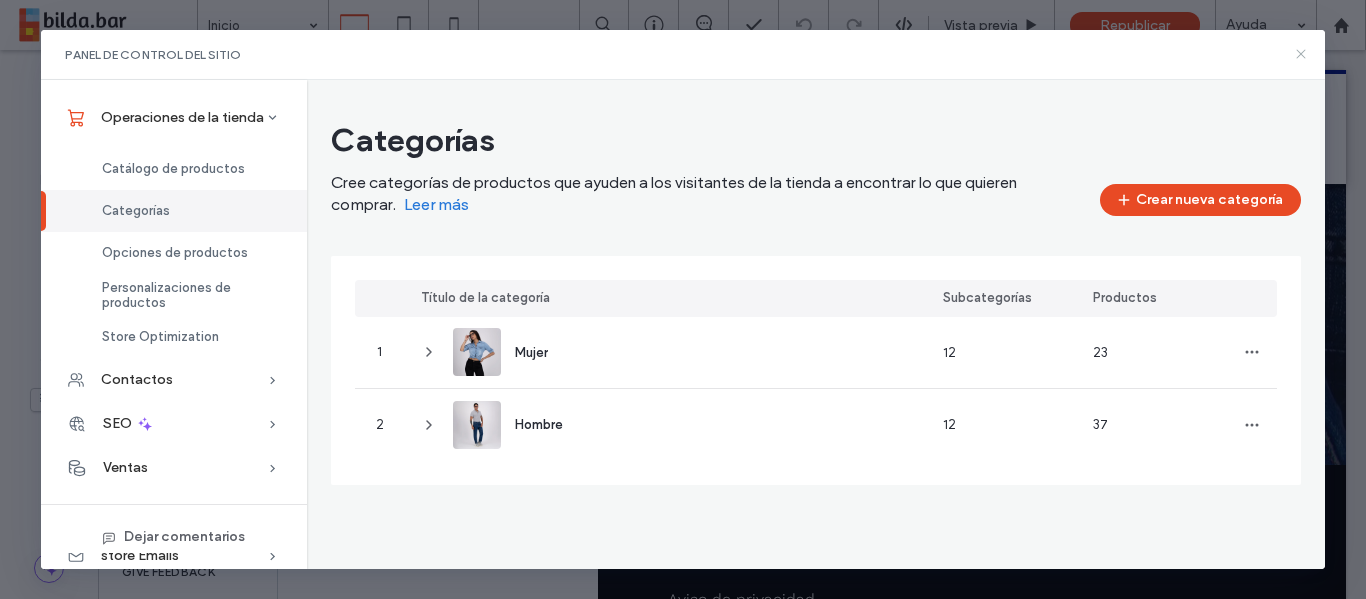 click 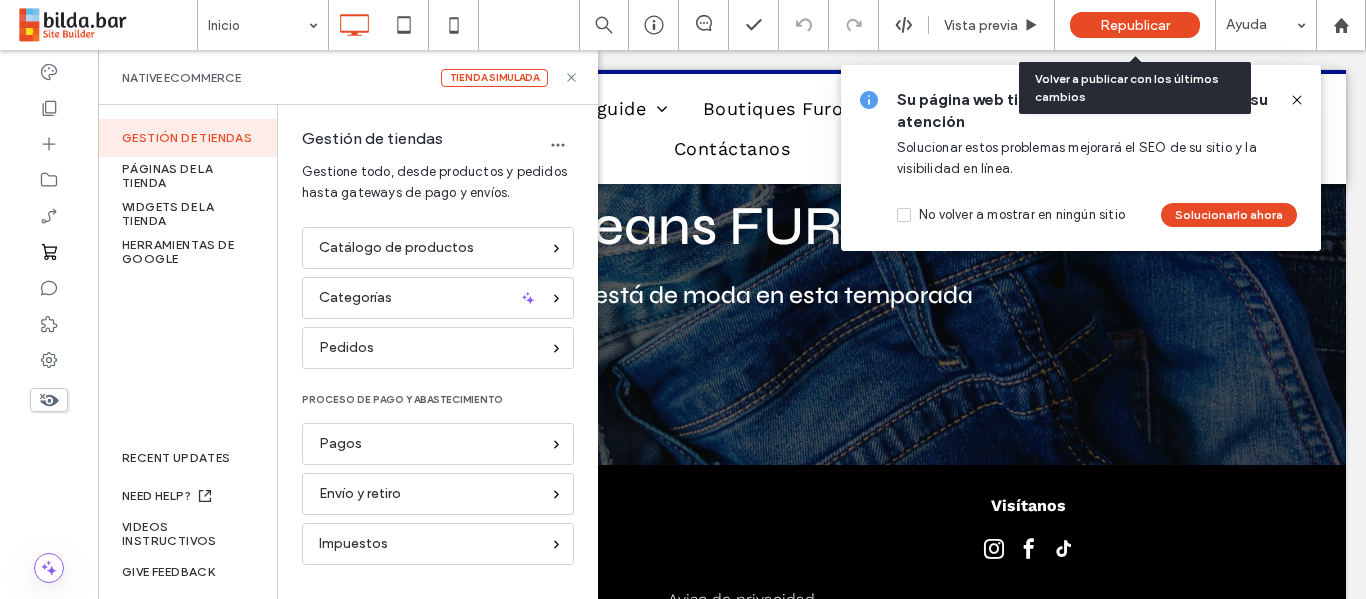 click on "Republicar" at bounding box center [1135, 25] 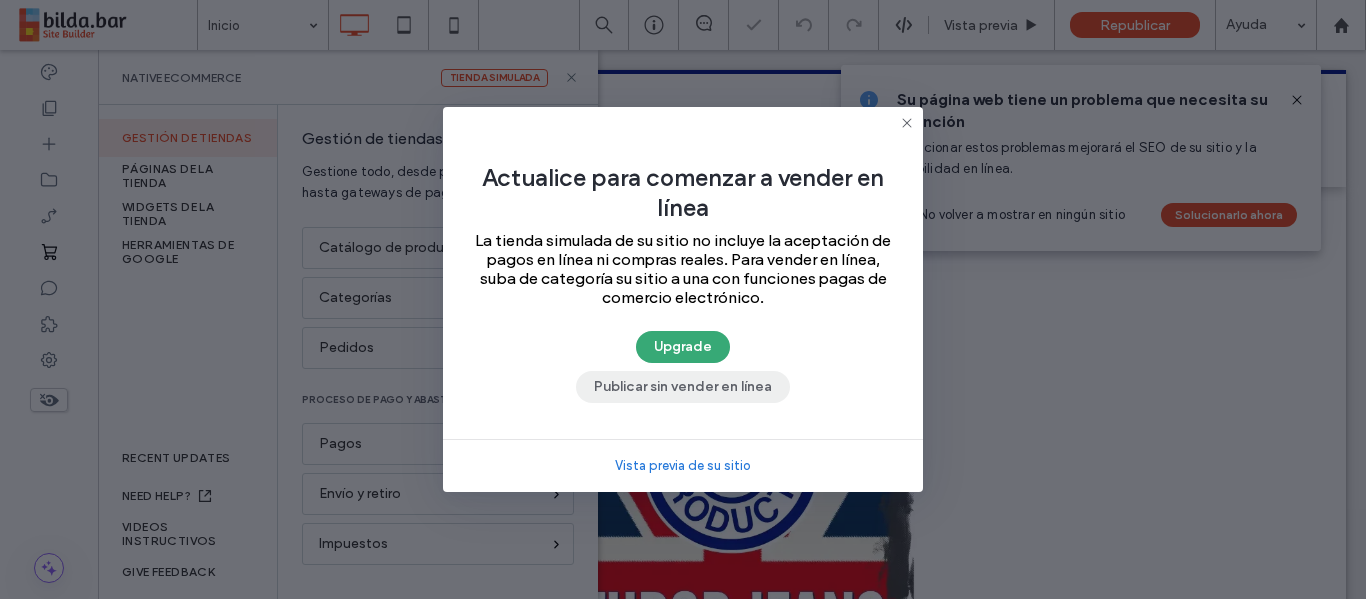 scroll, scrollTop: 0, scrollLeft: 0, axis: both 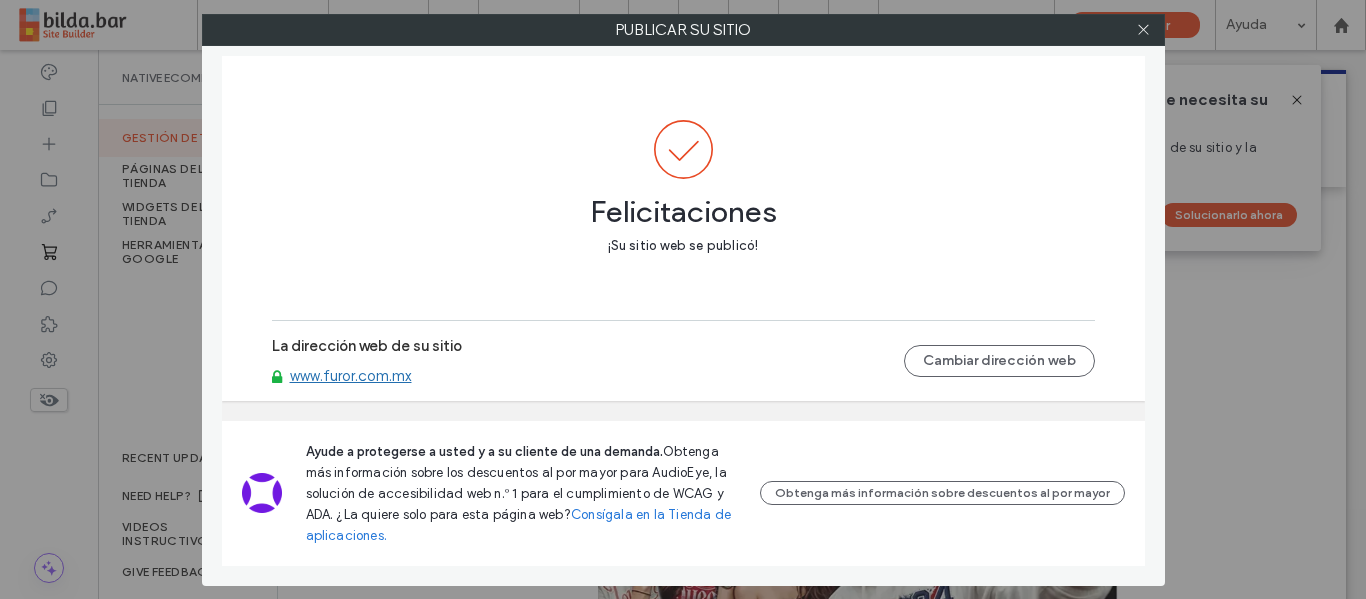 click on "Publicar su sitio Felicitaciones ¡Su sitio web se publicó! La dirección web de su sitio www.furor.com.mx Cambiar dirección web Ayude a protegerse a usted y a su cliente de una demanda. Obtenga más información sobre los descuentos al por mayor para AudioEye, la solución de accesibilidad web n.º 1 para el cumplimiento de WCAG y ADA. ¿La quiere solo para esta página web? Consígala en la Tienda de aplicaciones. Obtenga más información sobre descuentos al por mayor" at bounding box center [683, 299] 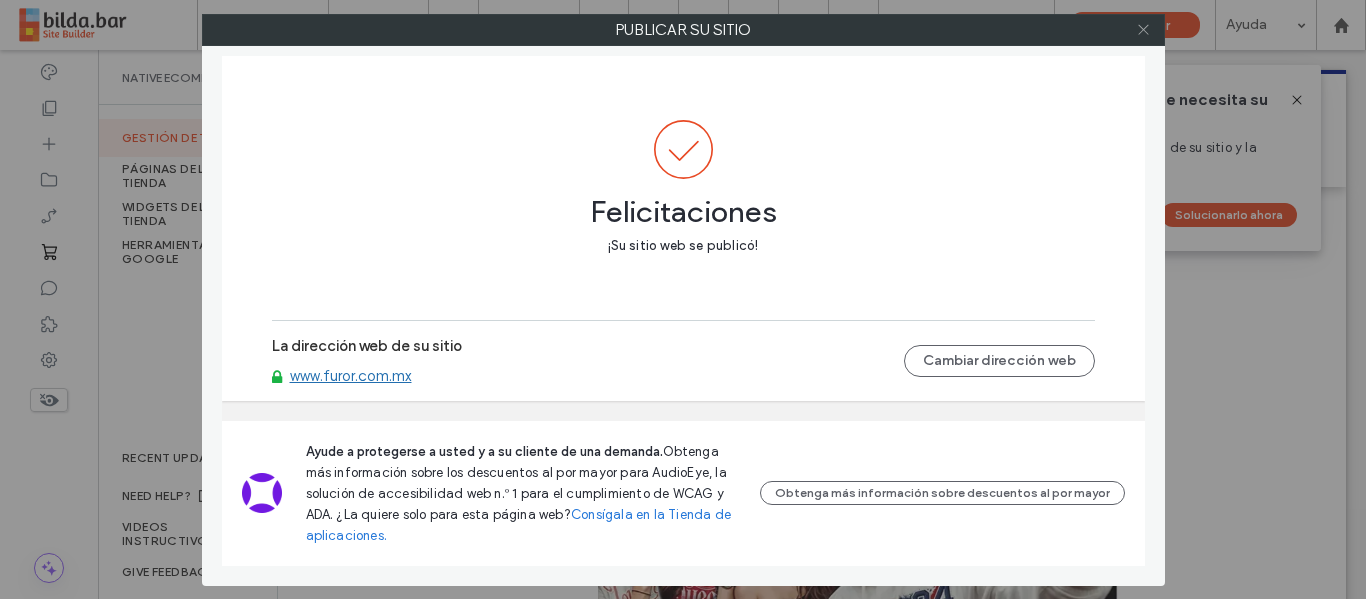 click at bounding box center [1143, 30] 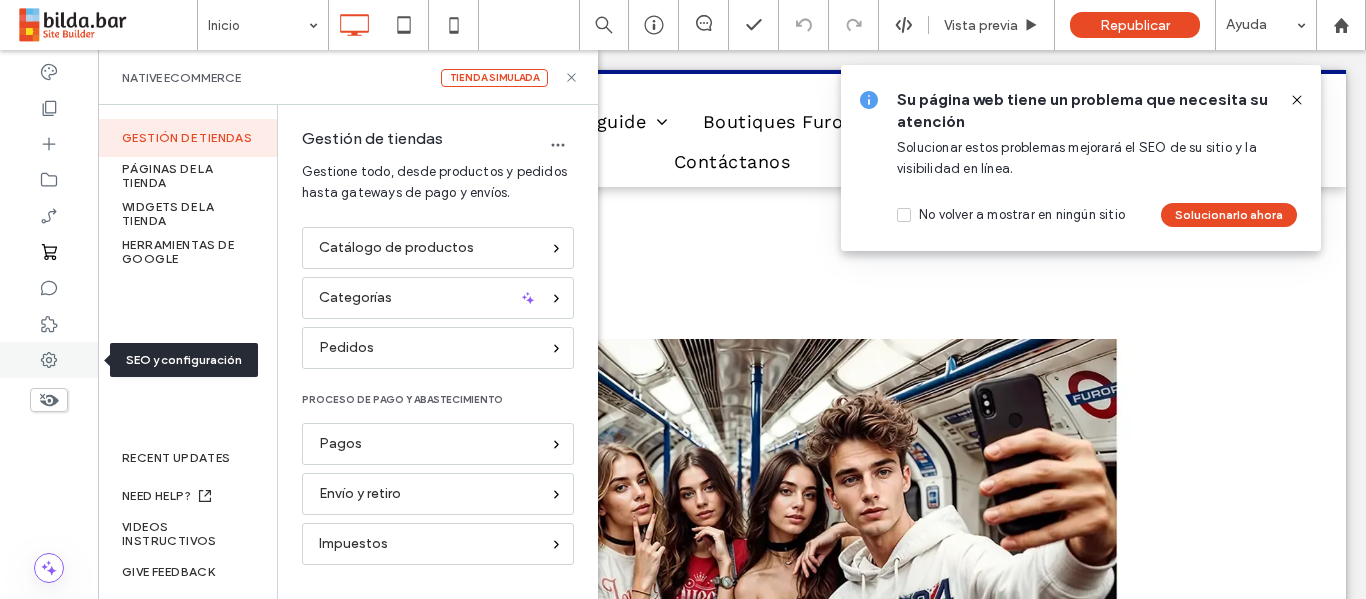 click 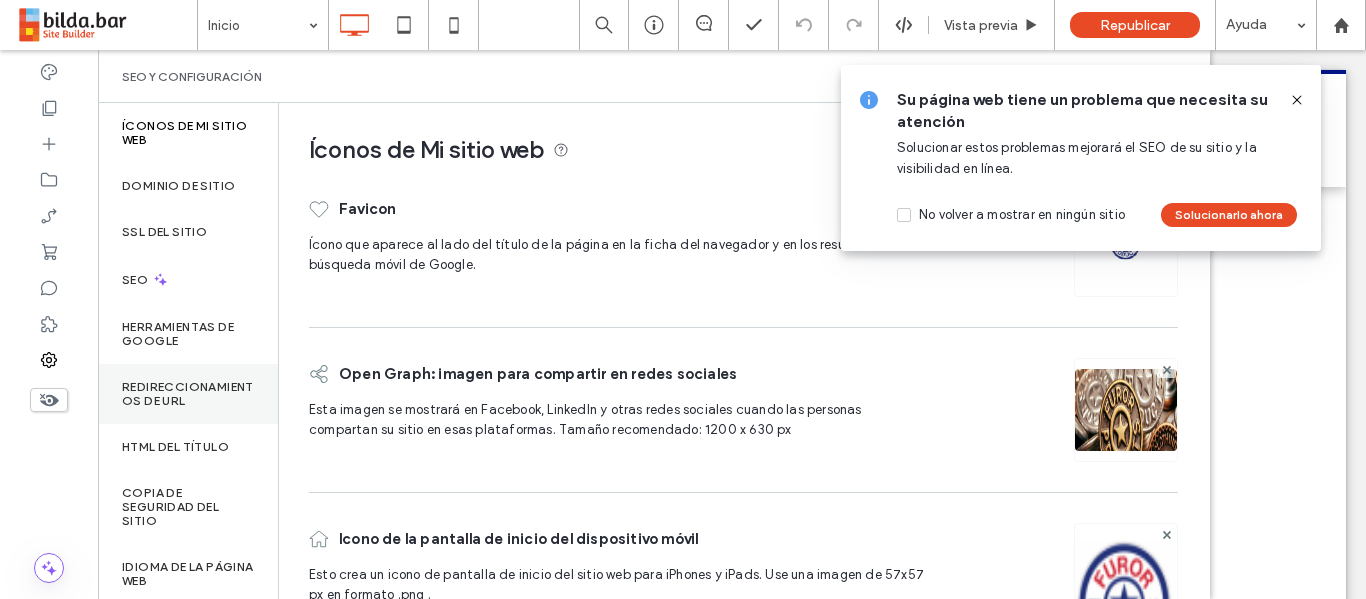 click on "Redireccionamientos de URL" at bounding box center [188, 394] 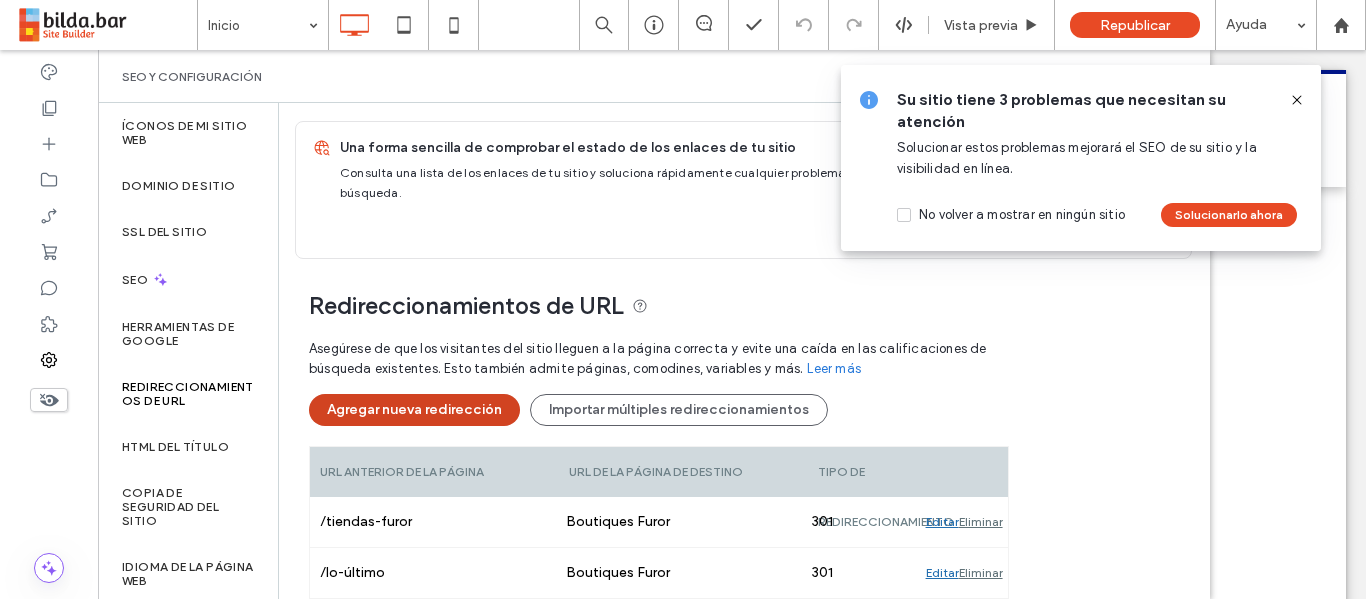 click on "Agregar nueva redirección" at bounding box center [414, 410] 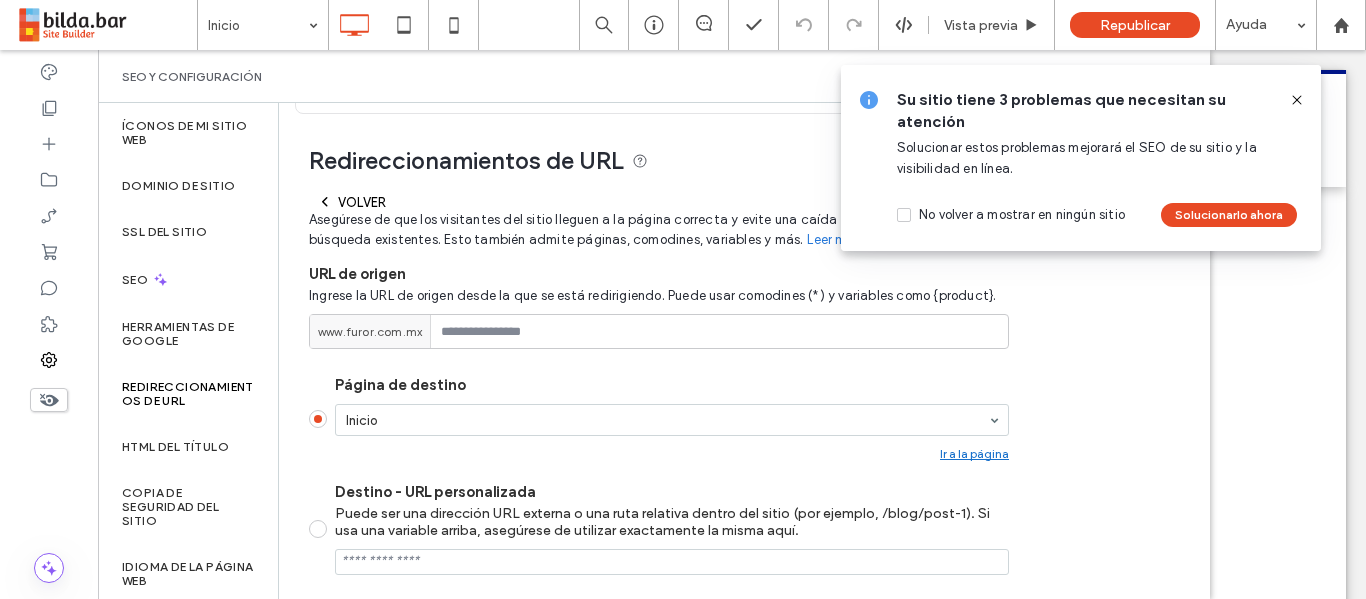 scroll, scrollTop: 146, scrollLeft: 0, axis: vertical 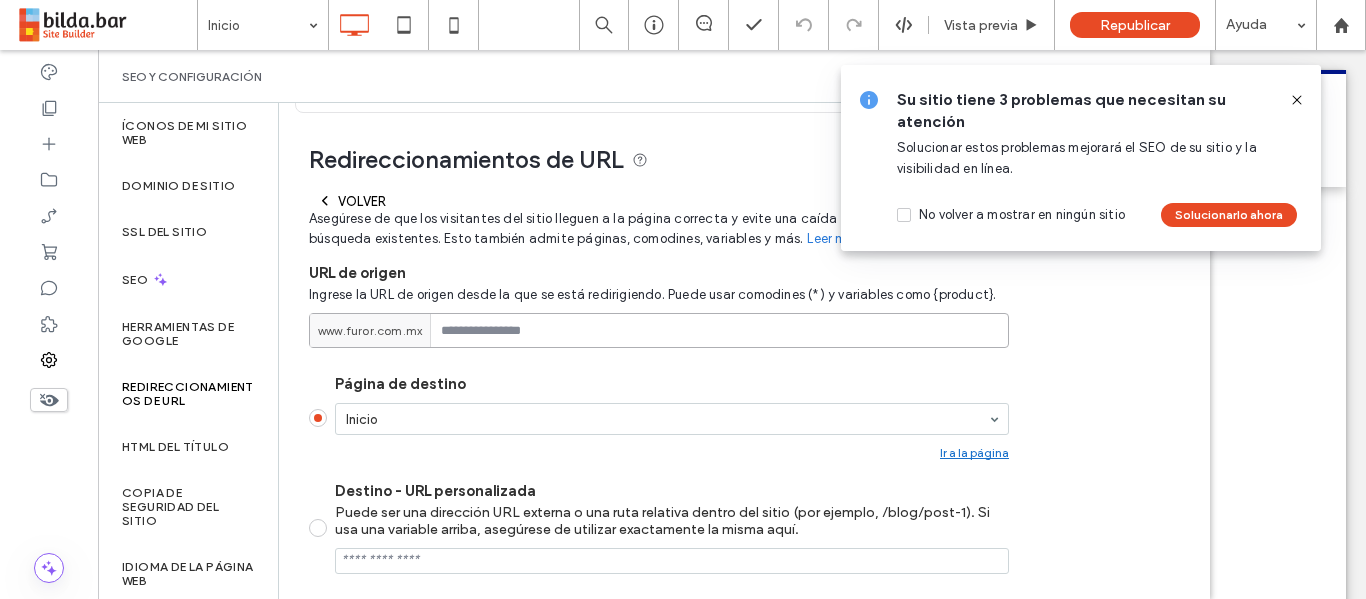 click at bounding box center (659, 330) 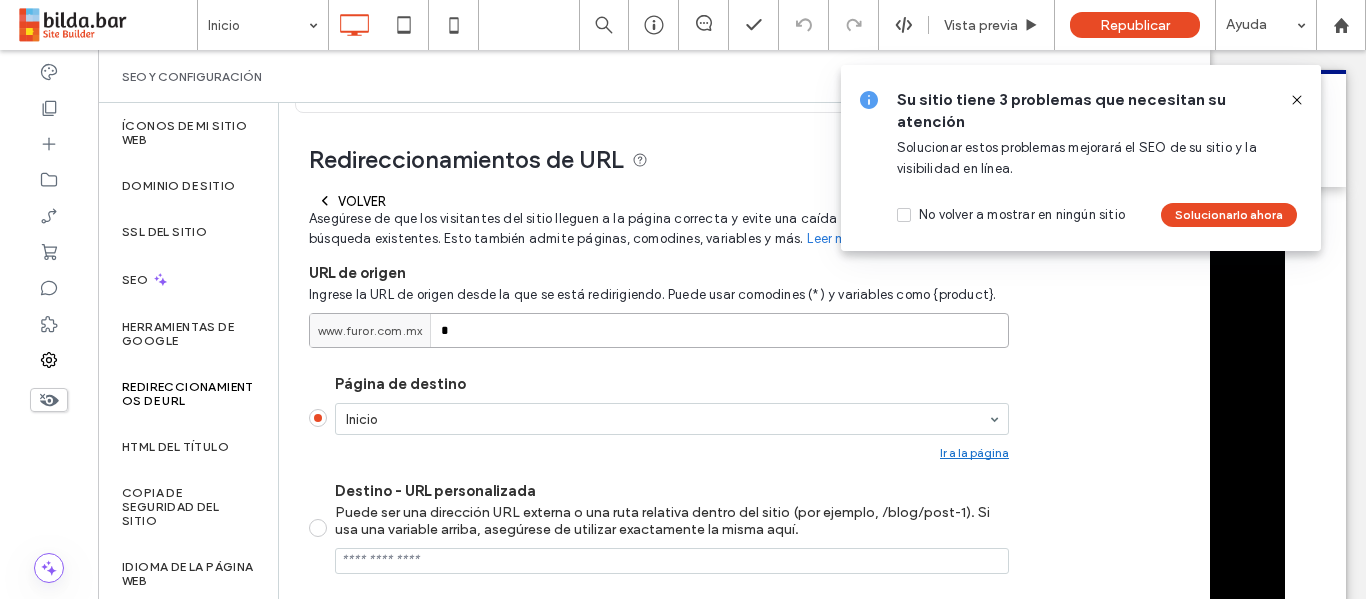 paste on "**********" 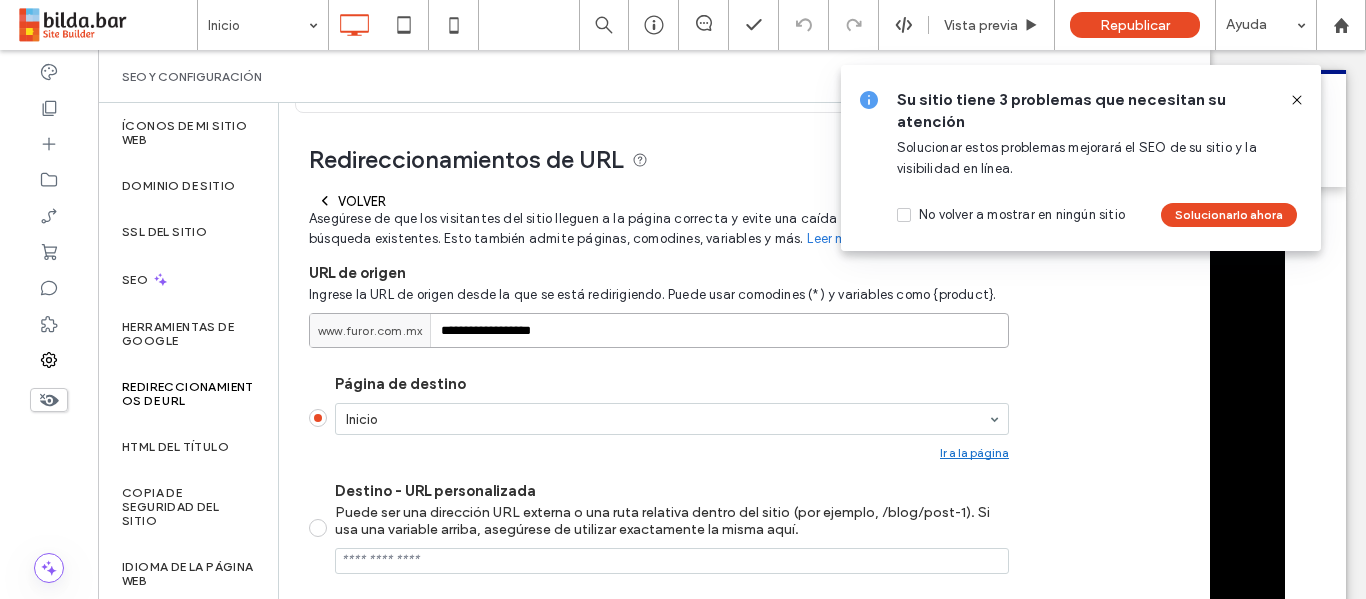 click on "**********" at bounding box center [659, 330] 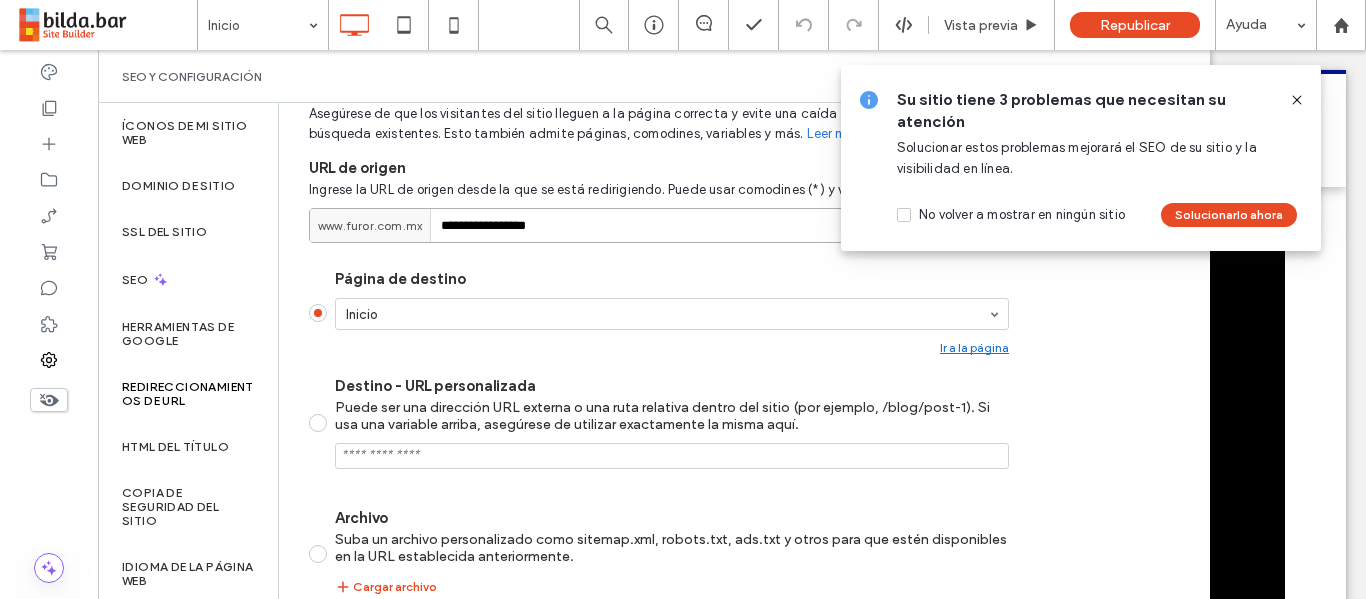 scroll, scrollTop: 253, scrollLeft: 0, axis: vertical 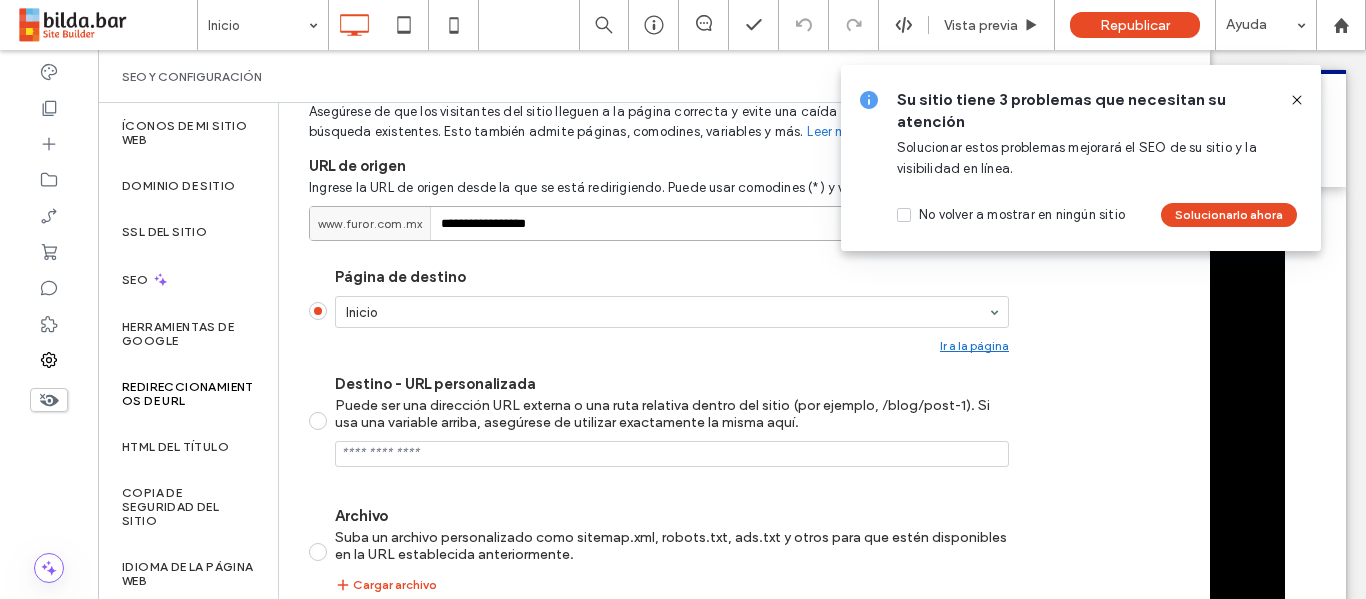type on "**********" 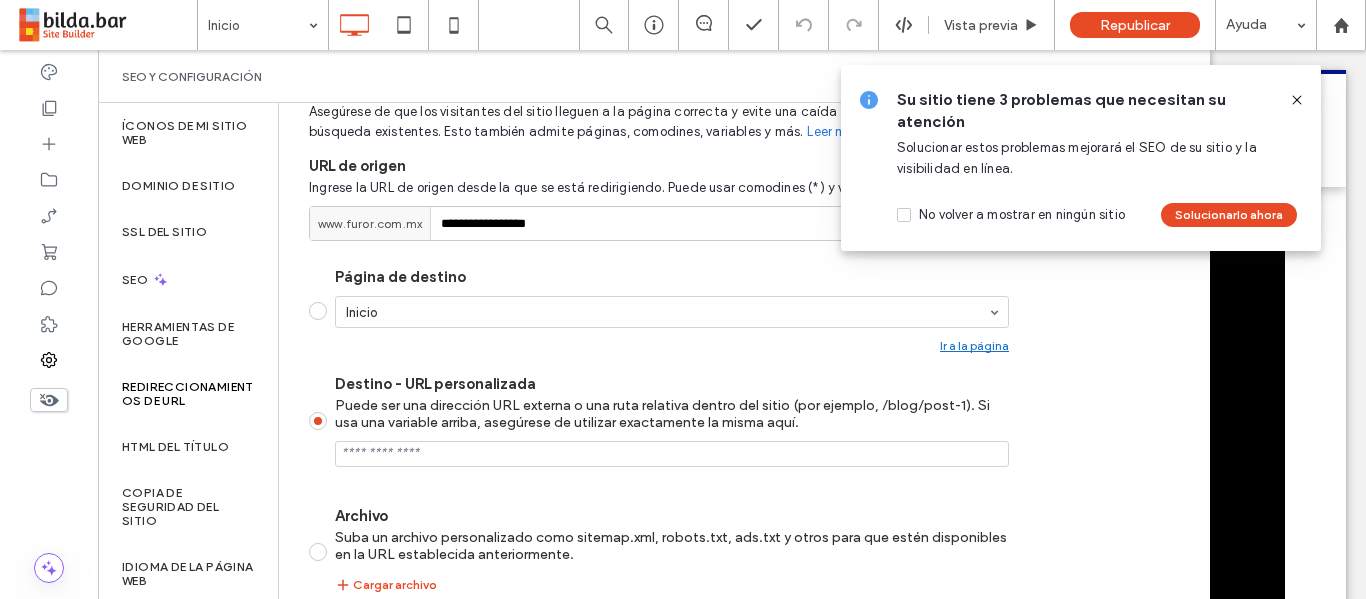 click on "Destino - URL personalizada Puede ser una dirección URL externa o una ruta relativa dentro del sitio (por ejemplo, /blog/post-1).
Si usa una variable arriba, asegúrese de utilizar exactamente la misma aquí." at bounding box center [672, 454] 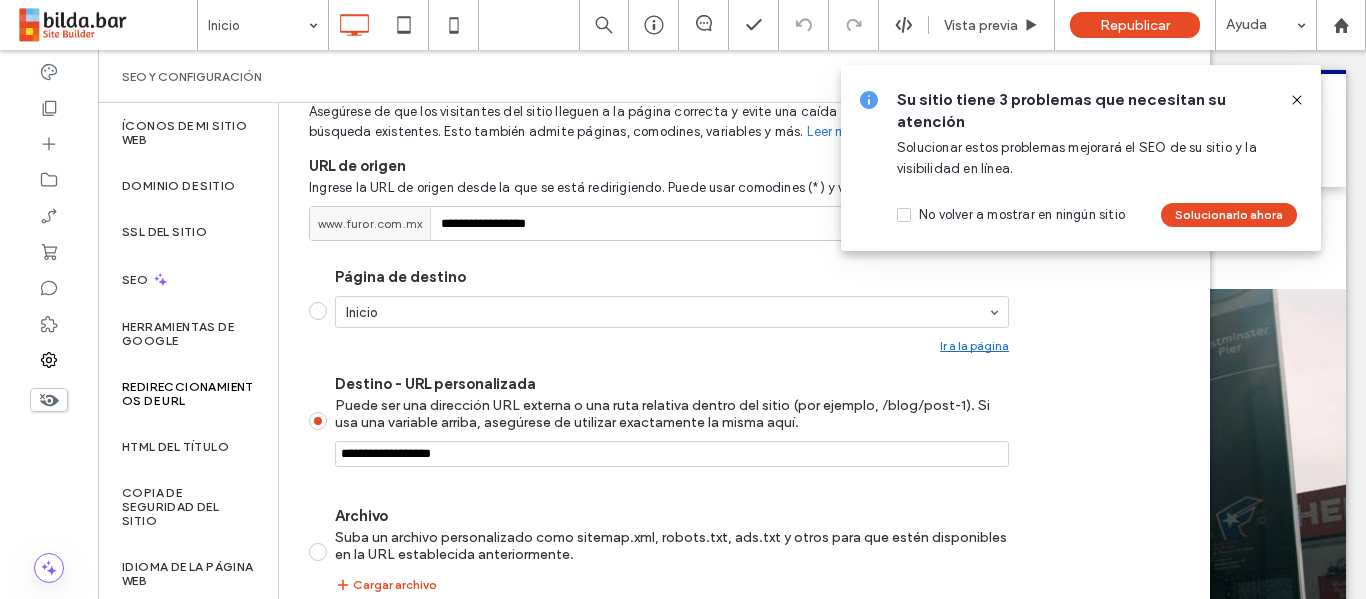 scroll, scrollTop: 428, scrollLeft: 0, axis: vertical 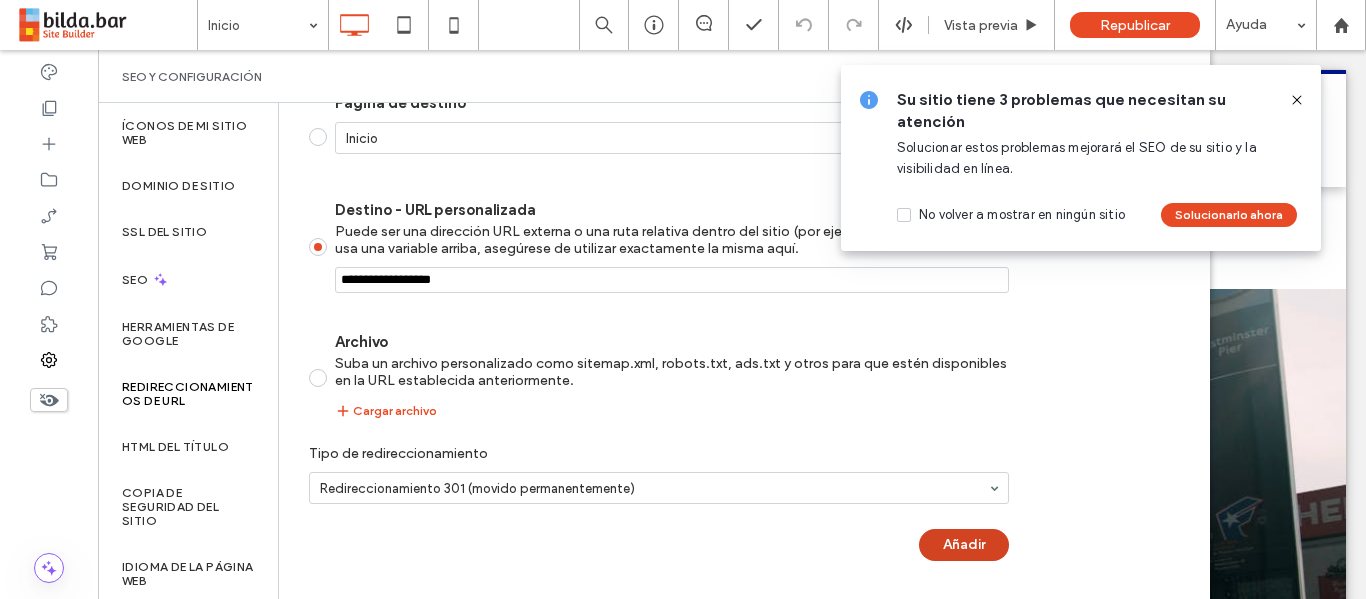 type on "**********" 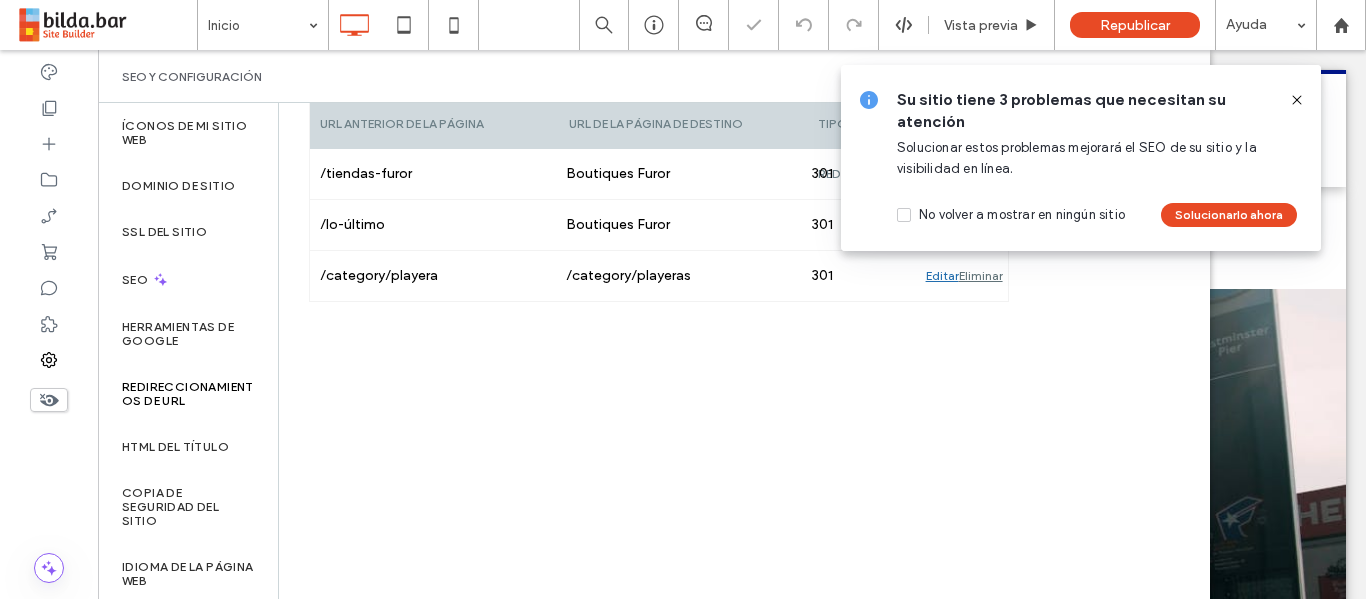 scroll, scrollTop: 348, scrollLeft: 0, axis: vertical 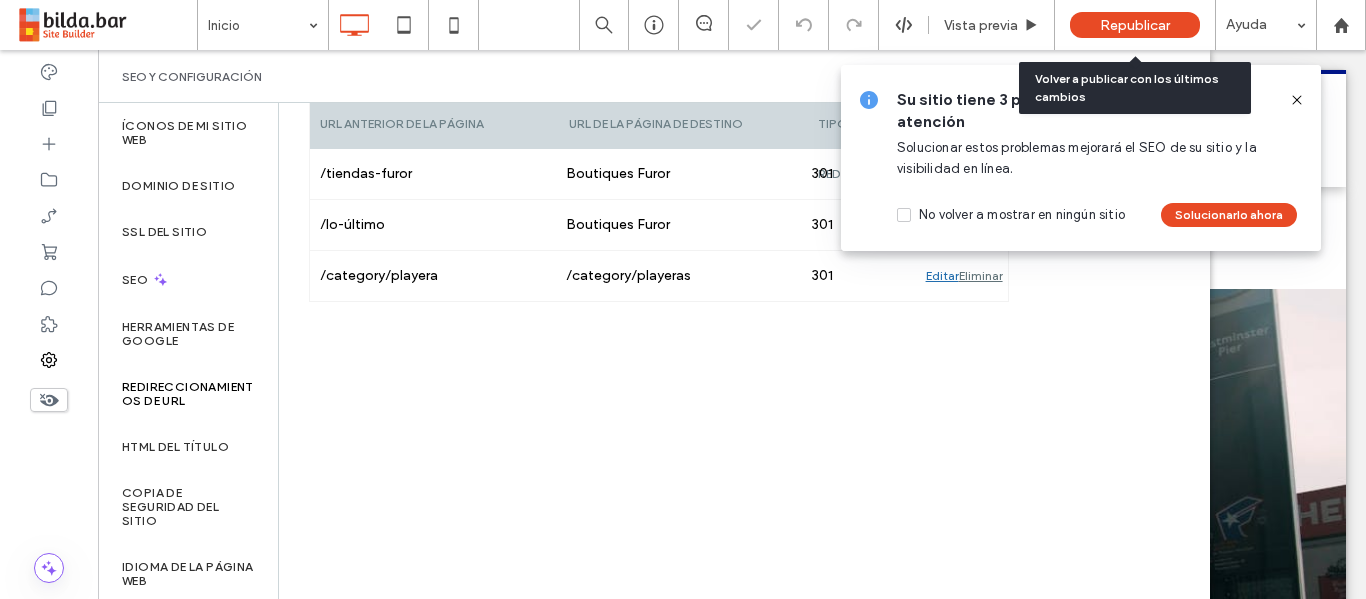 click on "Republicar" at bounding box center [1135, 25] 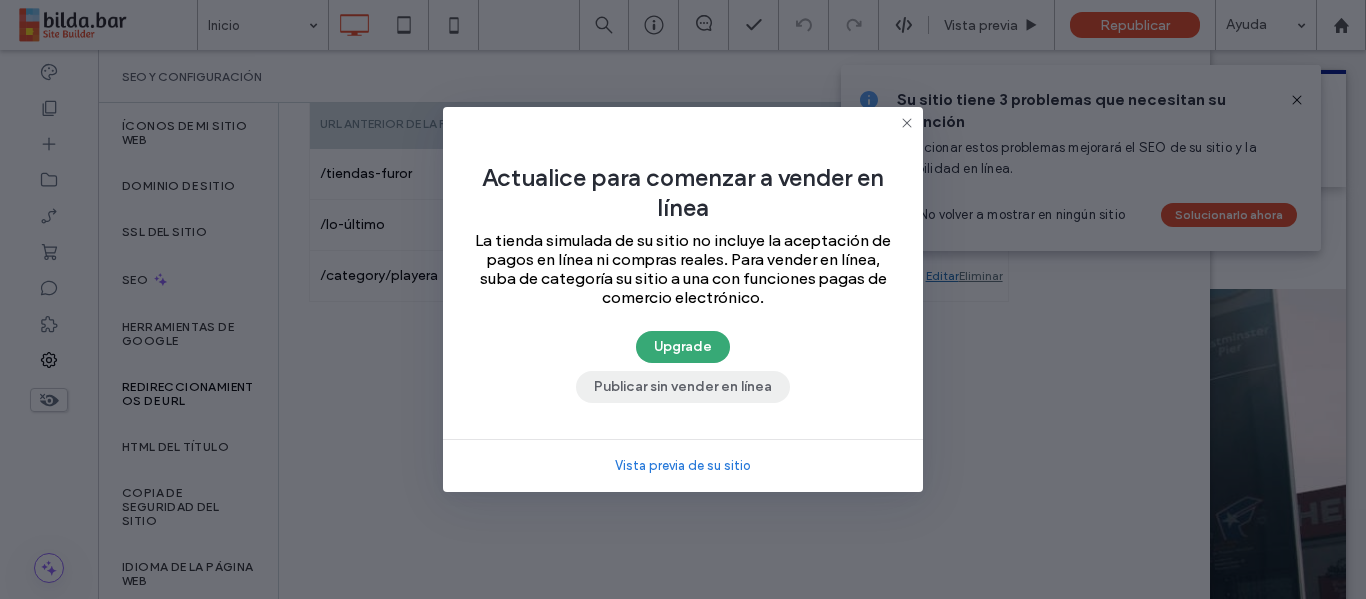 click on "Publicar sin vender en línea" at bounding box center (683, 387) 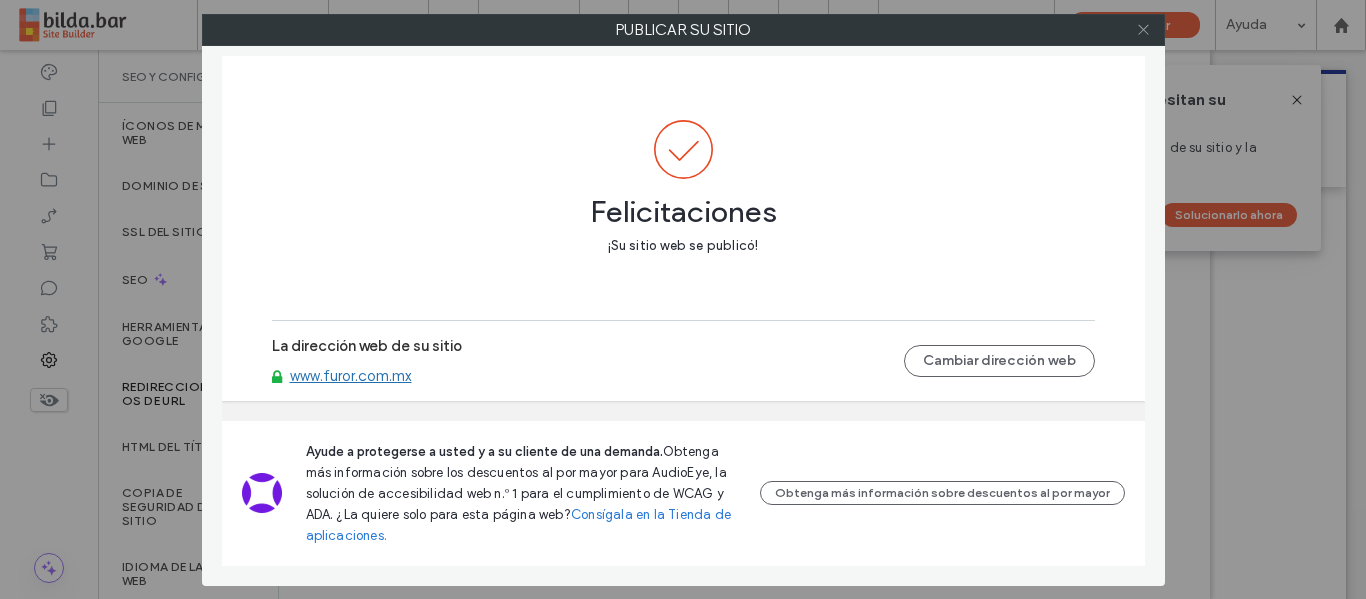 click 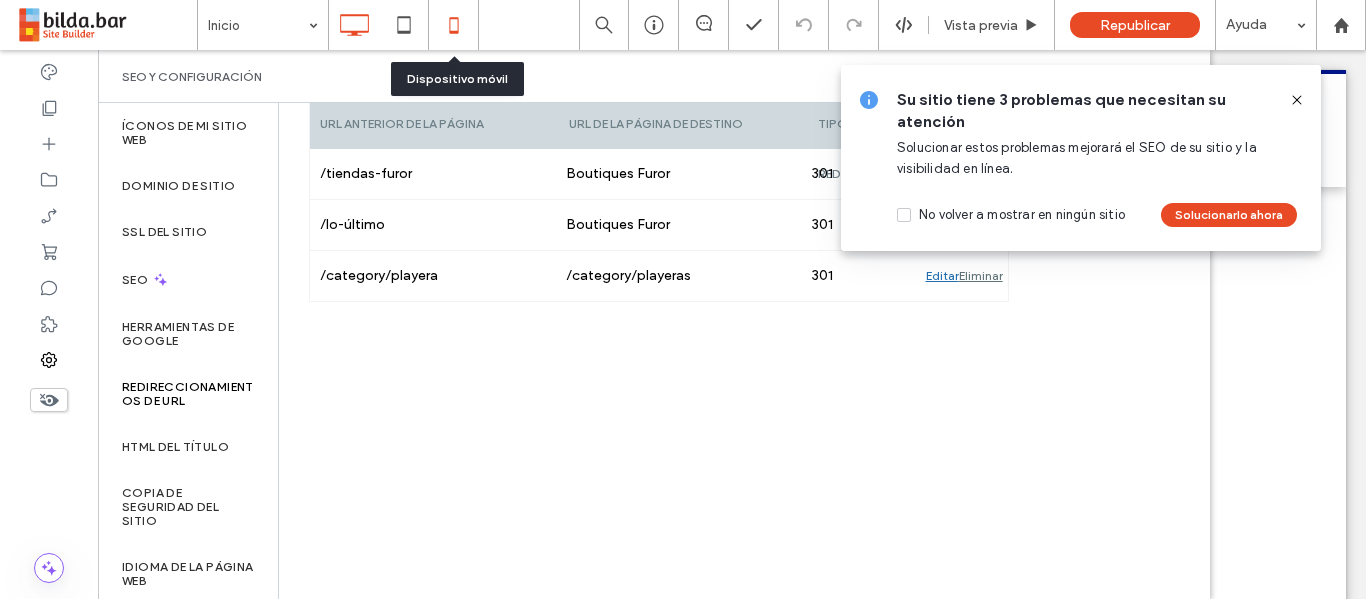 click 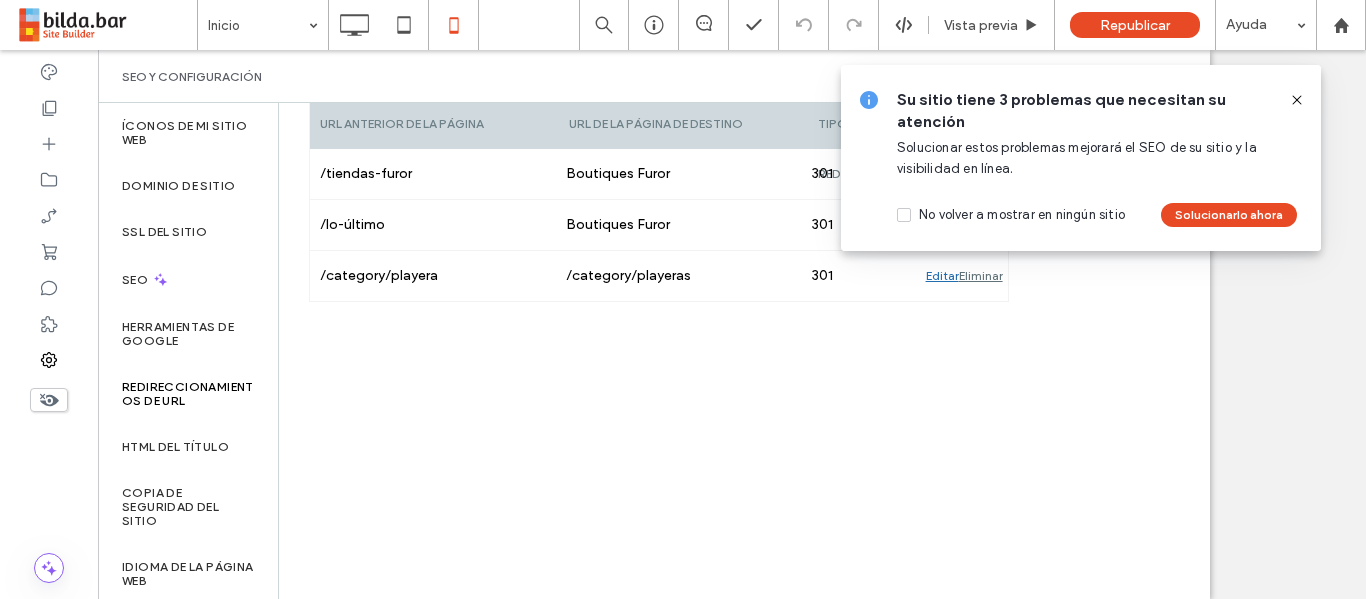 click at bounding box center (683, 299) 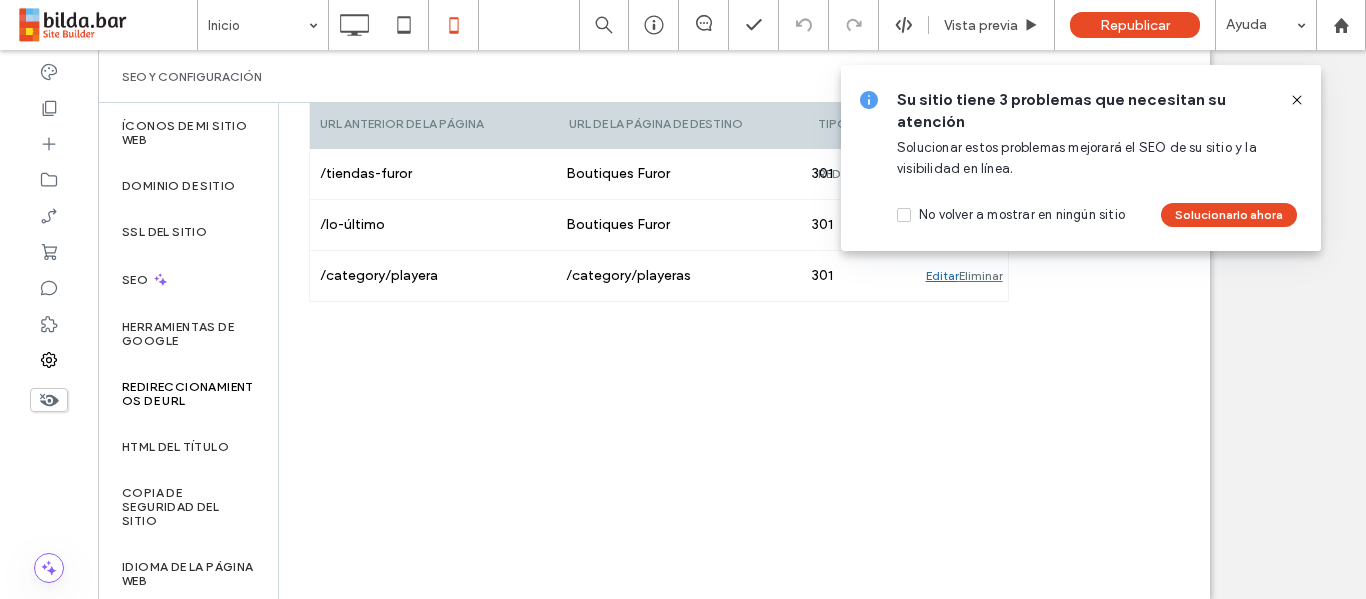 scroll, scrollTop: 0, scrollLeft: 0, axis: both 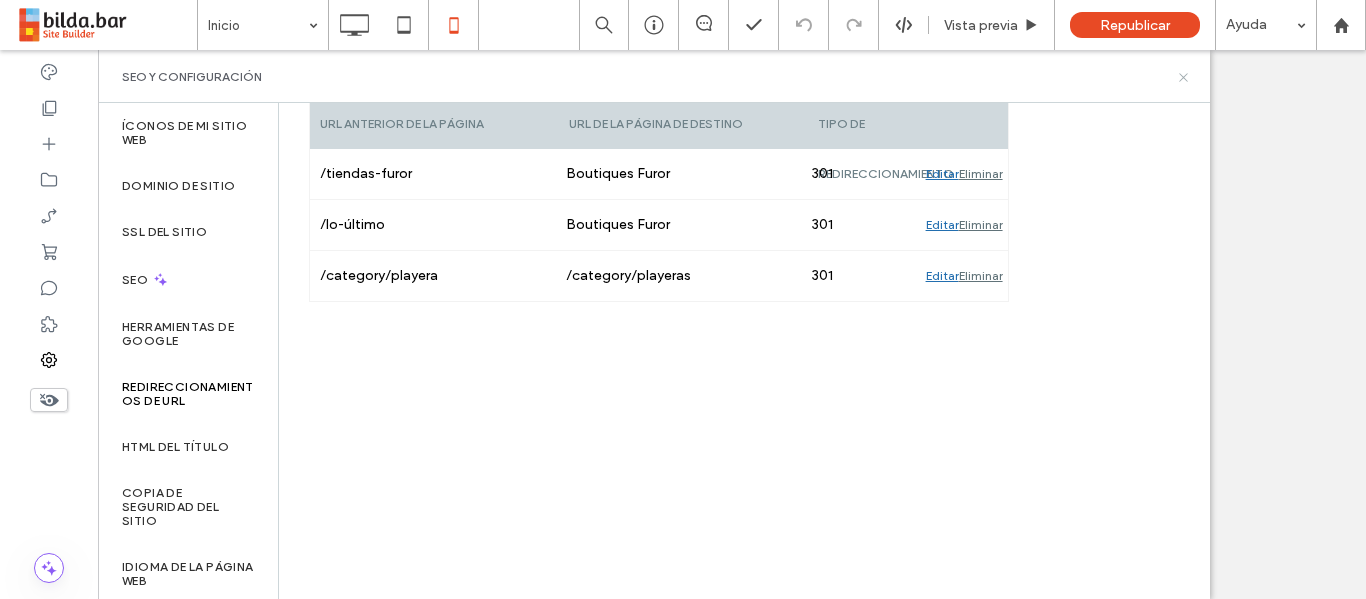click 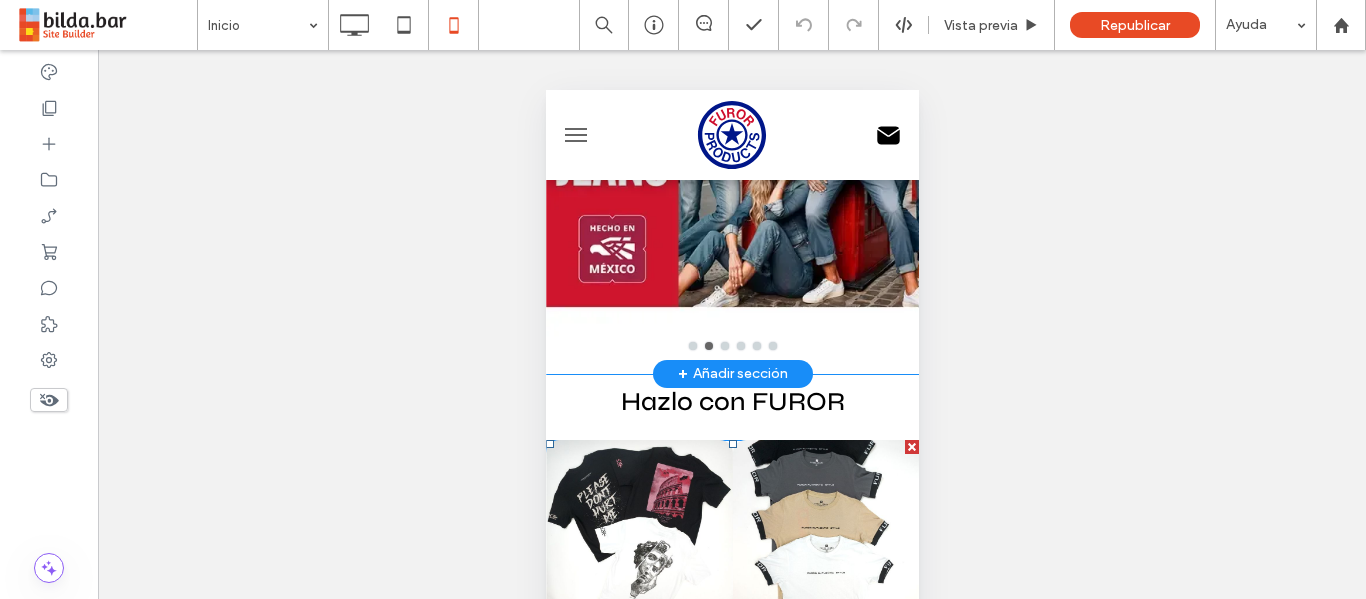 scroll, scrollTop: 246, scrollLeft: 0, axis: vertical 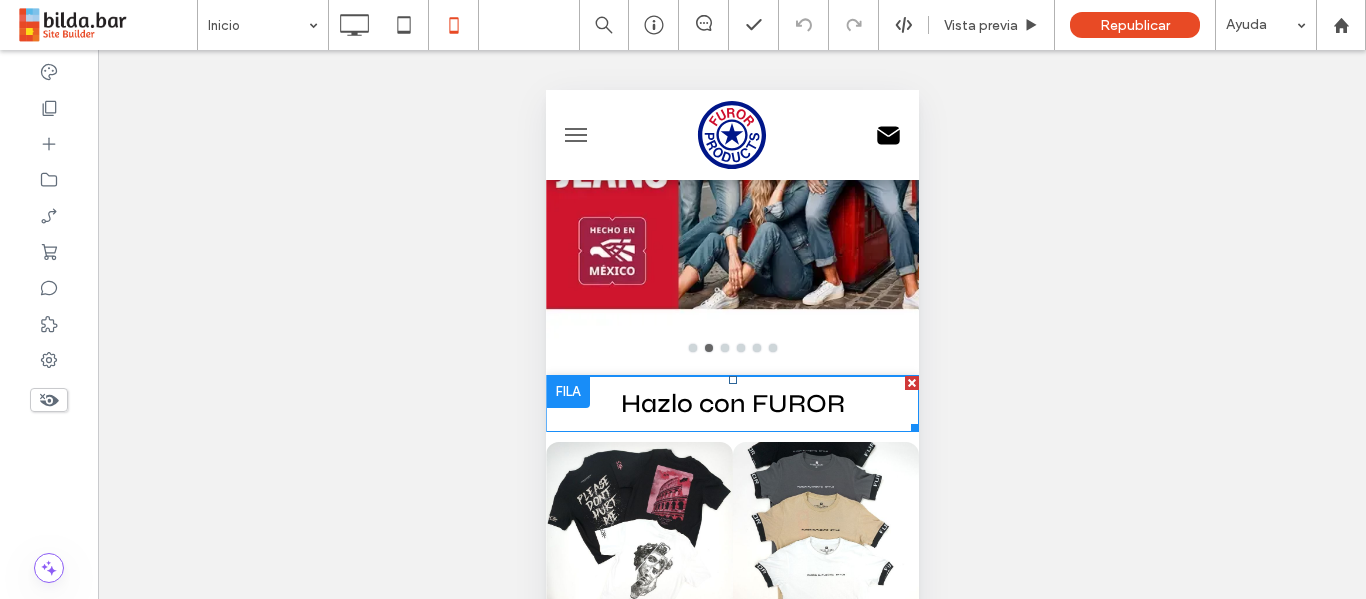 click on "Hazlo con FUROR" at bounding box center [732, 403] 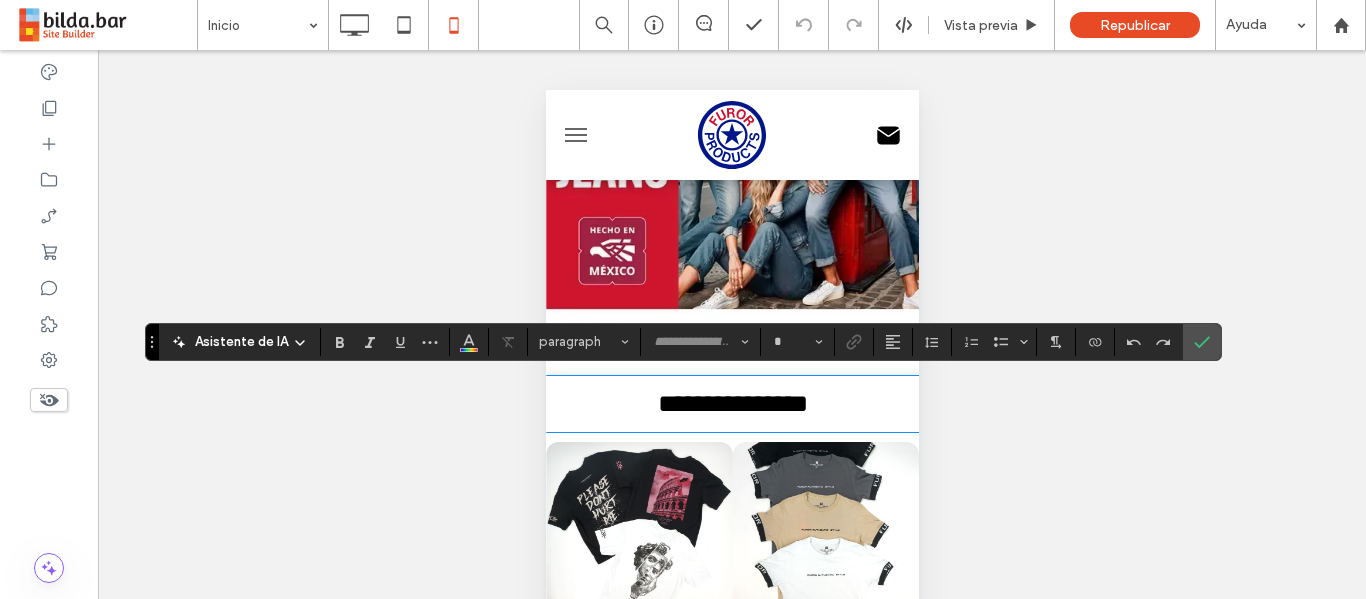 type on "****" 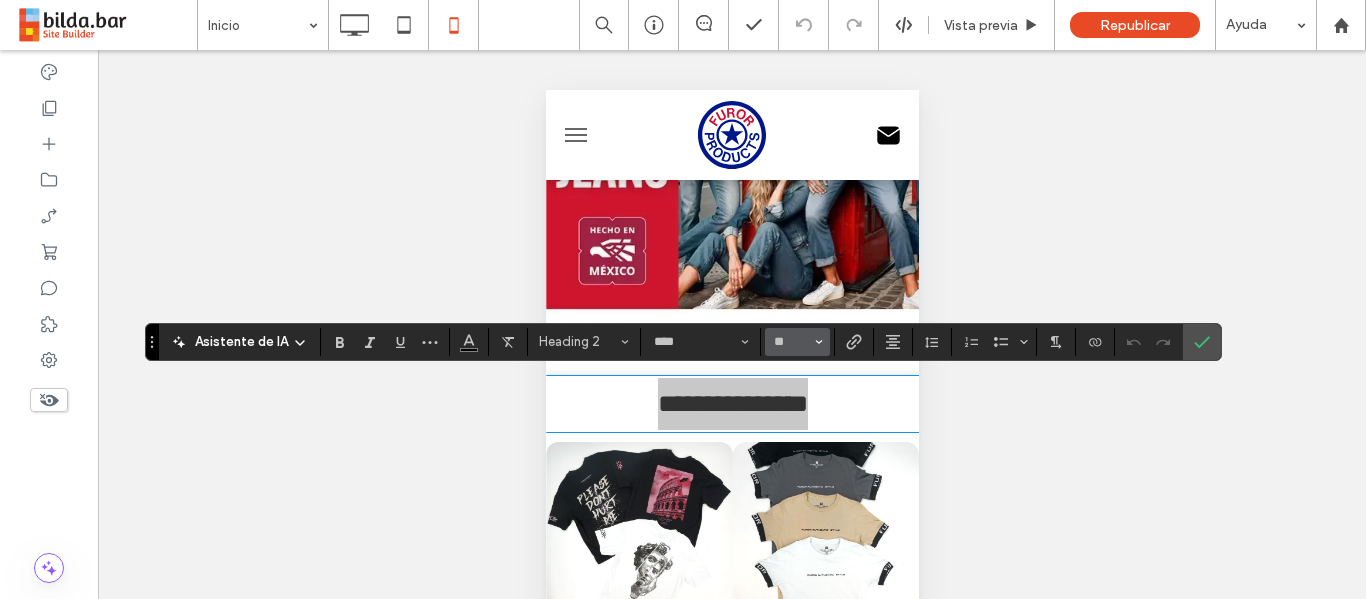 click 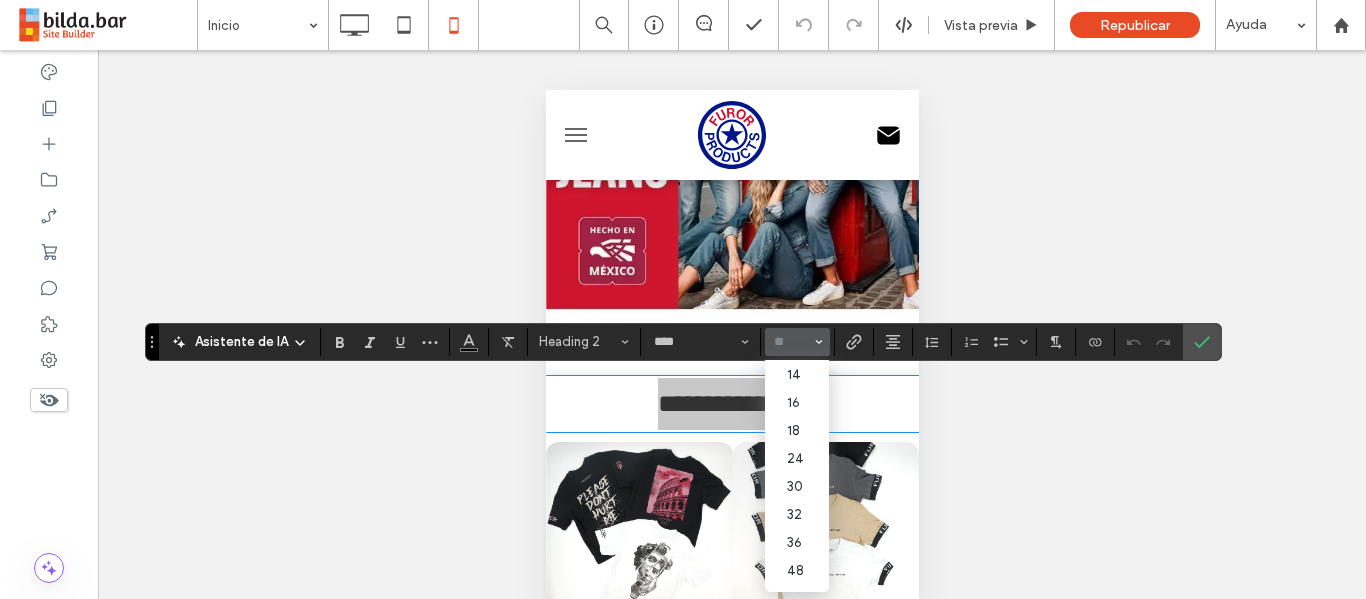 scroll, scrollTop: 137, scrollLeft: 0, axis: vertical 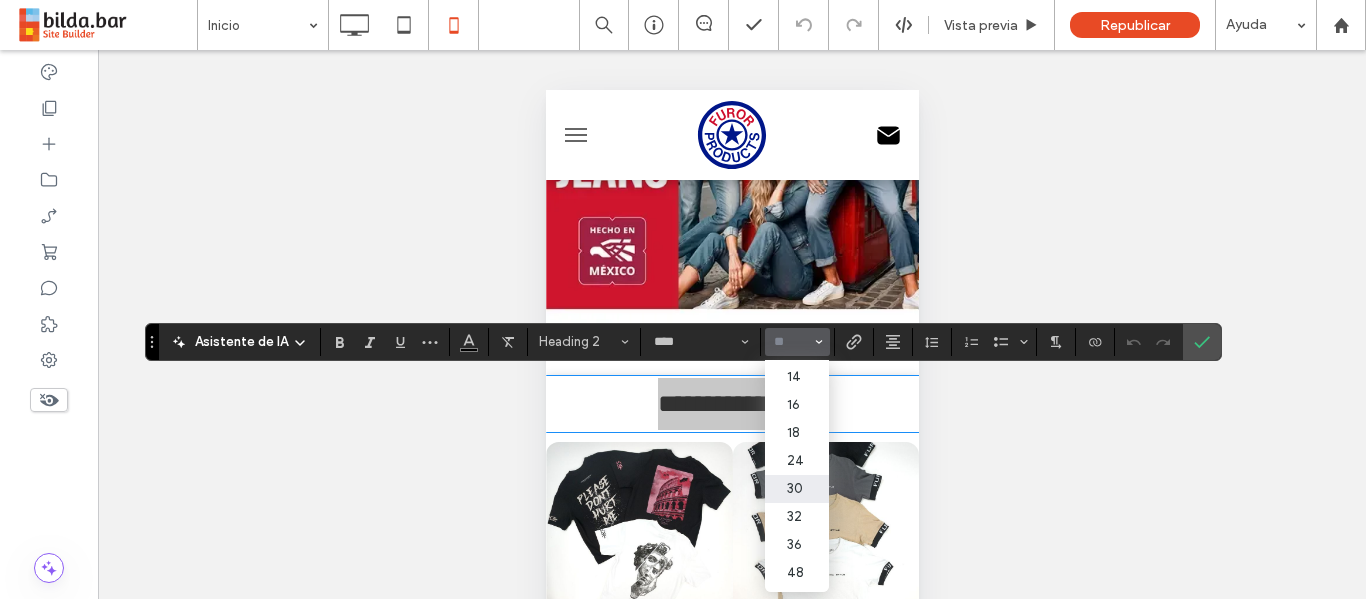 click on "30" at bounding box center (797, 489) 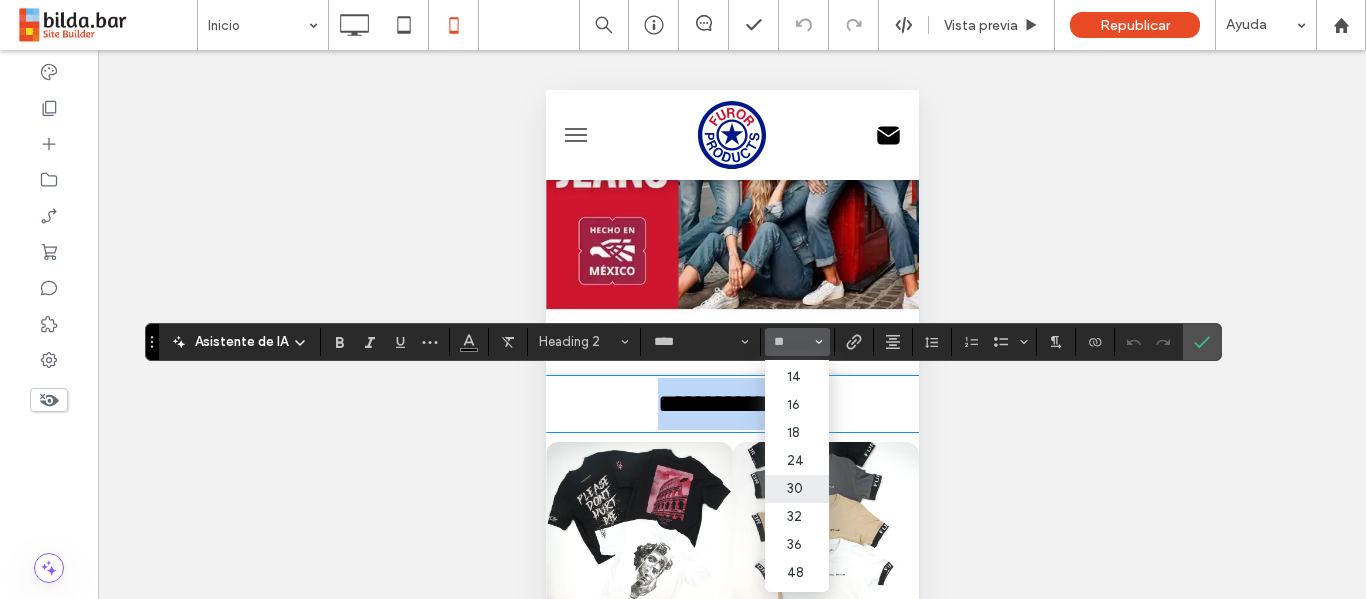 type on "**" 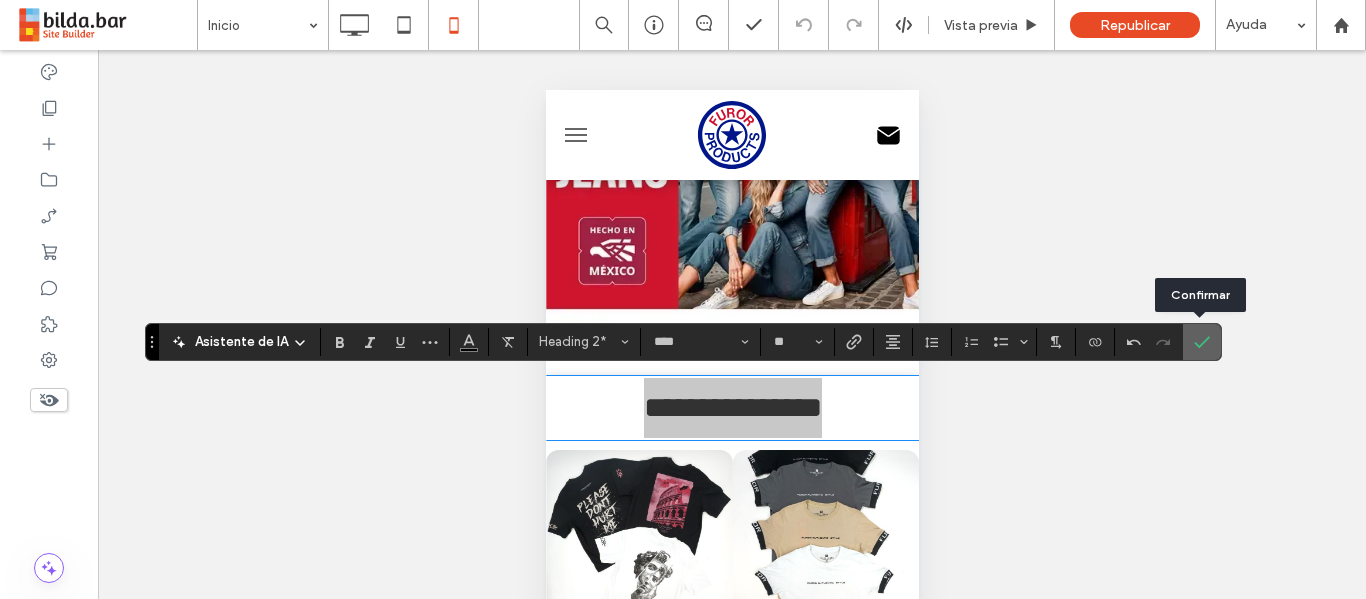 click at bounding box center [1202, 342] 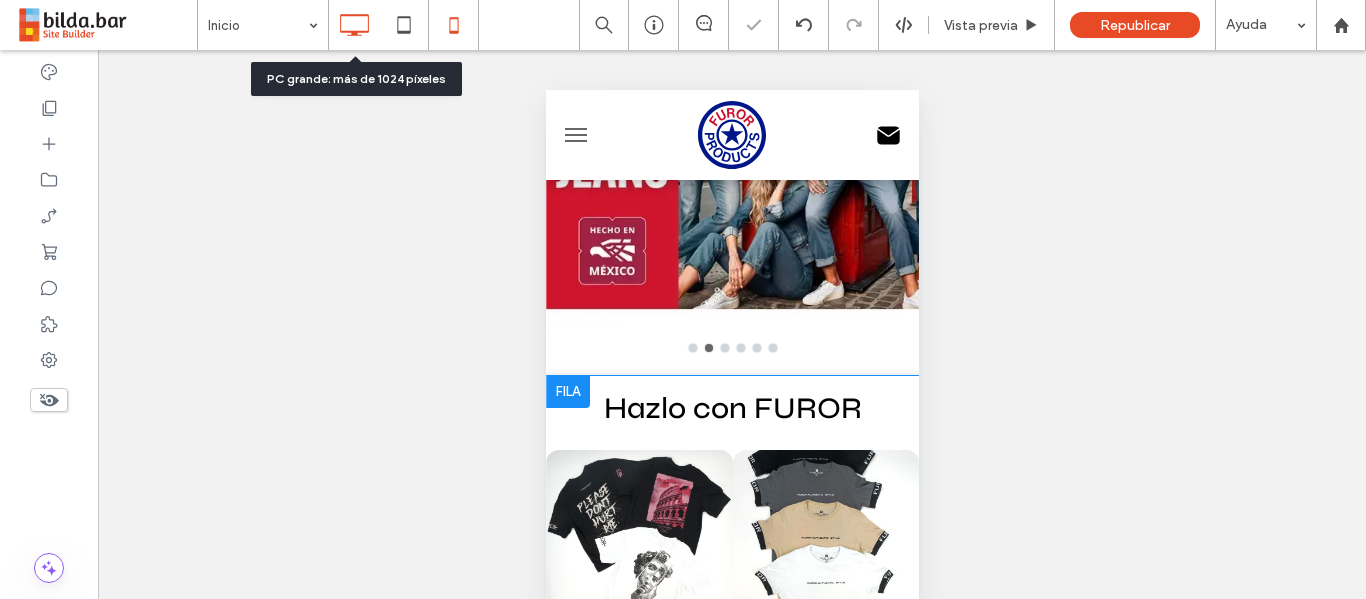 click 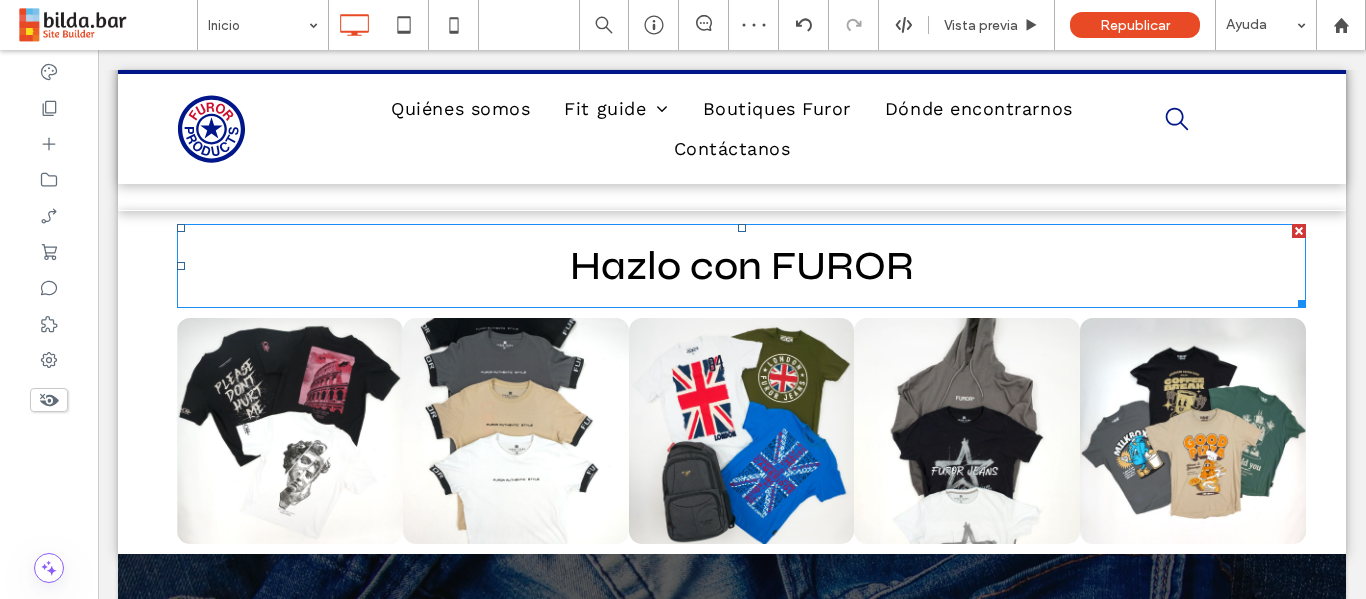 scroll, scrollTop: 824, scrollLeft: 0, axis: vertical 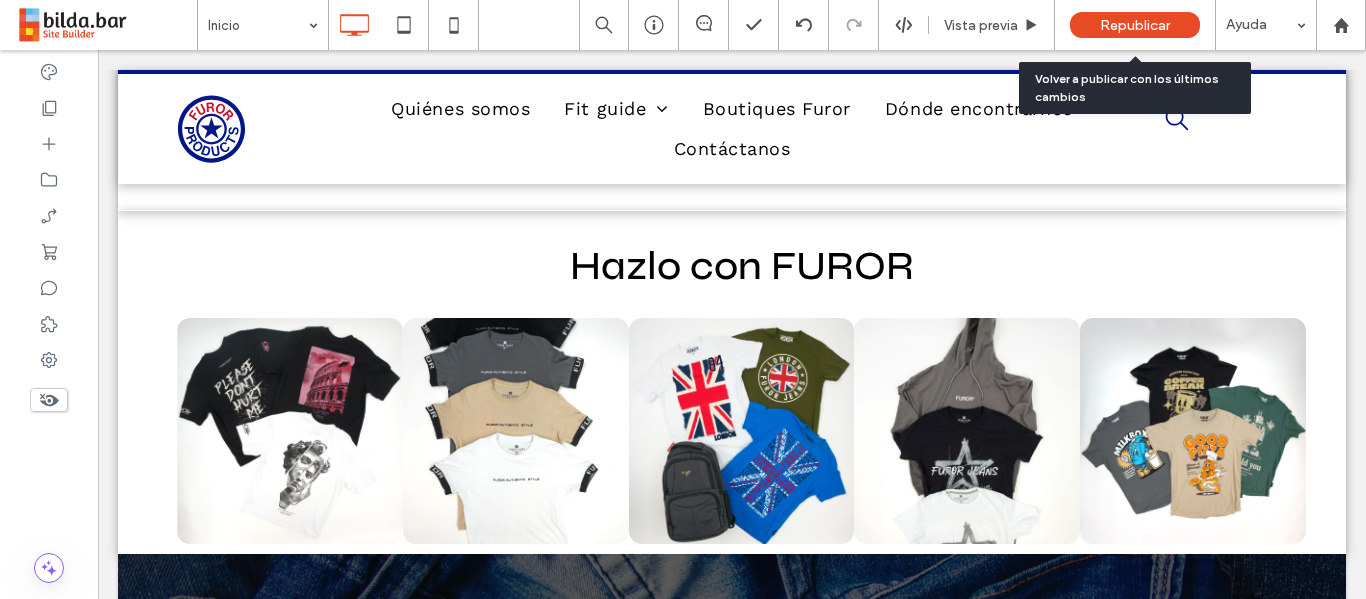 click on "Republicar" at bounding box center (1135, 25) 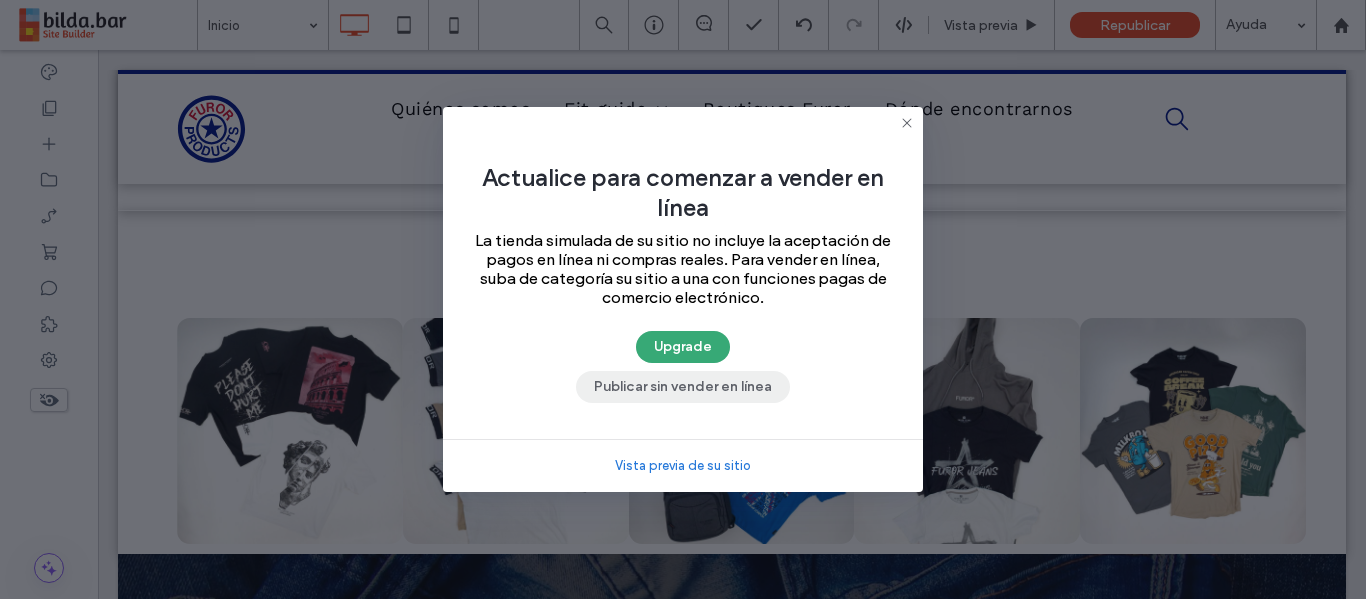 click on "Publicar sin vender en línea" at bounding box center [683, 387] 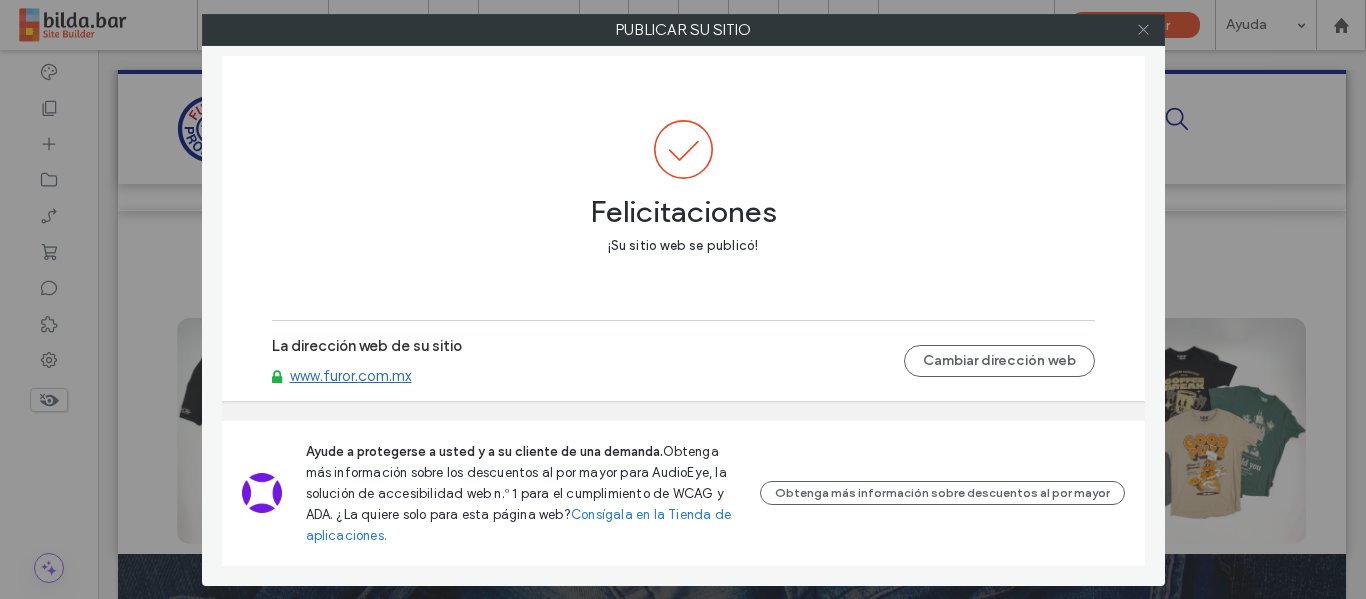 click 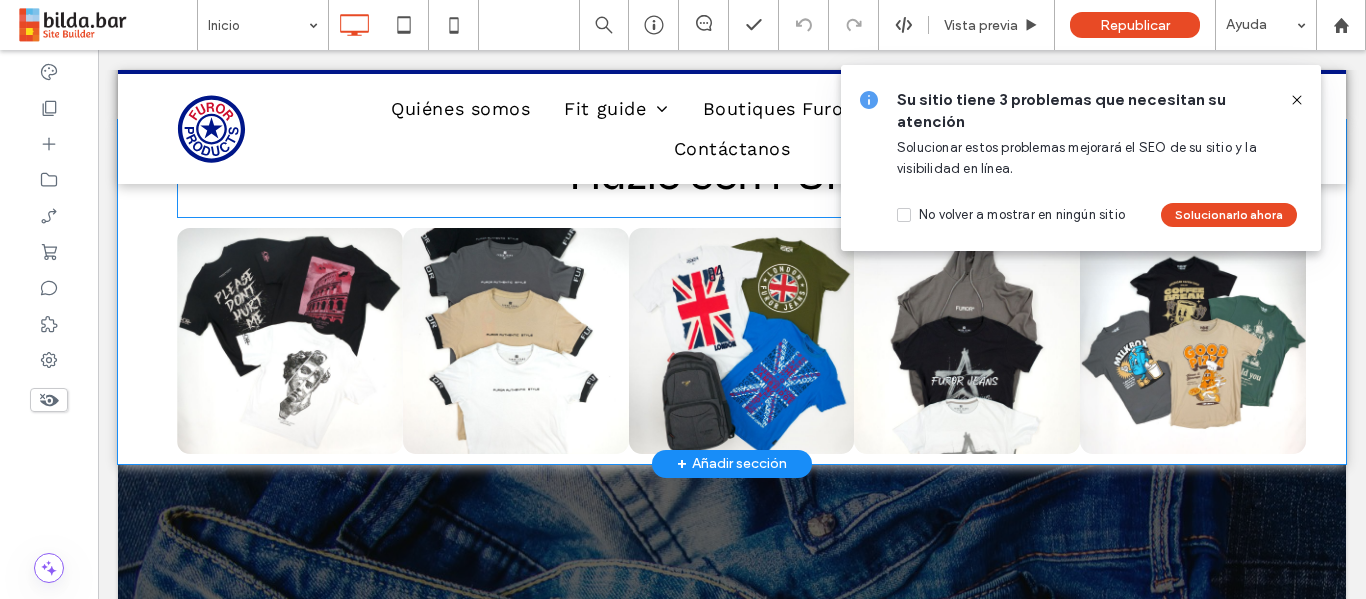 scroll, scrollTop: 916, scrollLeft: 0, axis: vertical 